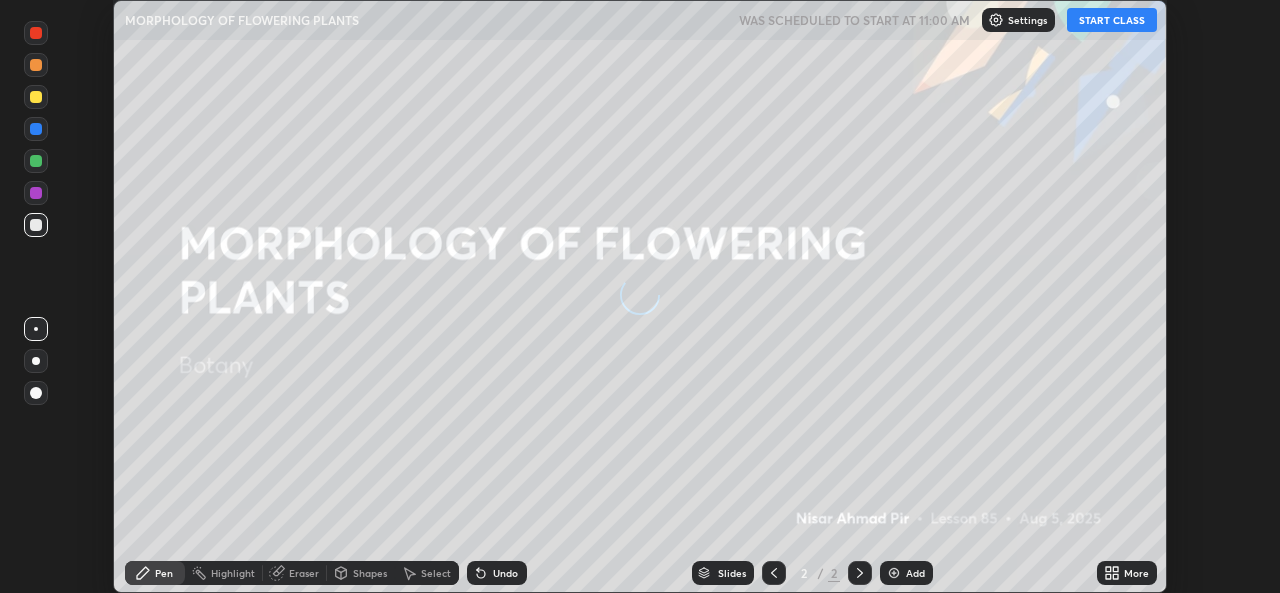 scroll, scrollTop: 0, scrollLeft: 0, axis: both 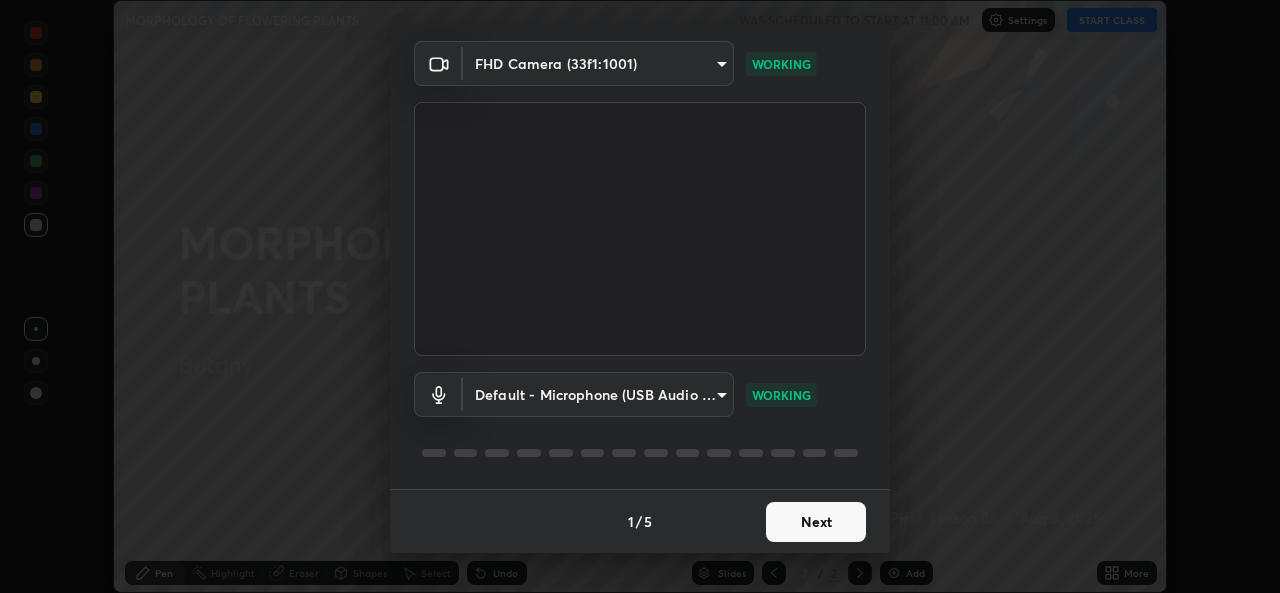 click on "Next" at bounding box center [816, 522] 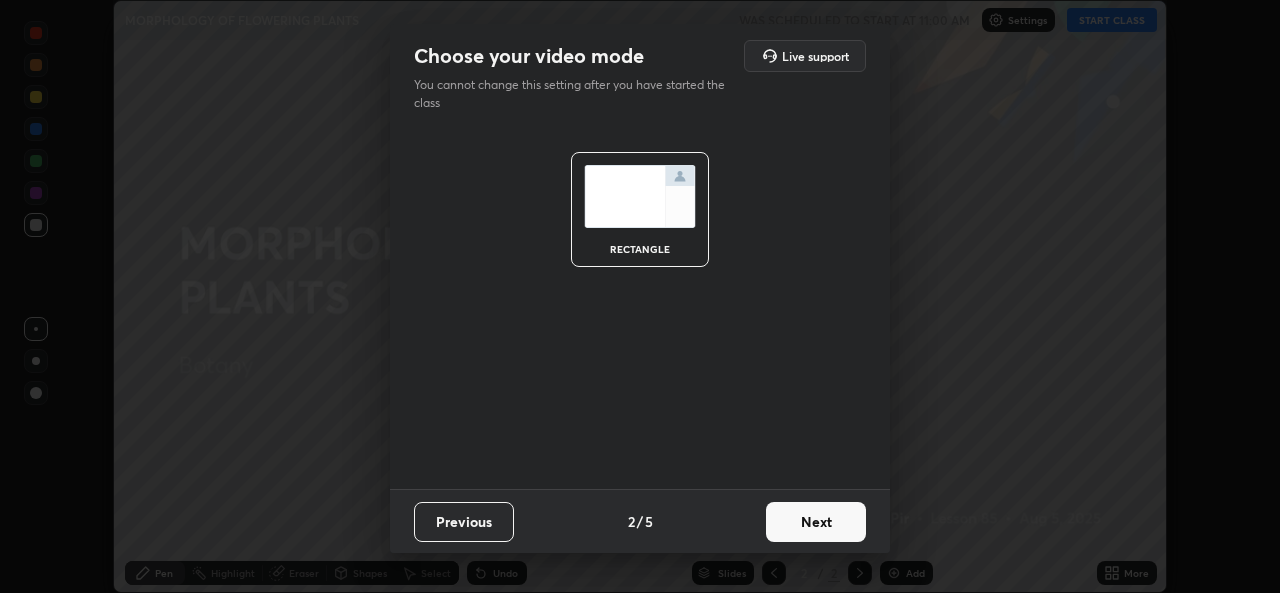 click on "Next" at bounding box center (816, 522) 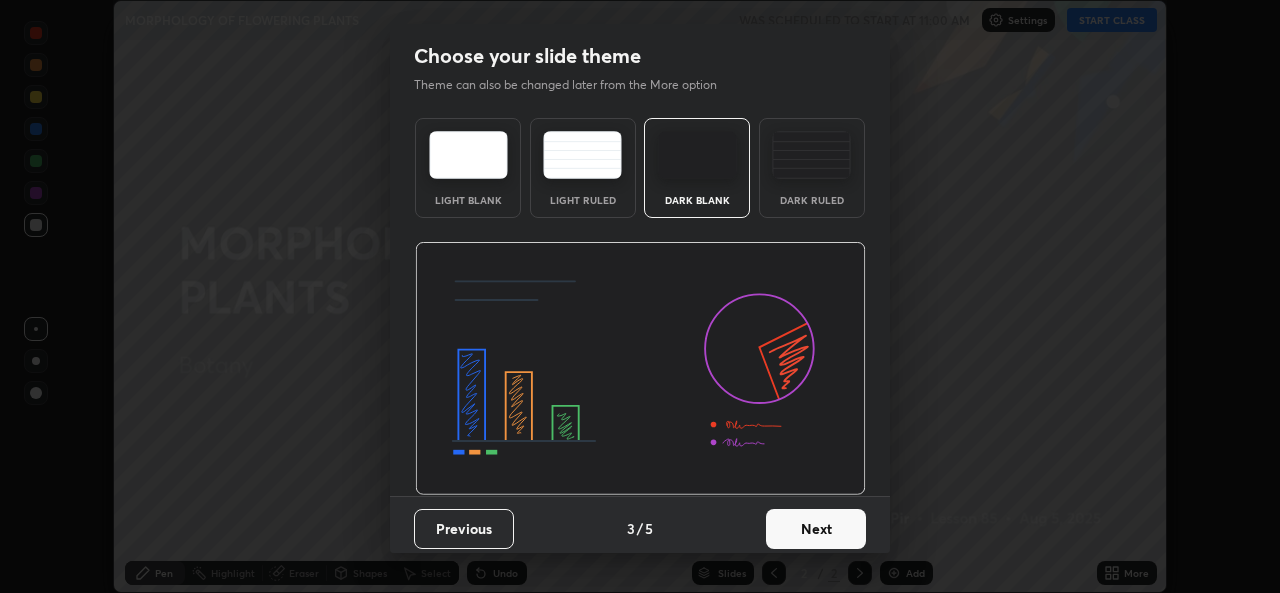 click on "Next" at bounding box center (816, 529) 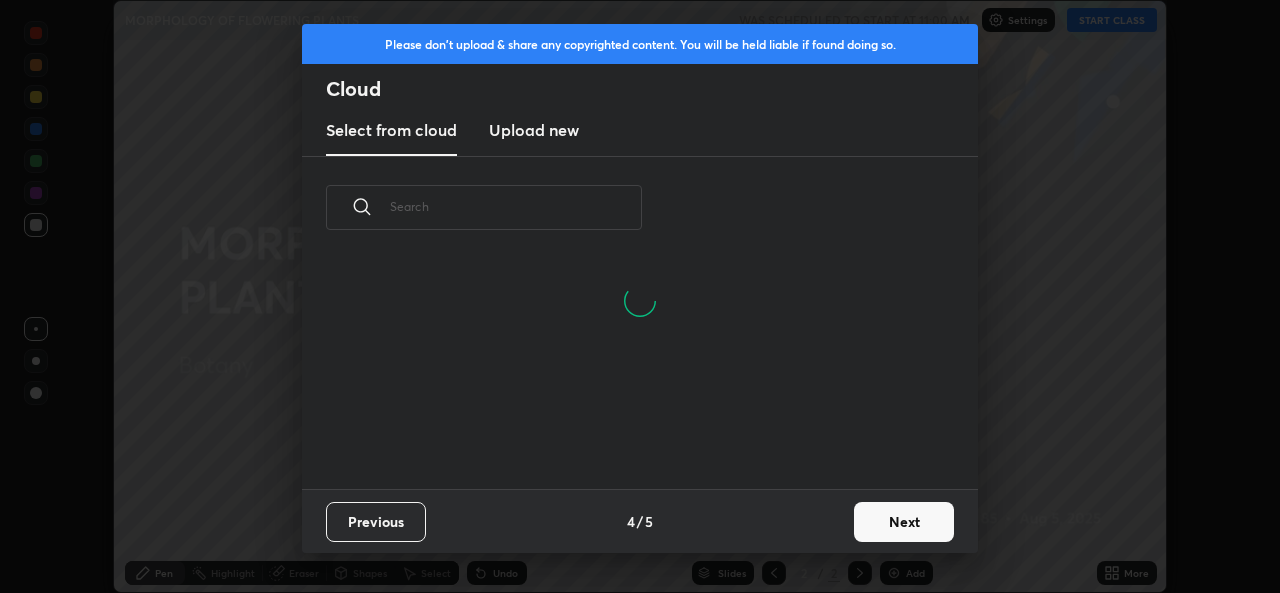 click on "Next" at bounding box center [904, 522] 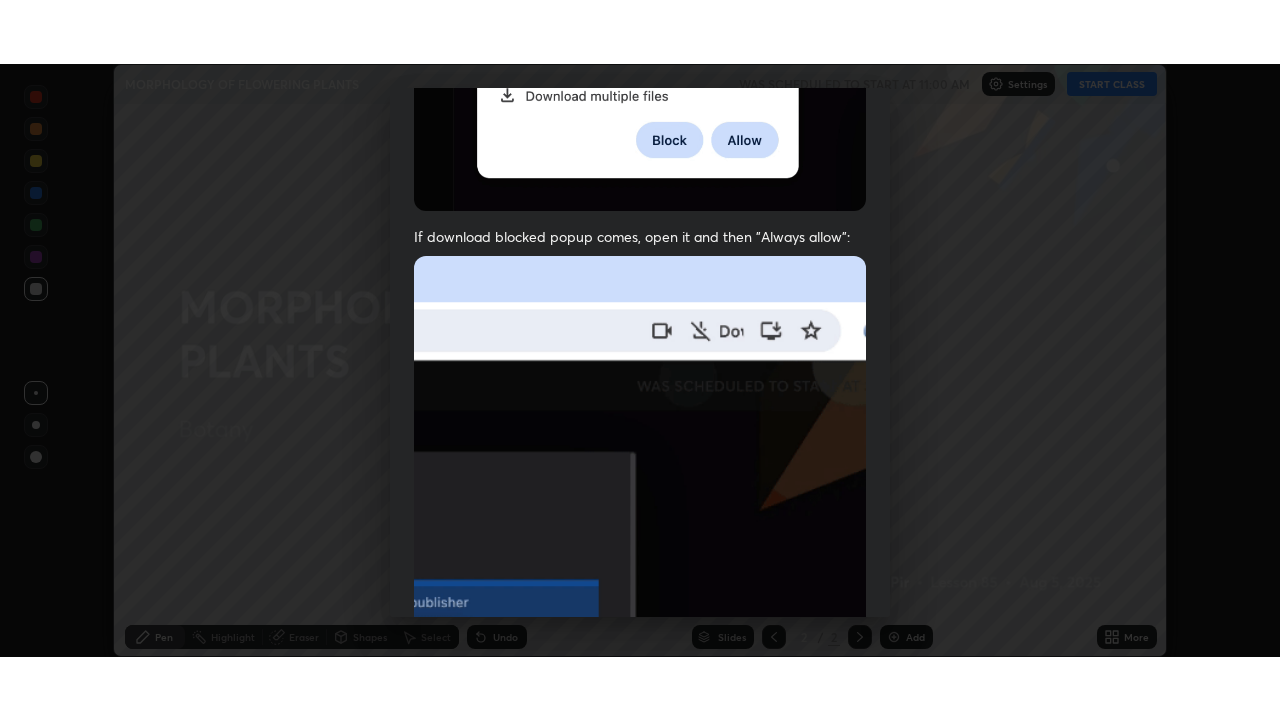 scroll, scrollTop: 471, scrollLeft: 0, axis: vertical 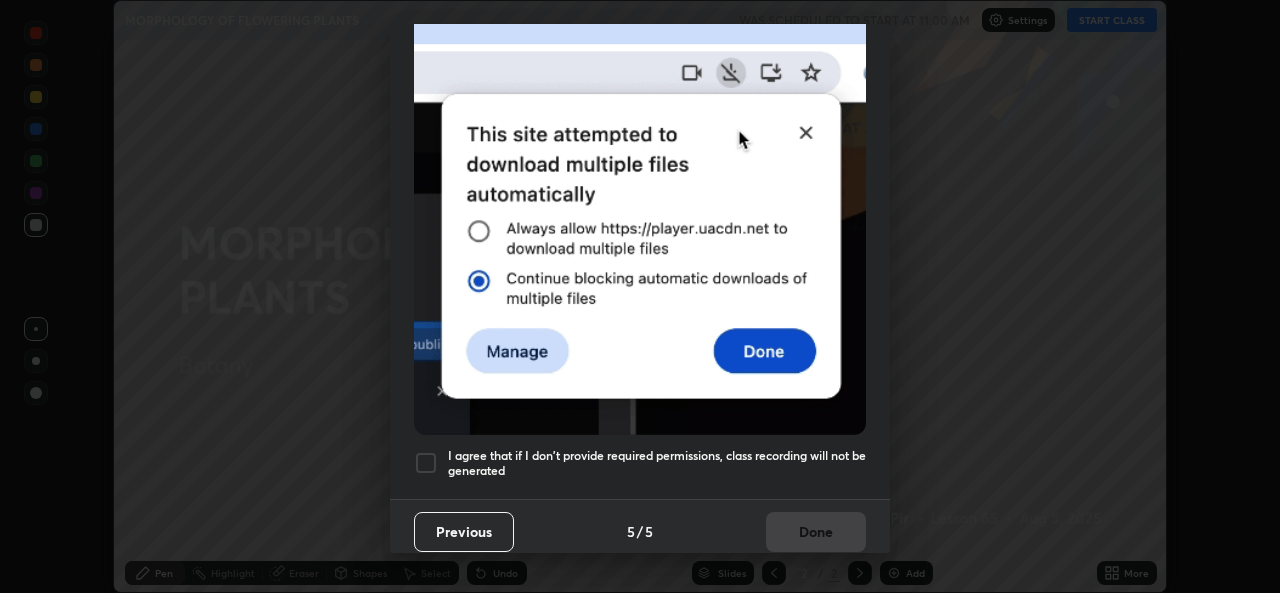 click on "I agree that if I don't provide required permissions, class recording will not be generated" at bounding box center [657, 463] 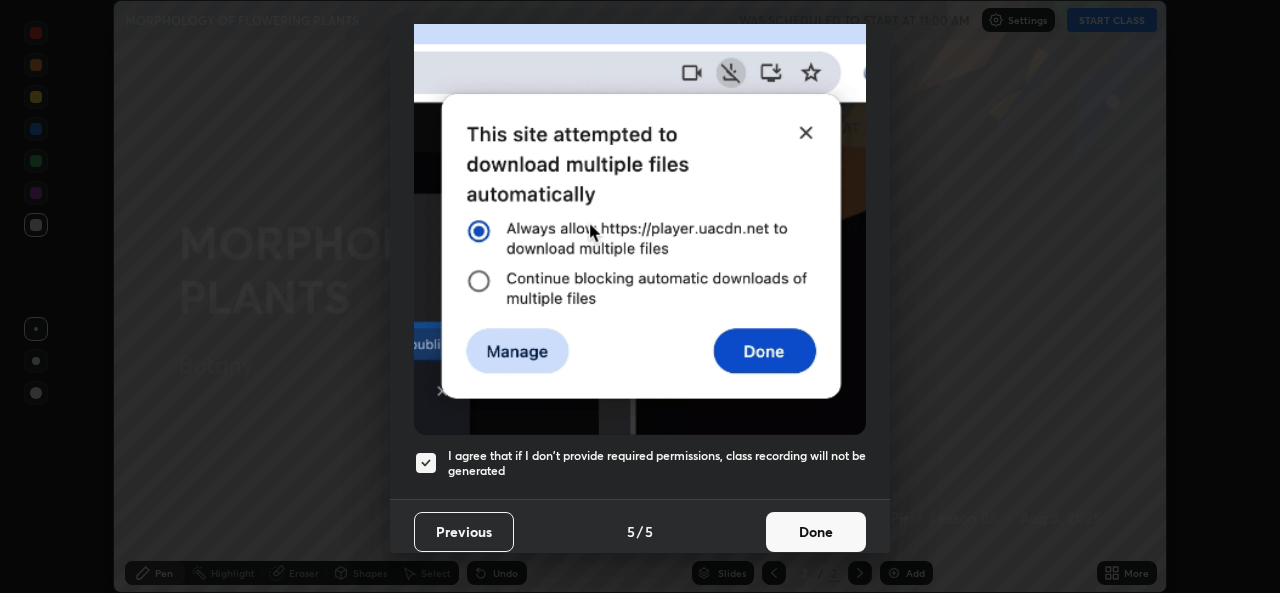 click on "Done" at bounding box center [816, 532] 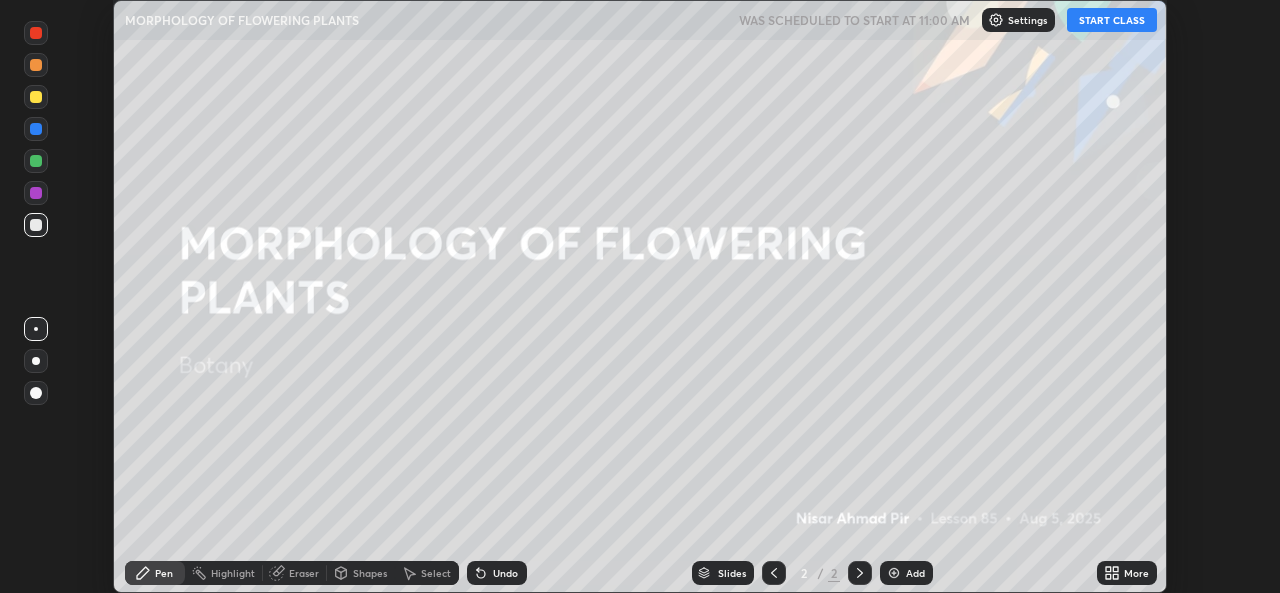 click on "START CLASS" at bounding box center [1112, 20] 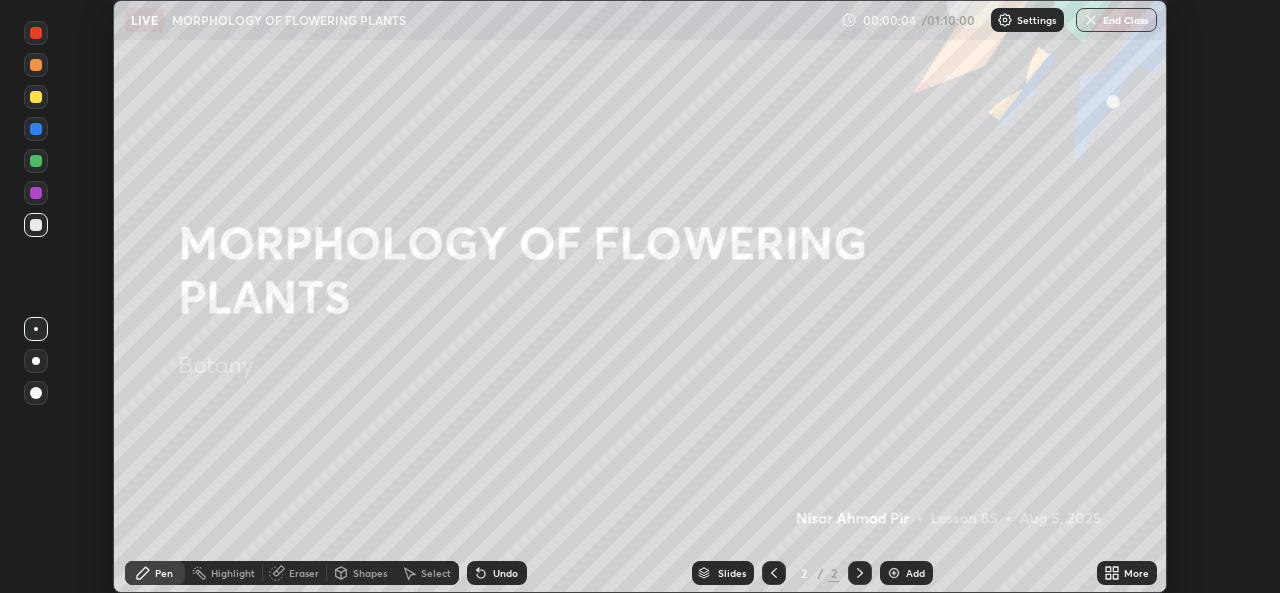 click 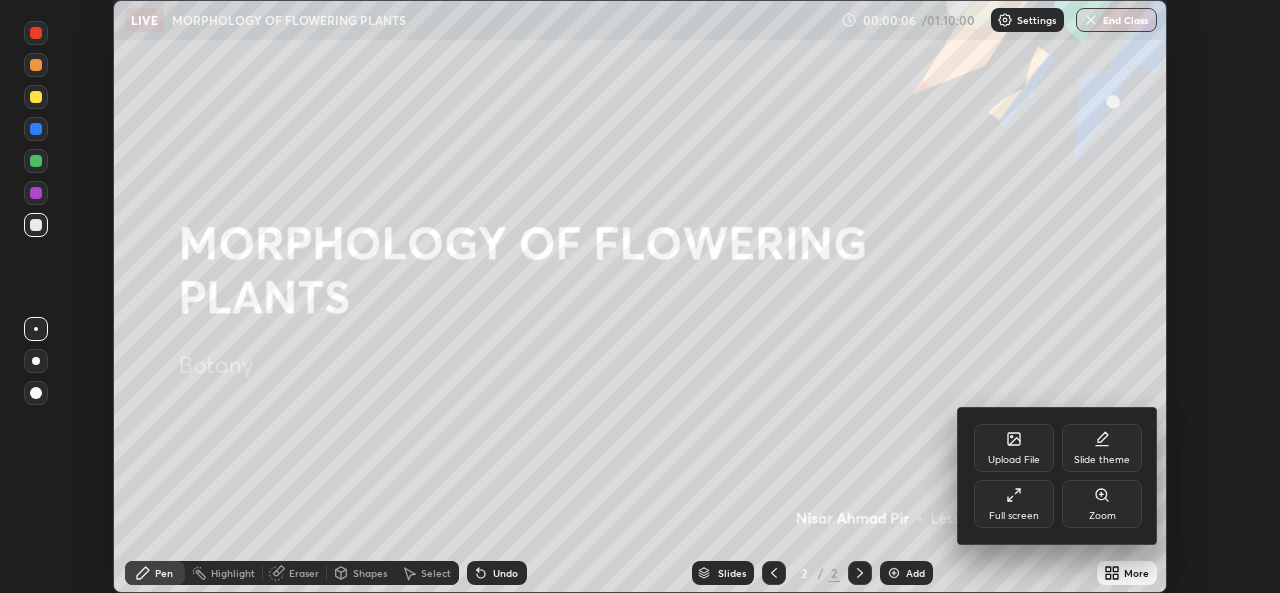 click 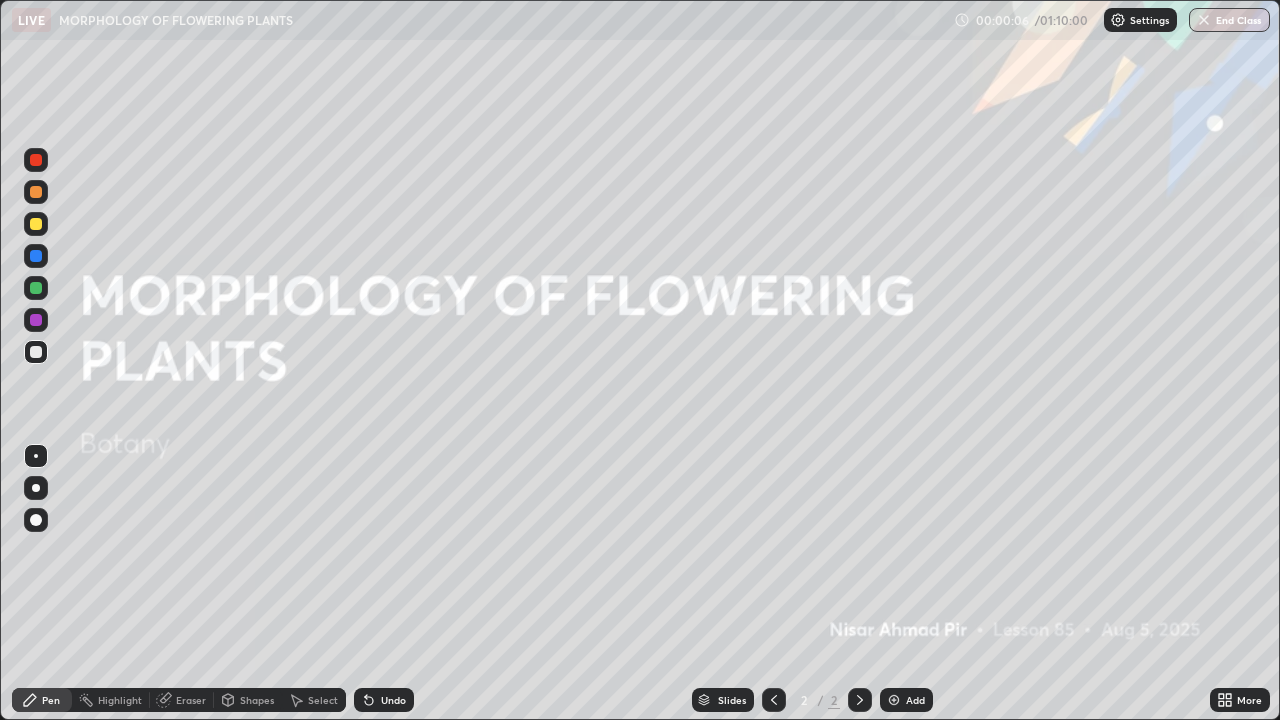 scroll, scrollTop: 99280, scrollLeft: 98720, axis: both 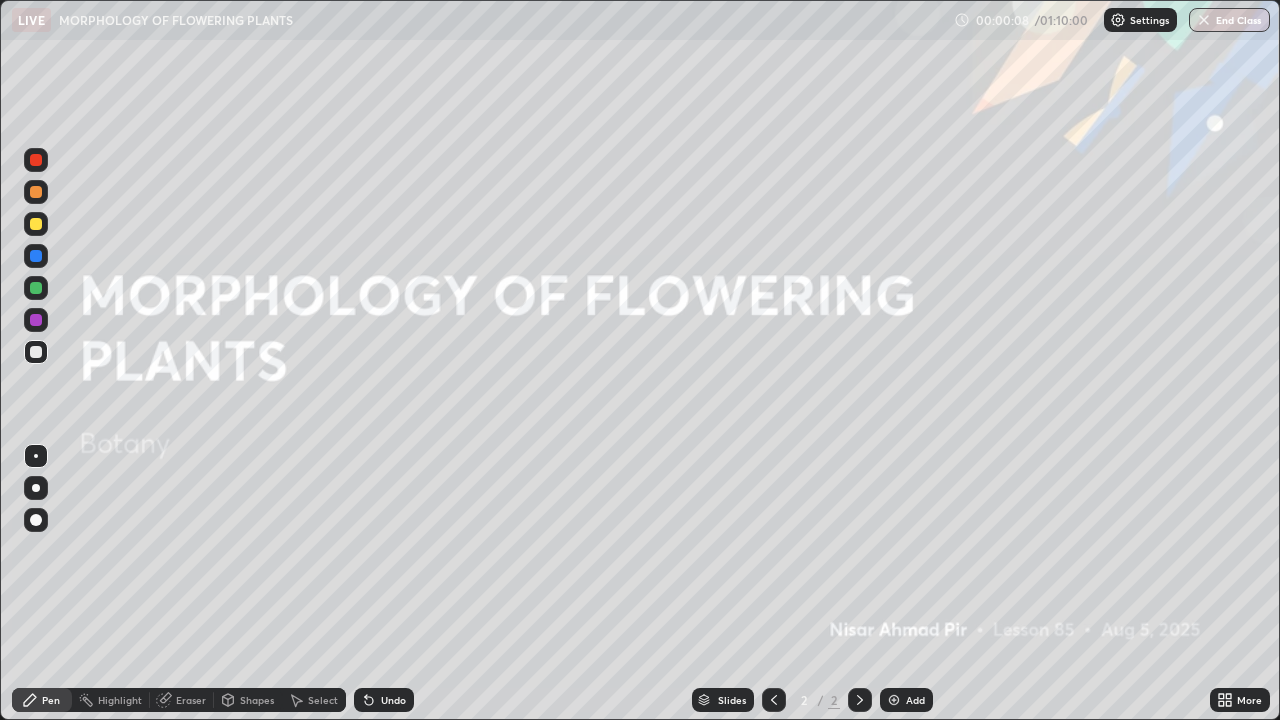 click on "Add" at bounding box center [906, 700] 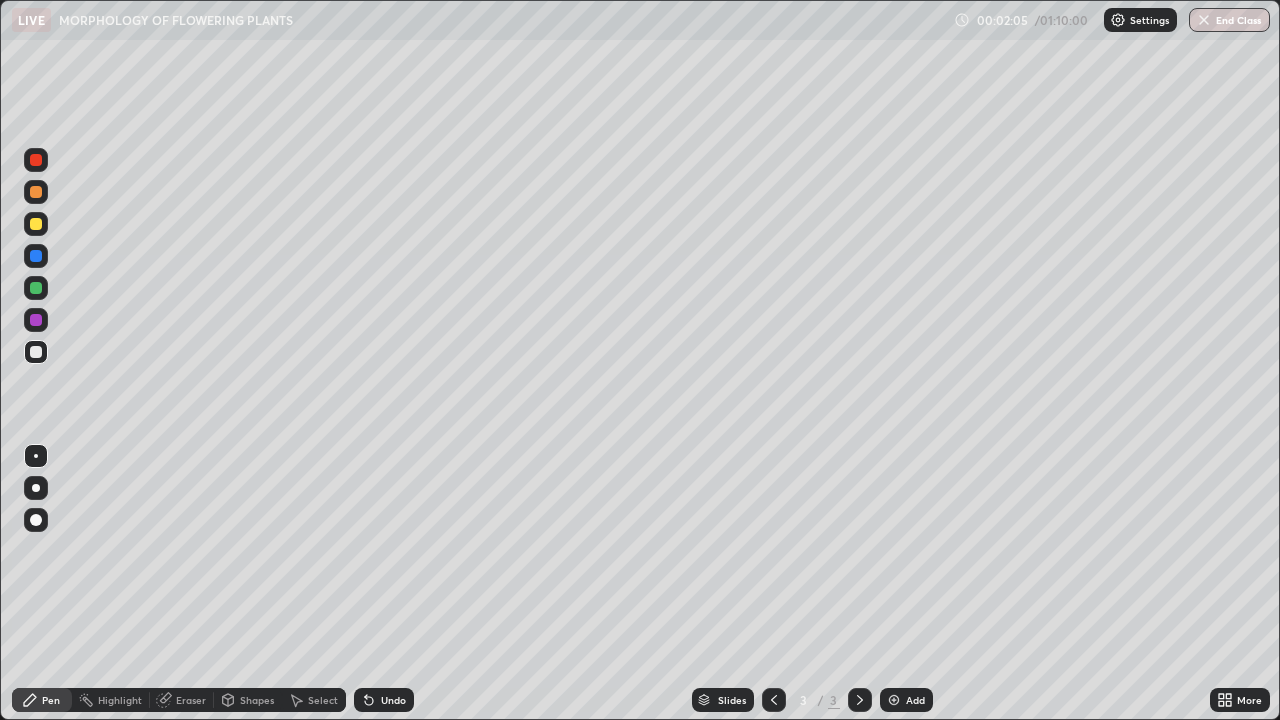 click at bounding box center (36, 352) 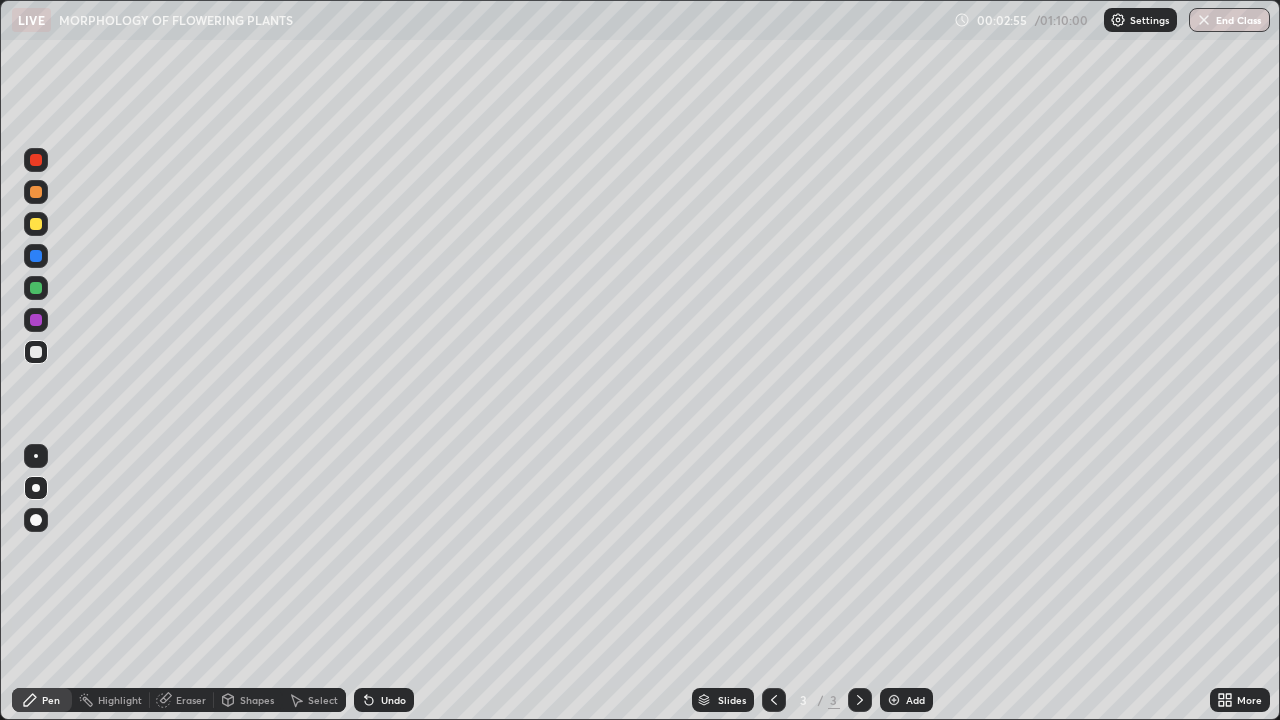 click at bounding box center (36, 224) 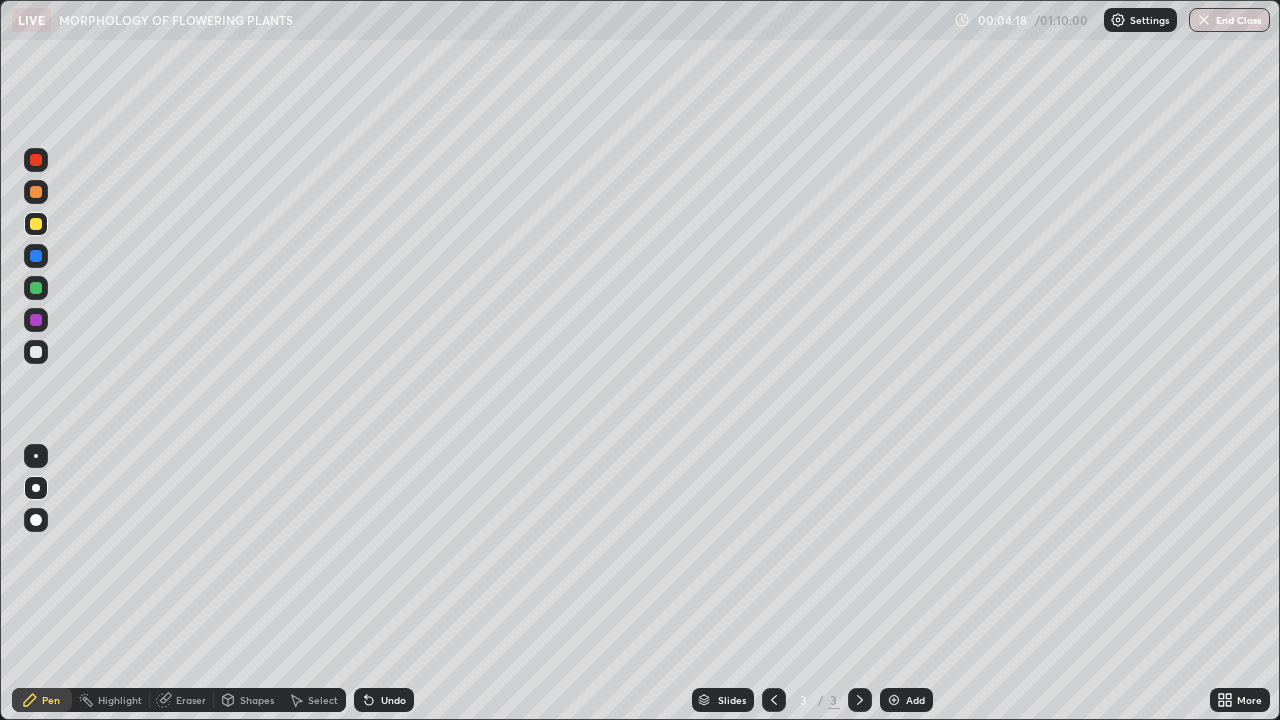 click at bounding box center [36, 288] 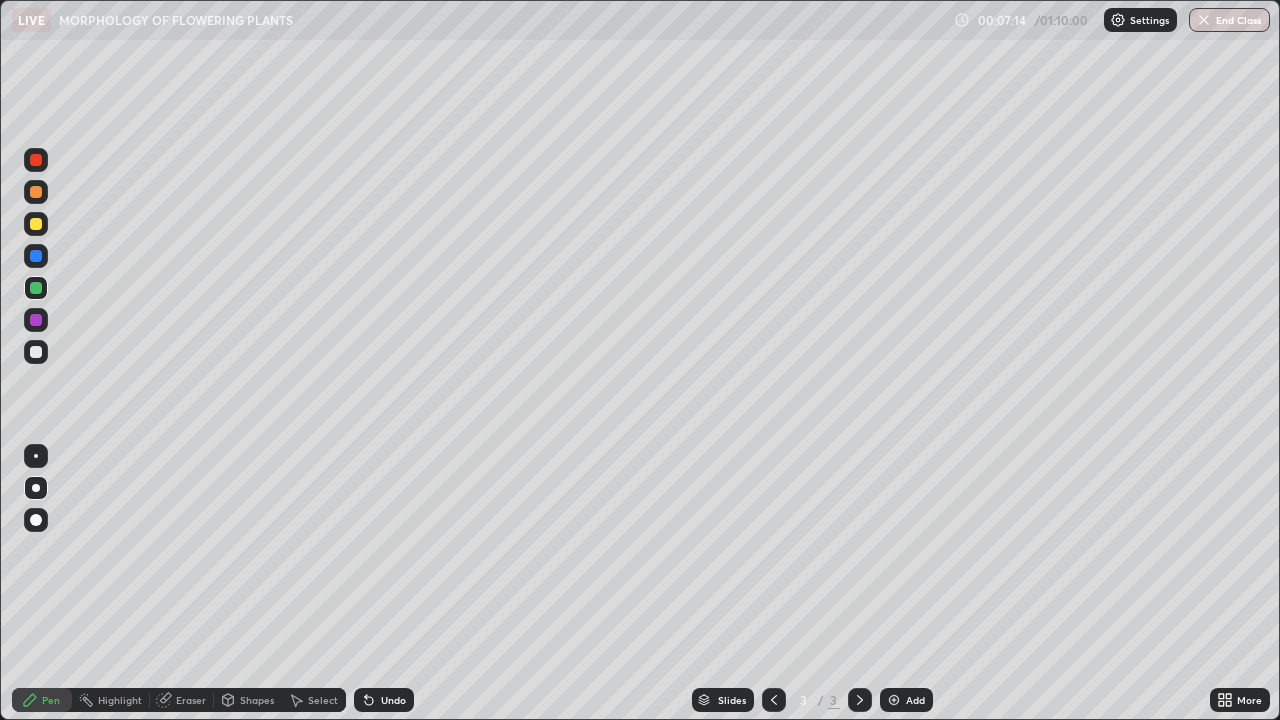 click at bounding box center (36, 224) 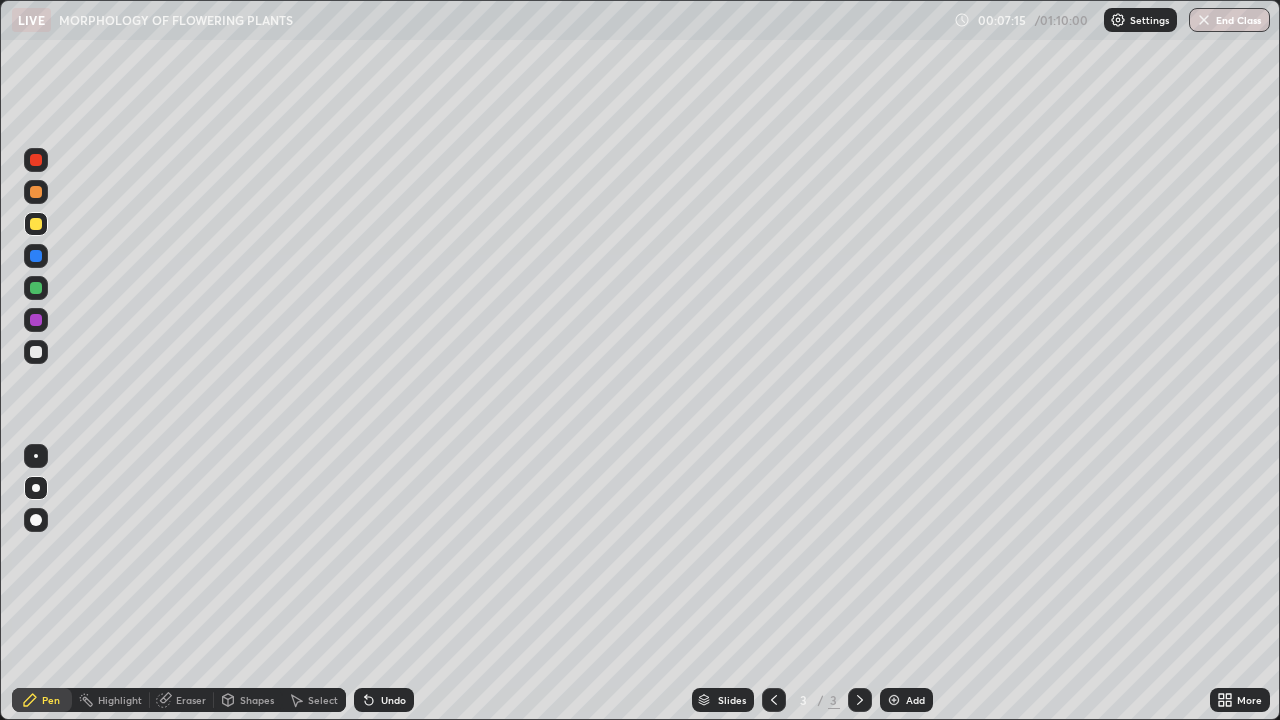 click at bounding box center (36, 352) 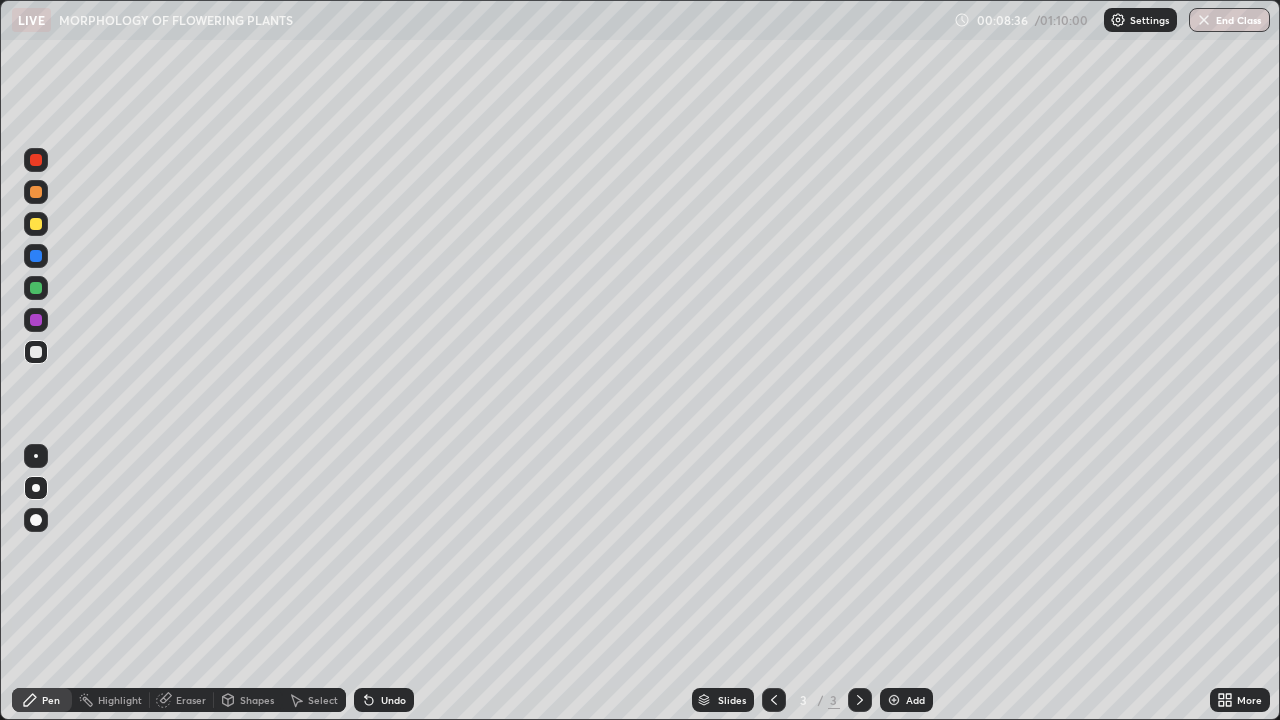 click on "Undo" at bounding box center (384, 700) 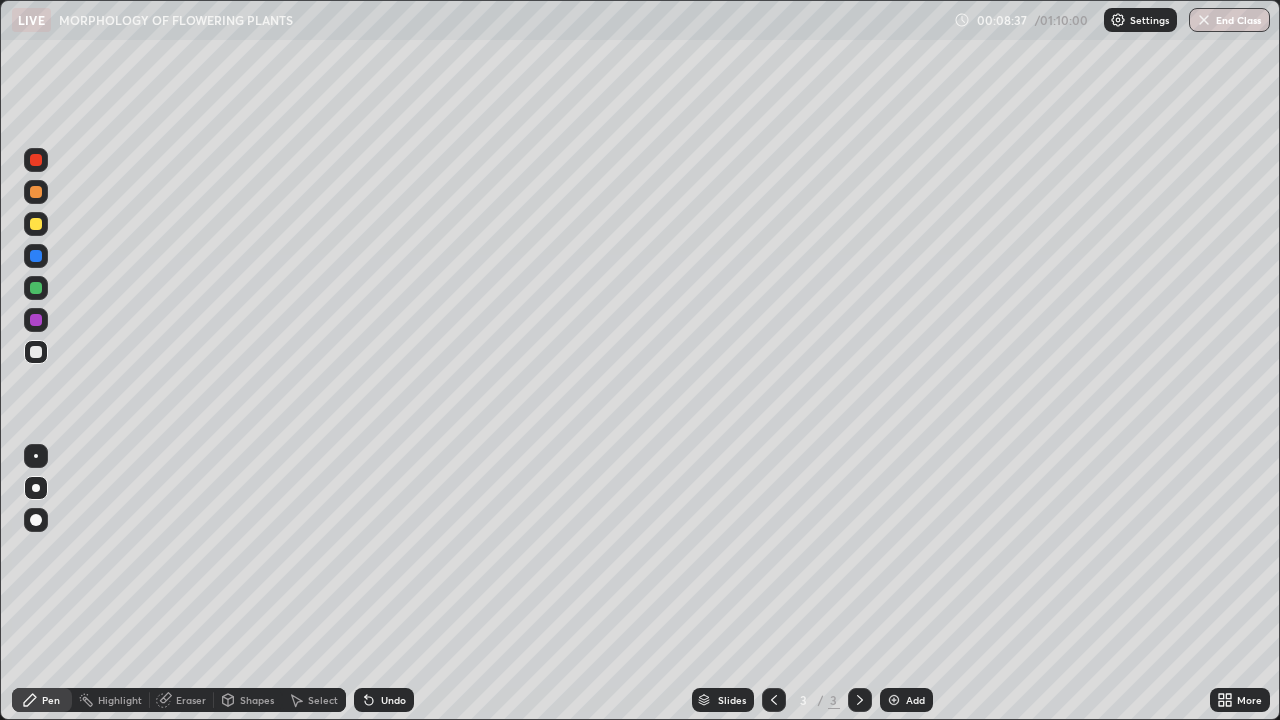 click on "Undo" at bounding box center [393, 700] 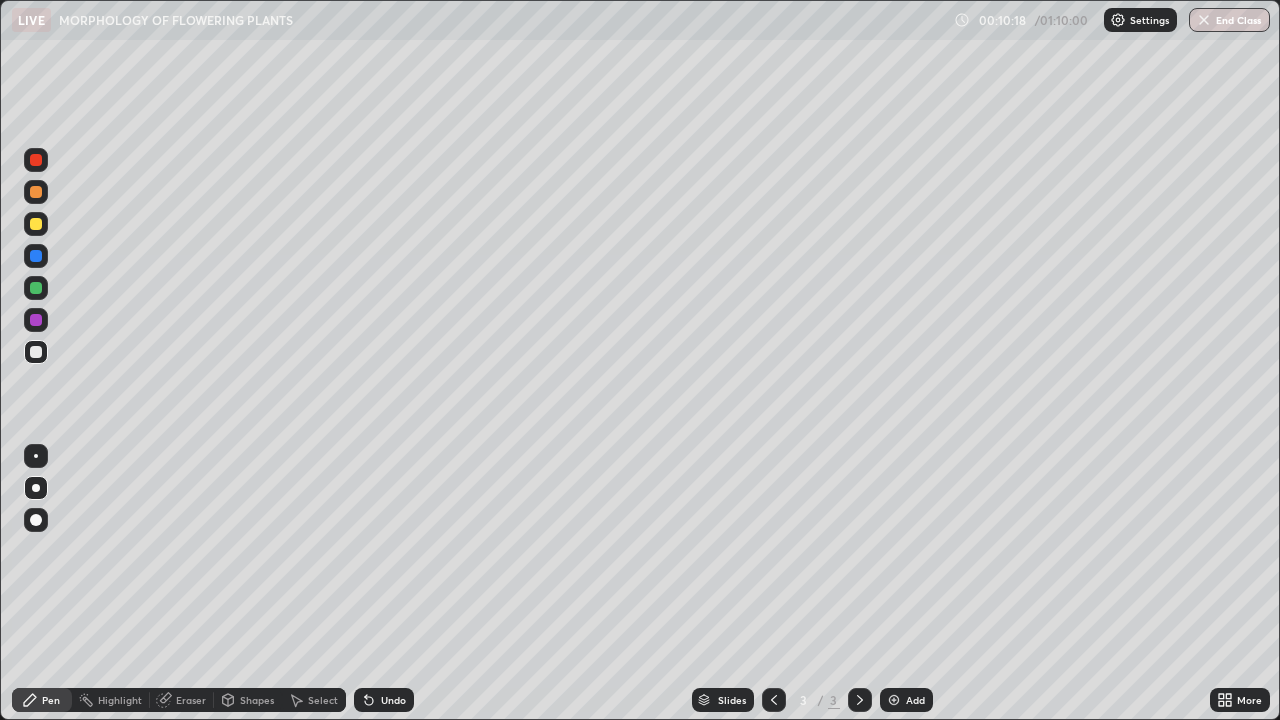 click at bounding box center [894, 700] 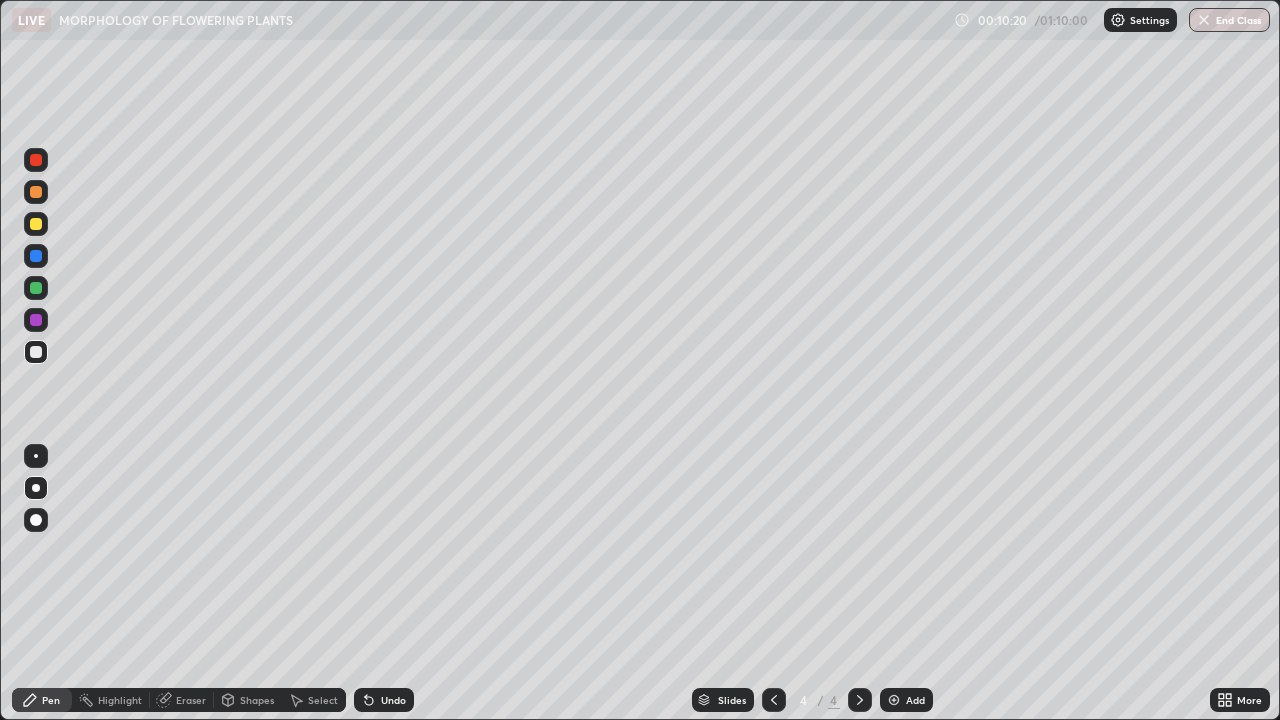 click at bounding box center [36, 224] 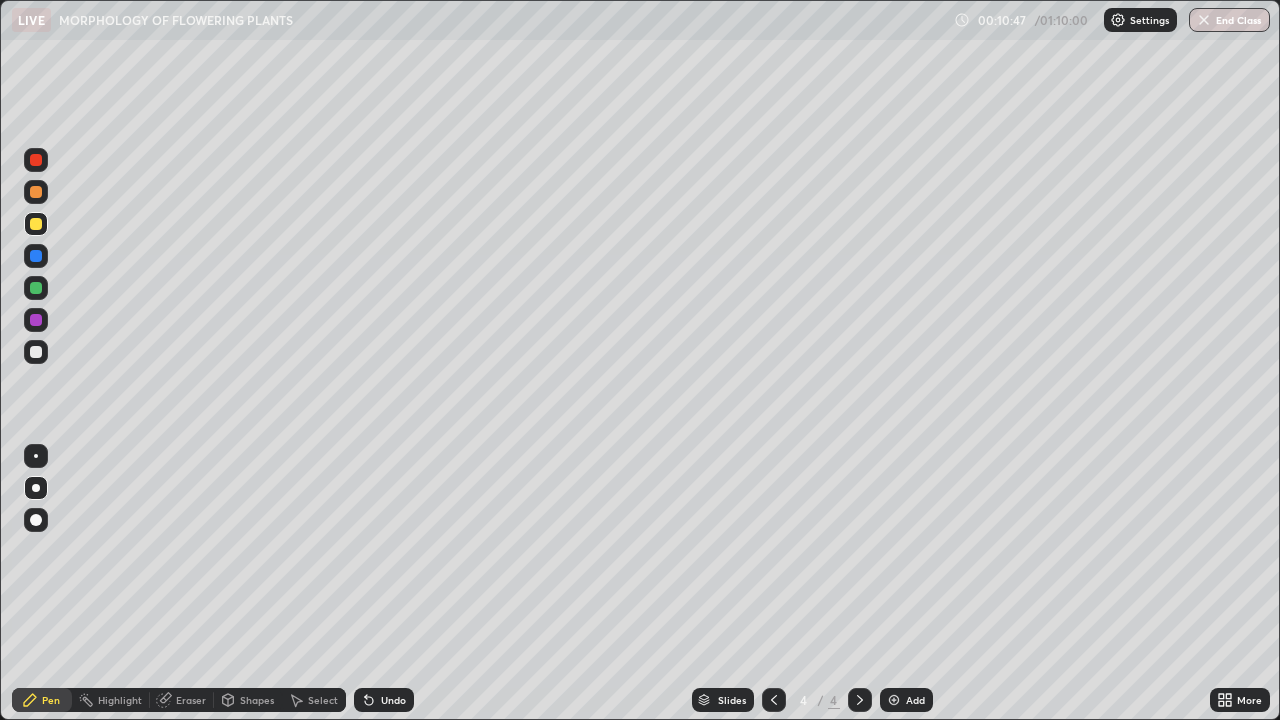 click at bounding box center (36, 488) 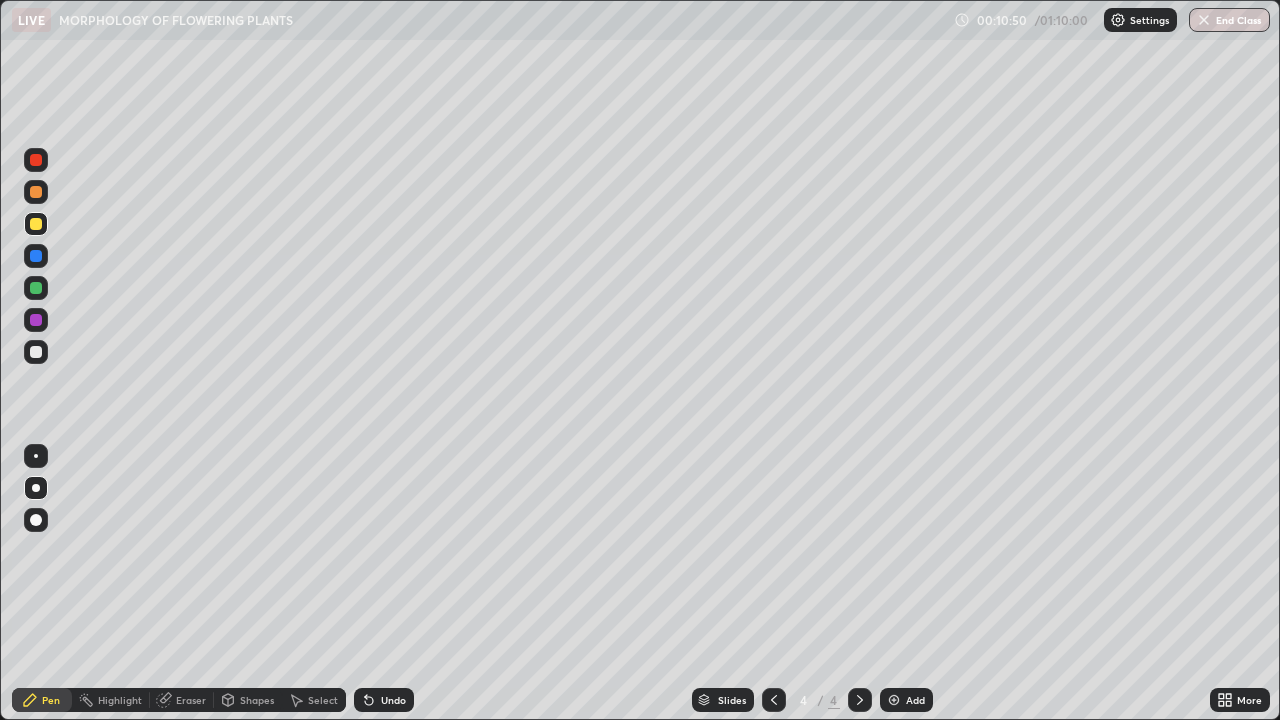 click 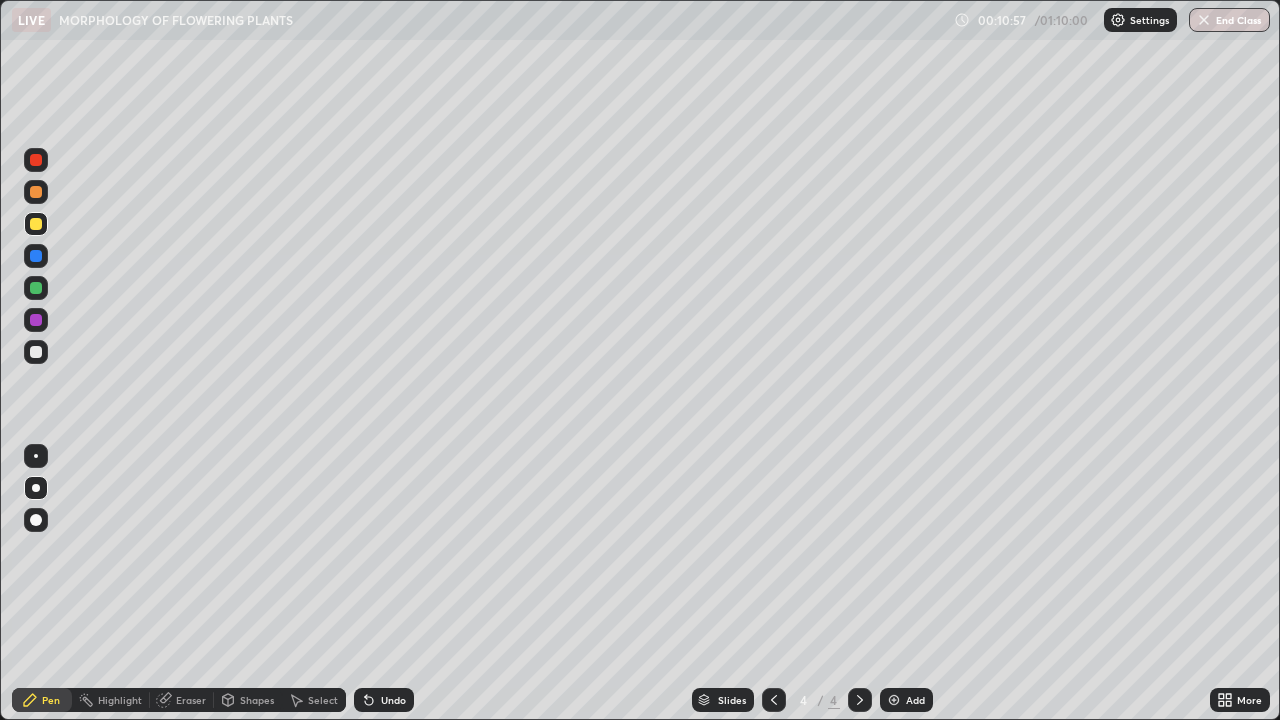 click at bounding box center (36, 352) 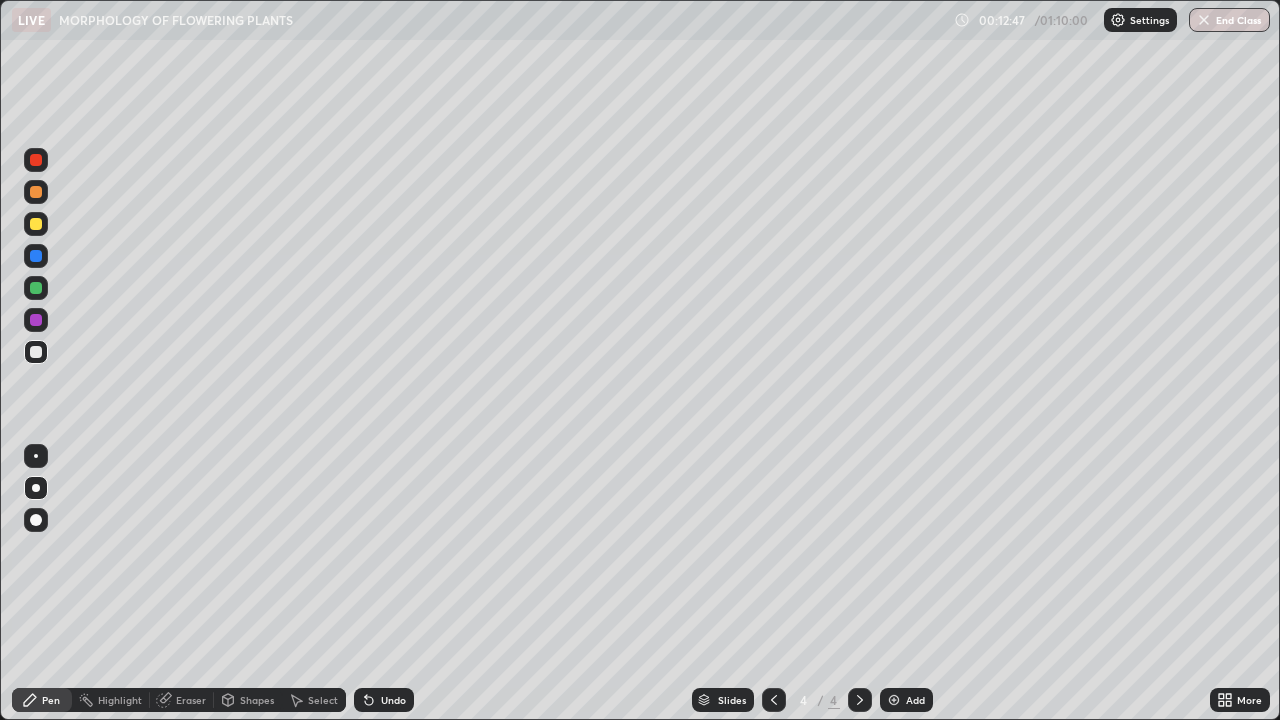 click at bounding box center (36, 288) 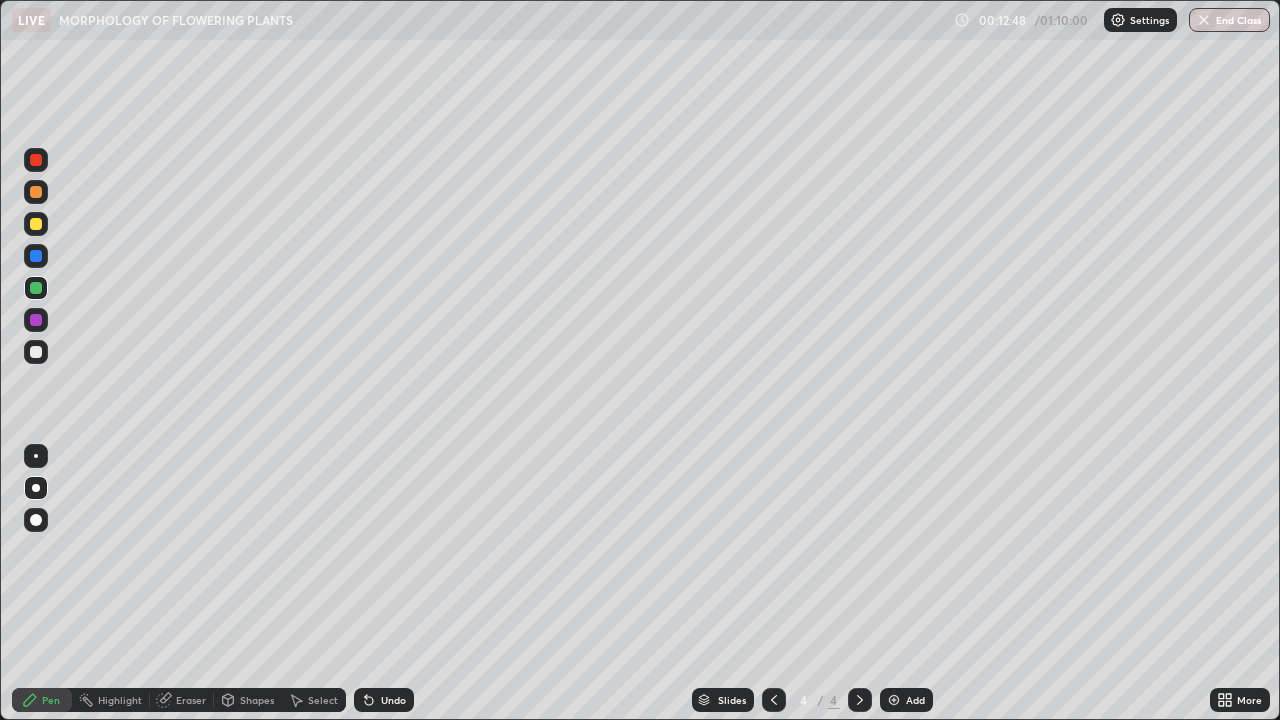 click on "Undo" at bounding box center [384, 700] 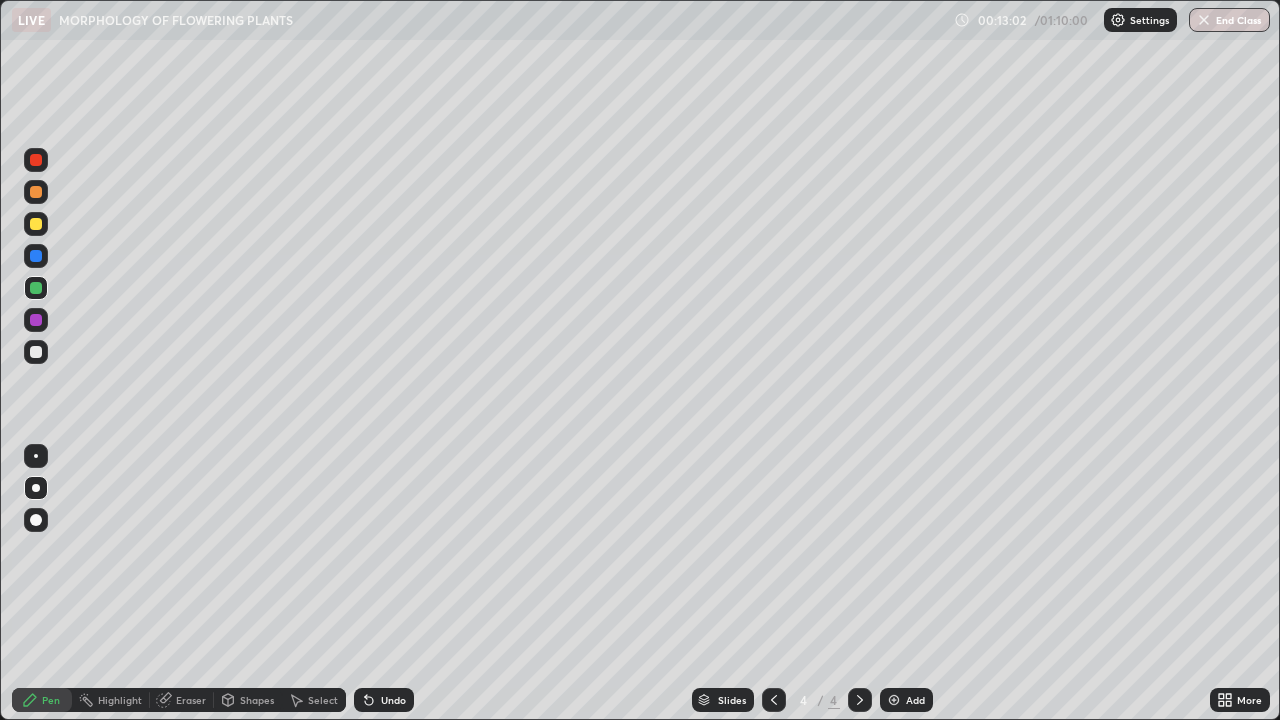 click on "Undo" at bounding box center [393, 700] 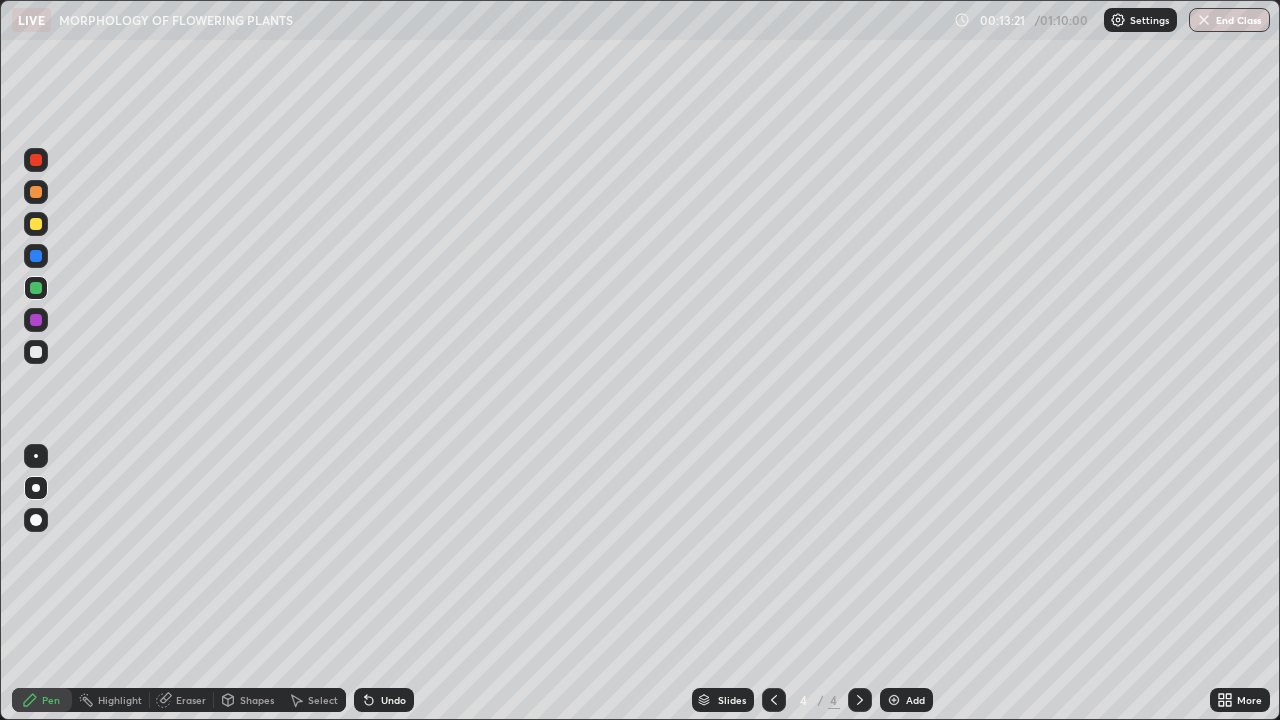 click at bounding box center (36, 320) 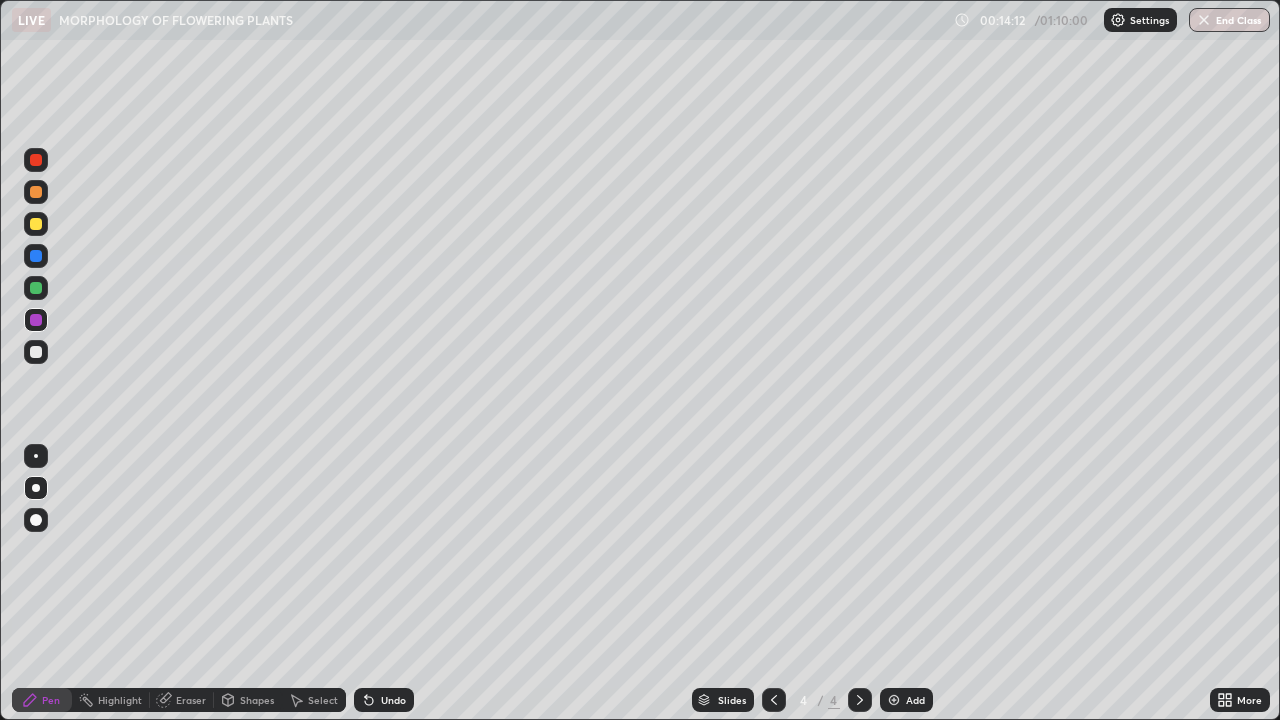 click on "Pen" at bounding box center (42, 700) 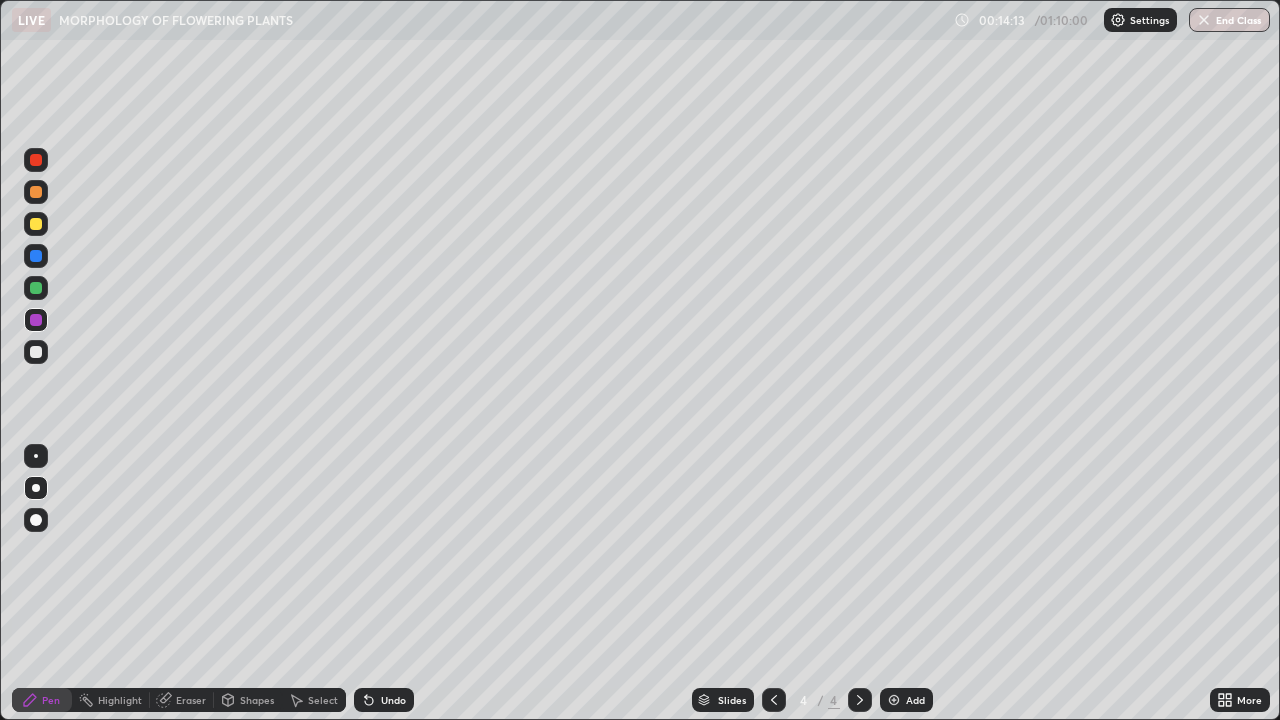 click at bounding box center [36, 488] 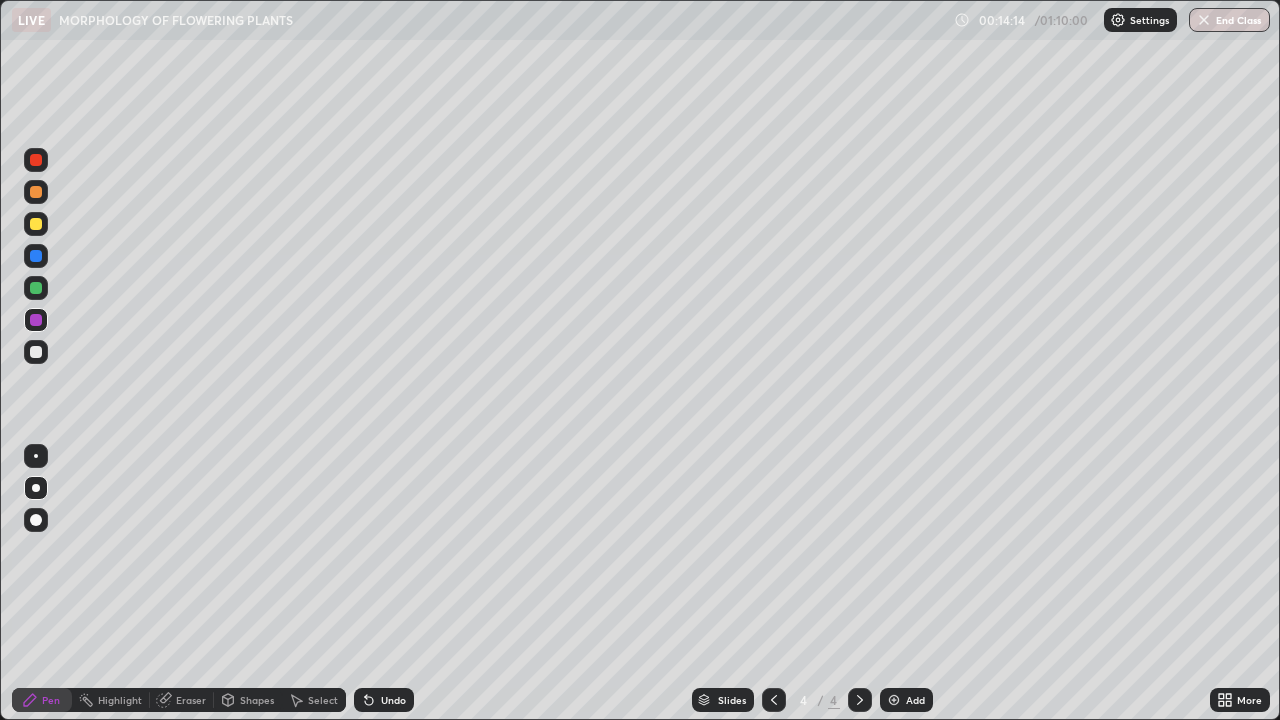 click at bounding box center (36, 352) 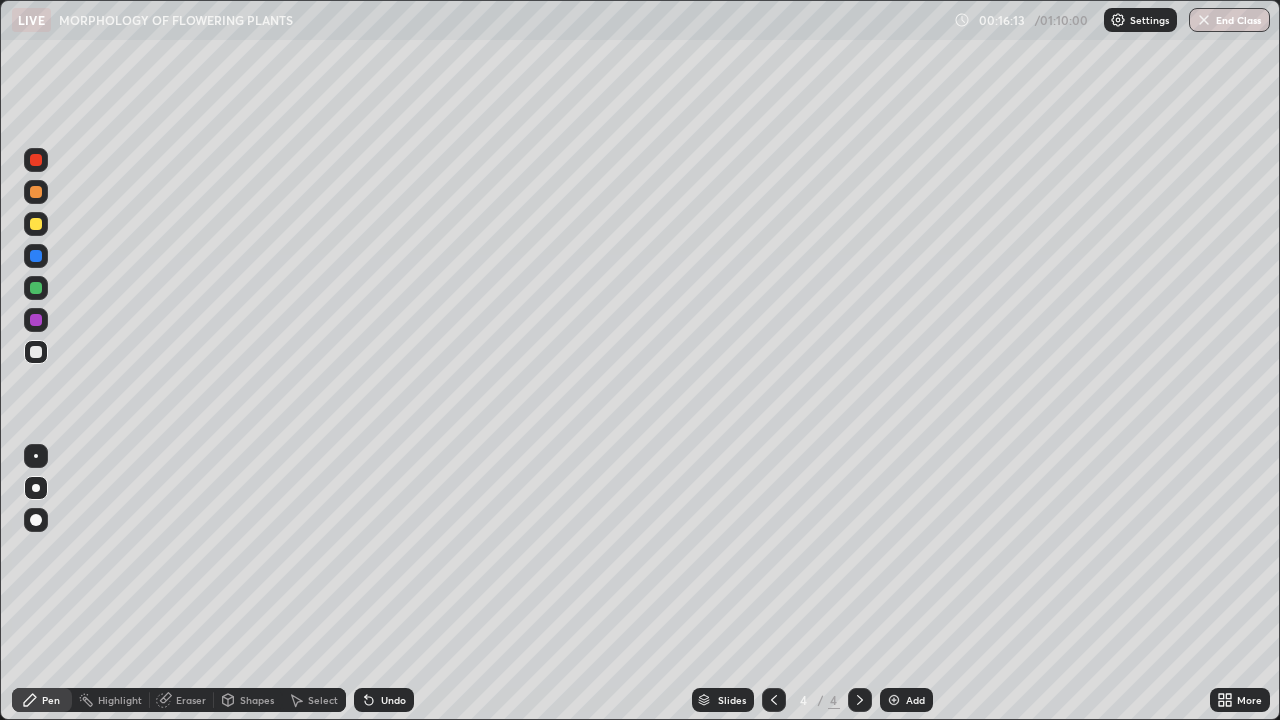 click 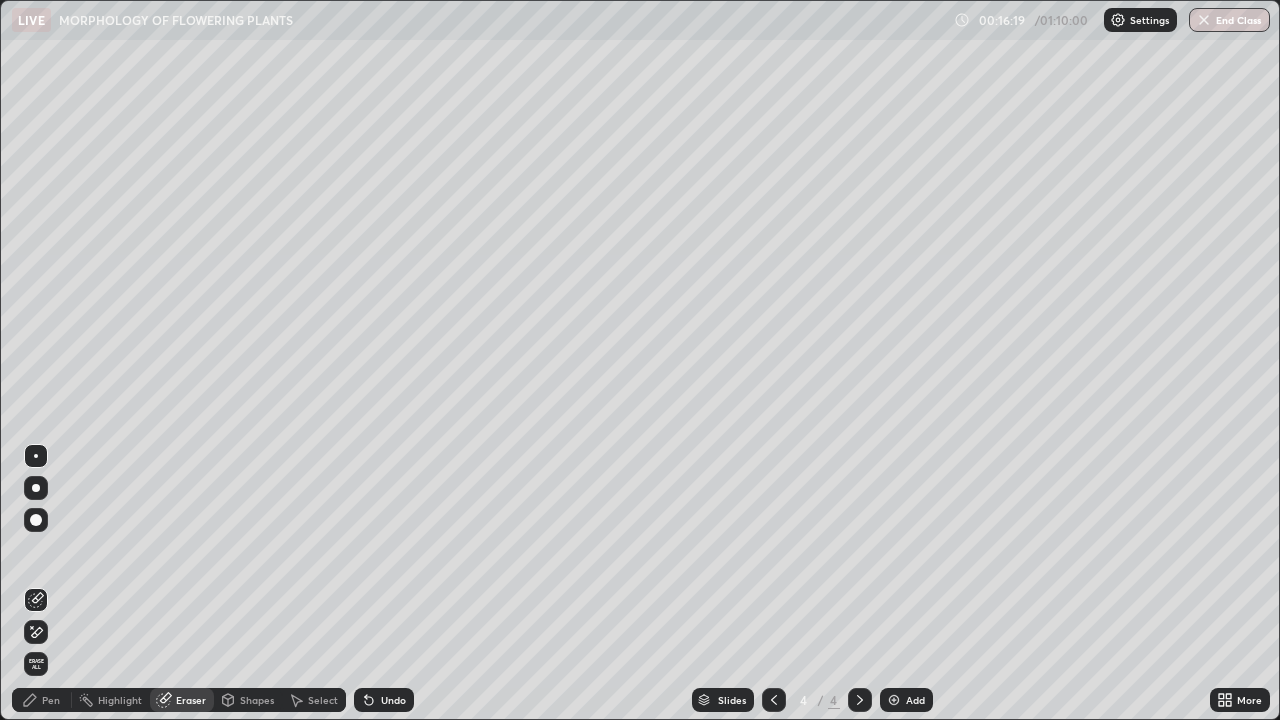click on "Pen" at bounding box center [51, 700] 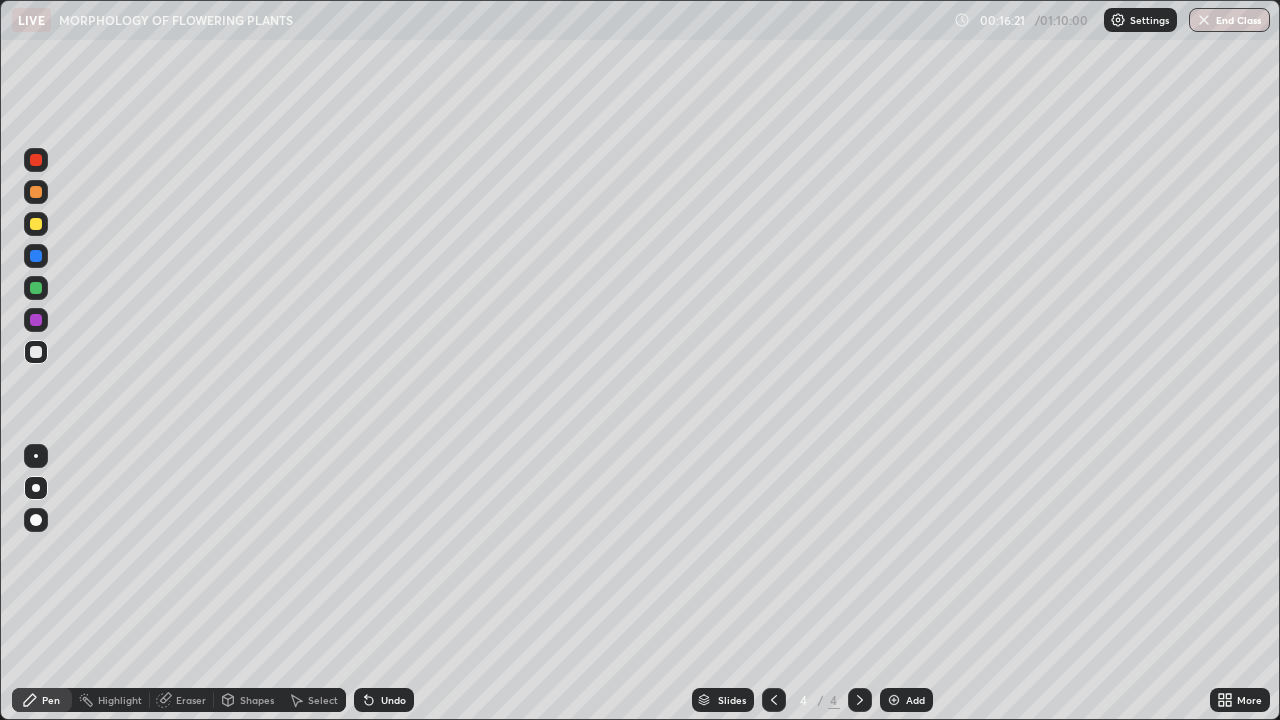 click at bounding box center (36, 256) 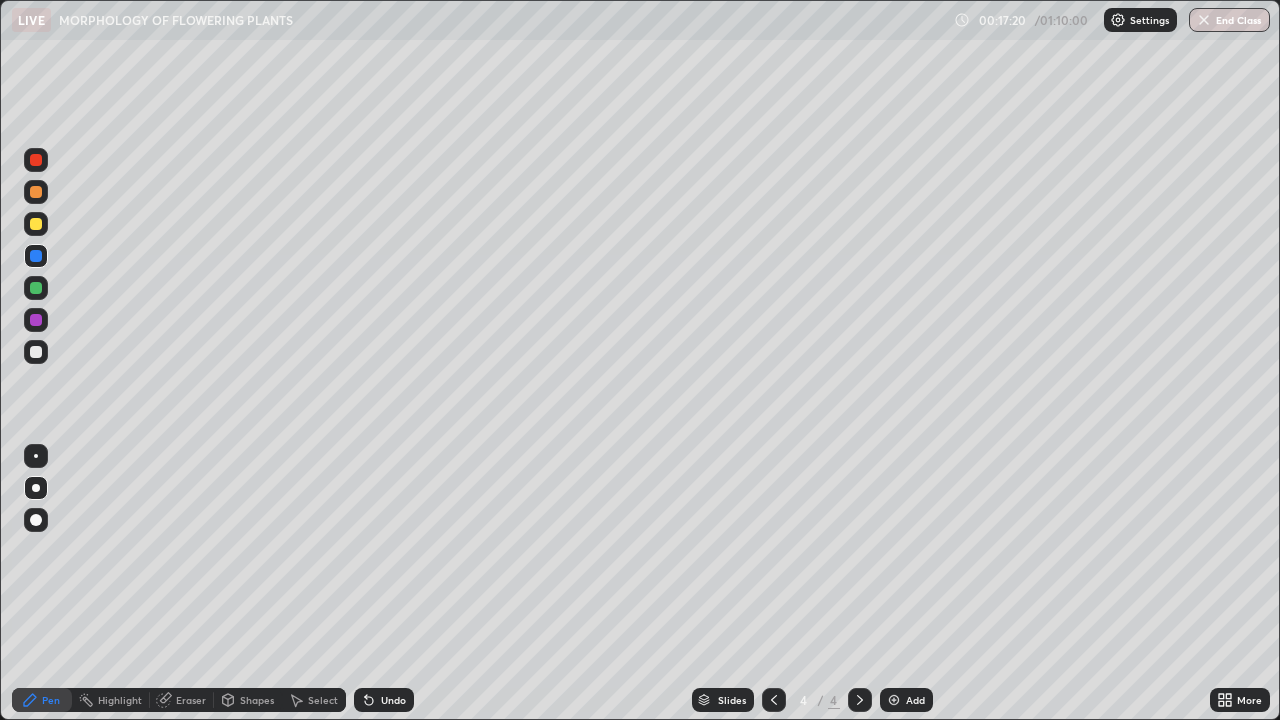 click at bounding box center (36, 192) 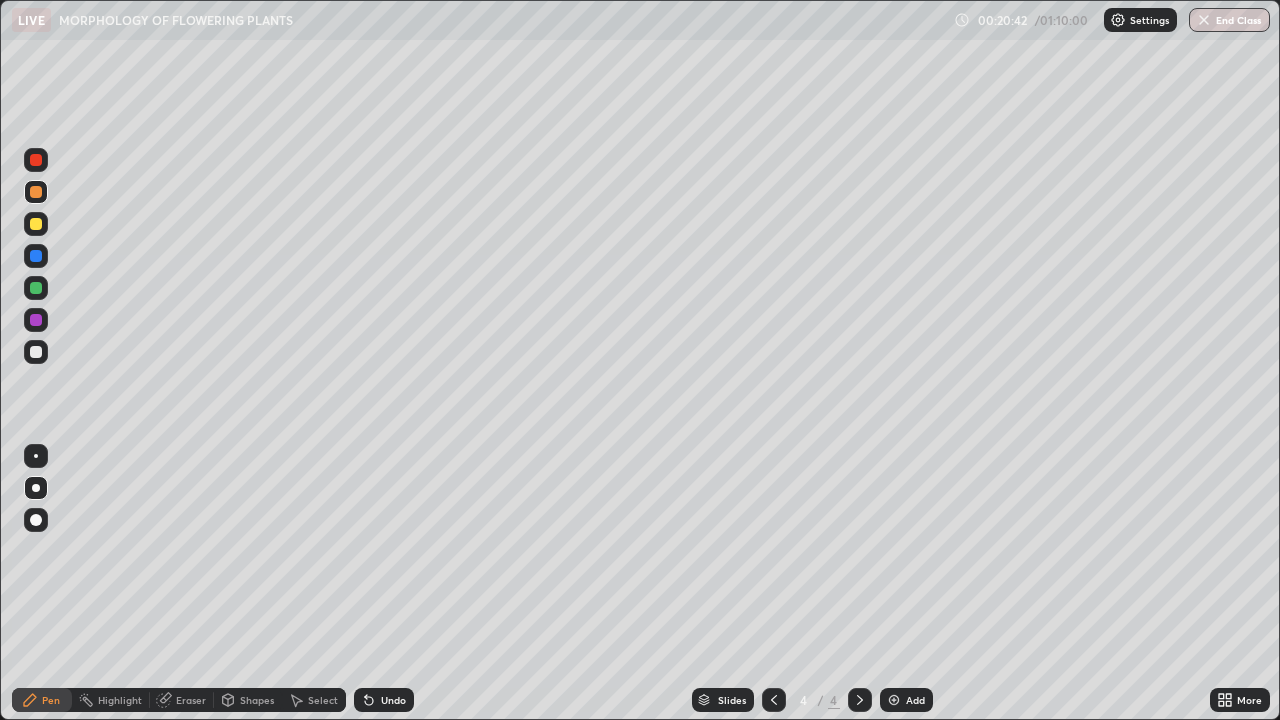 click on "Slides 4 / 4 Add" at bounding box center (812, 700) 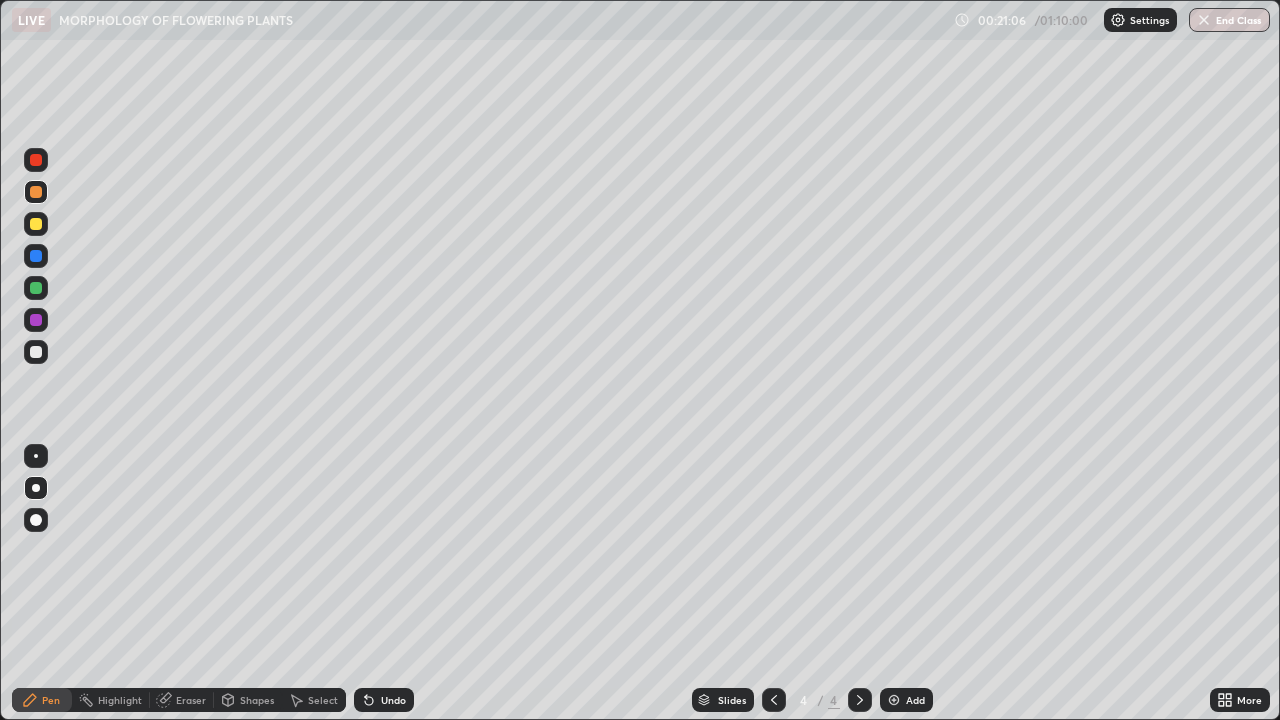 click on "Eraser" at bounding box center (182, 700) 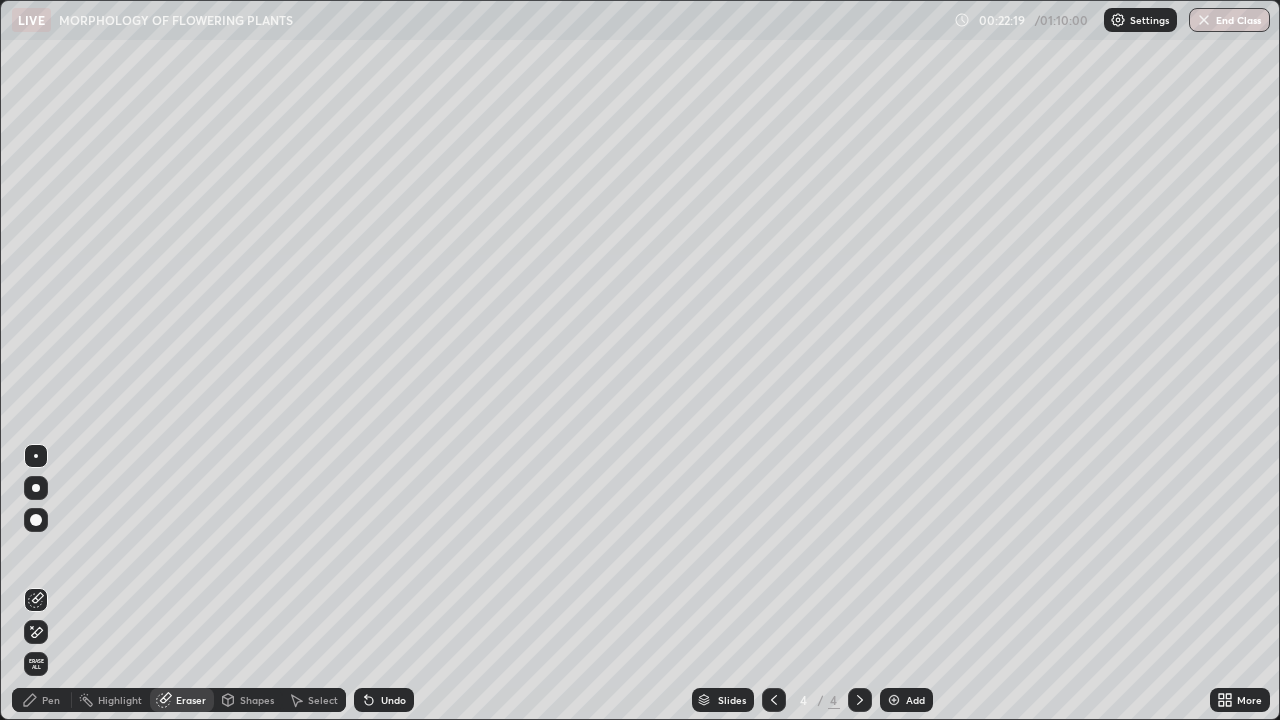 click on "Pen" at bounding box center [42, 700] 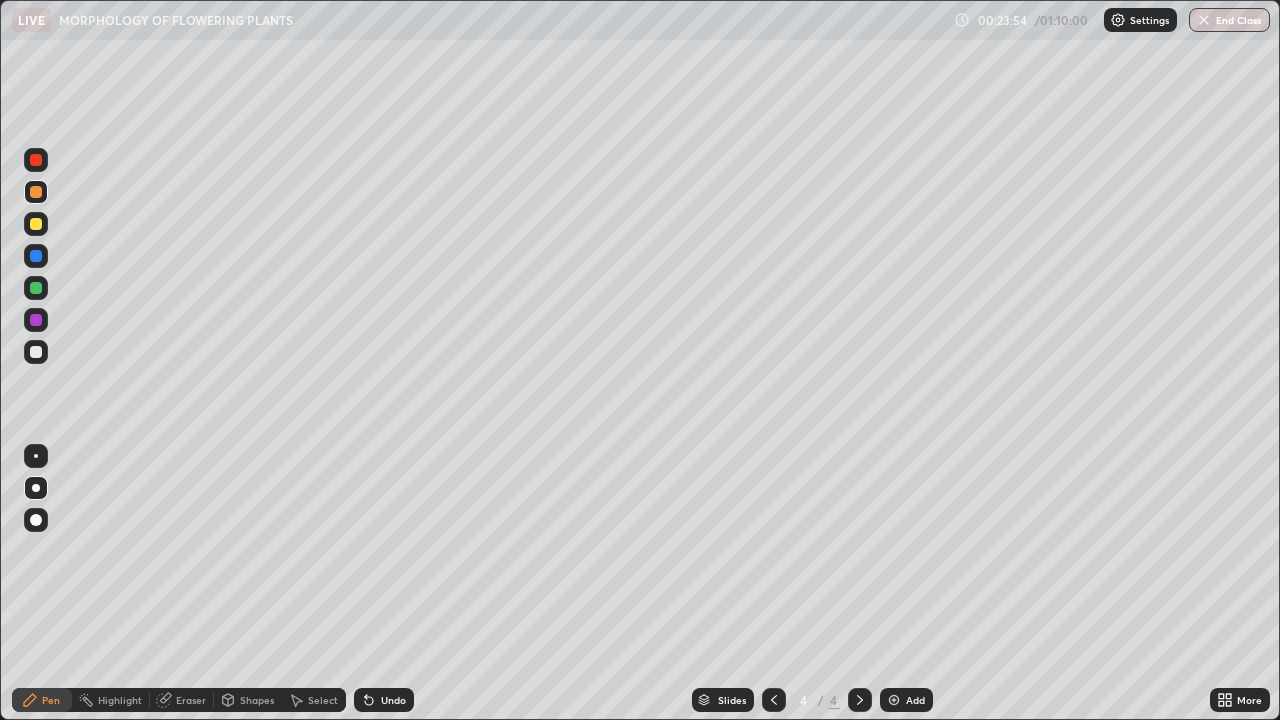 click on "Add" at bounding box center [906, 700] 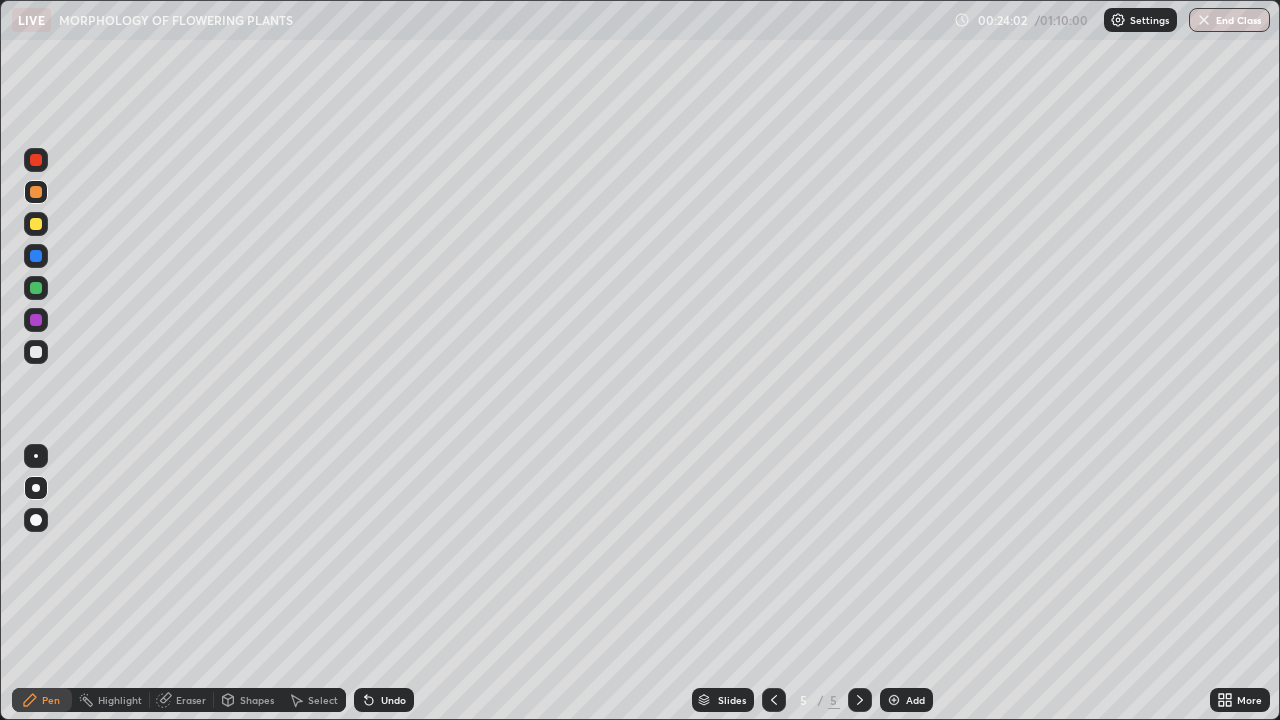 click 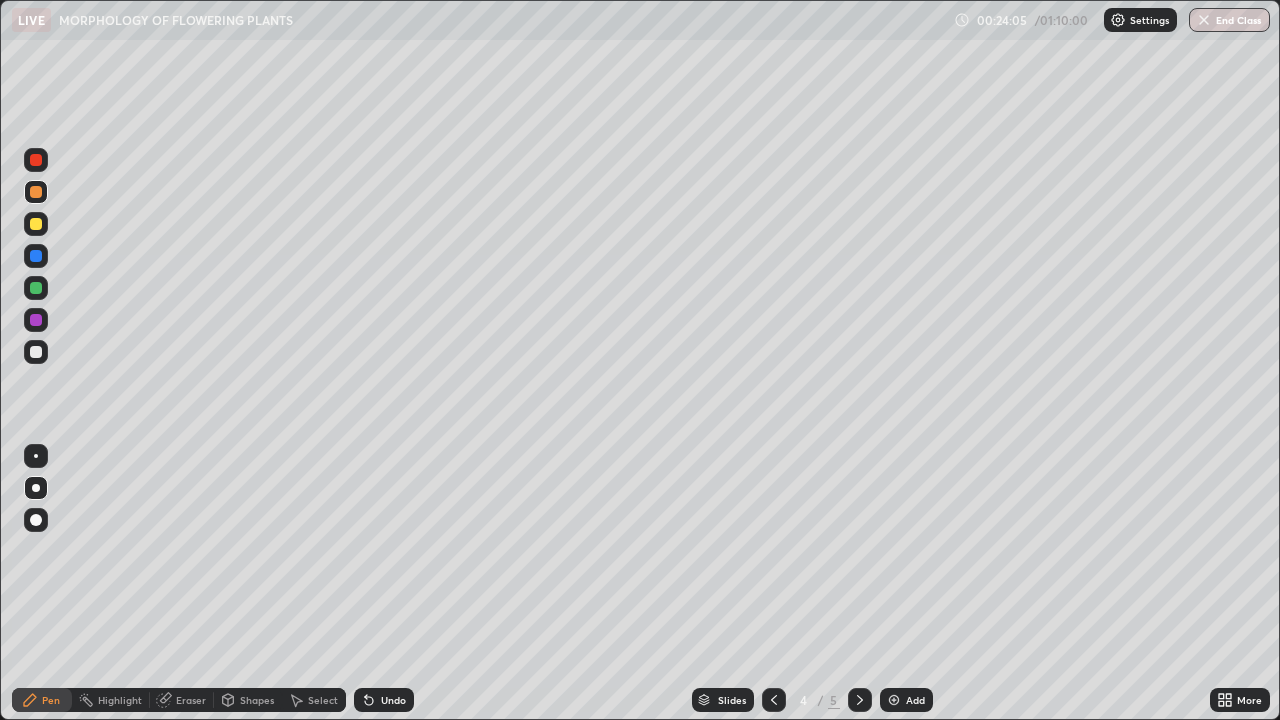 click 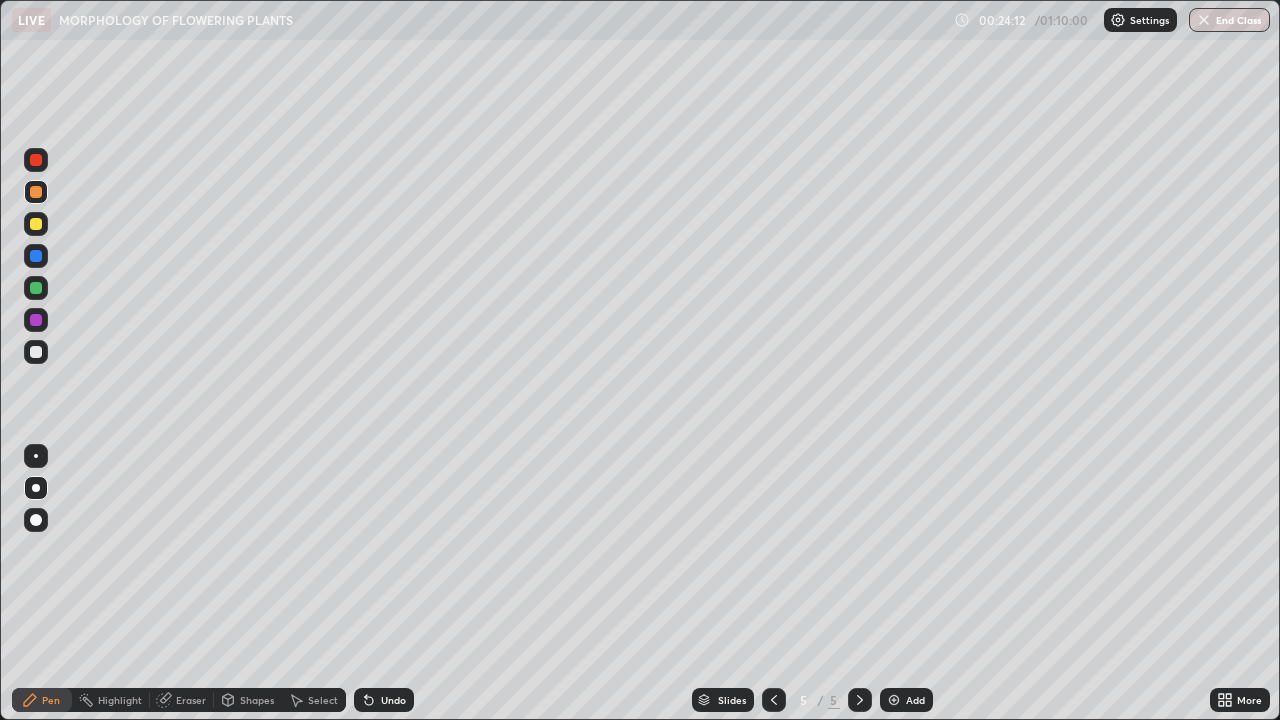 click at bounding box center (36, 352) 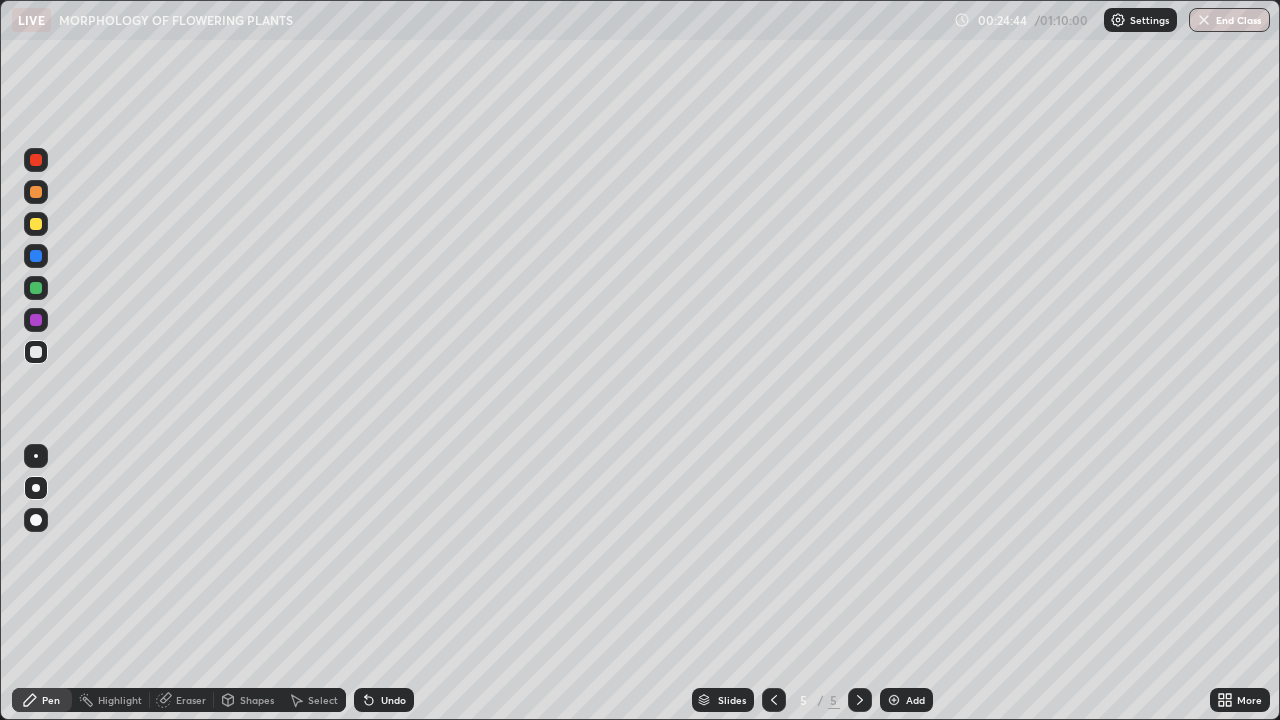 click at bounding box center (36, 288) 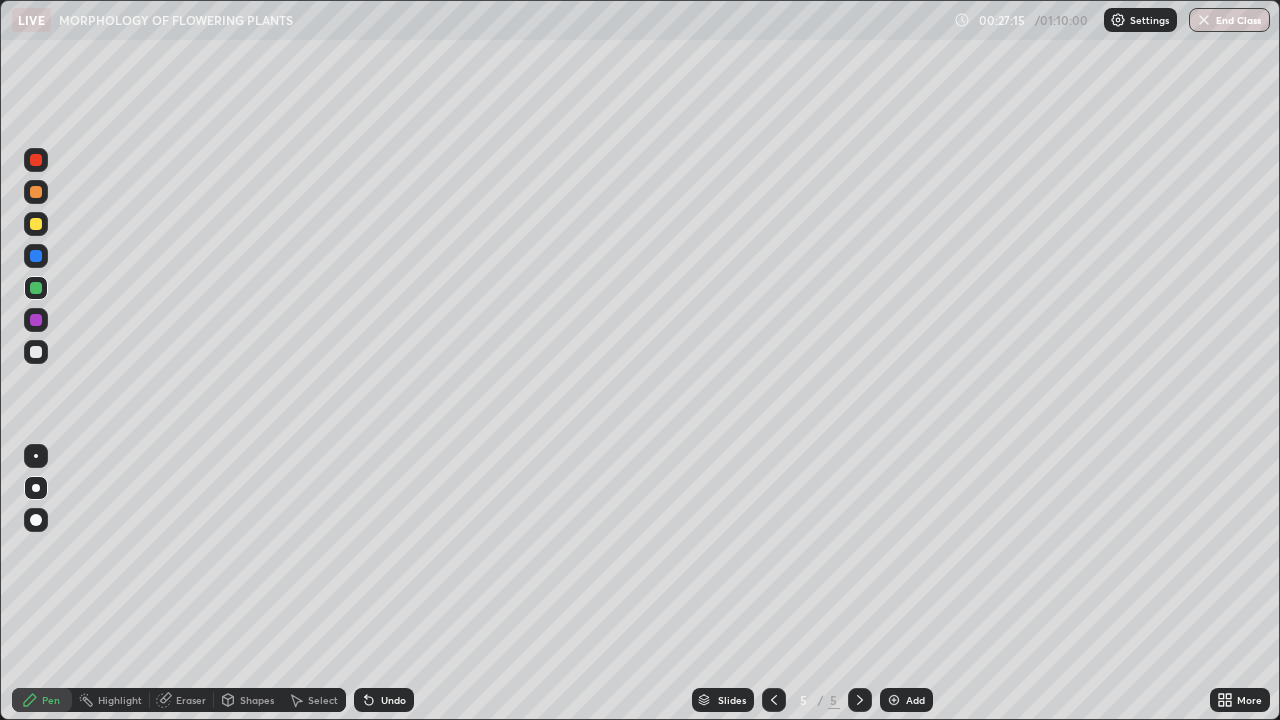 click at bounding box center (36, 320) 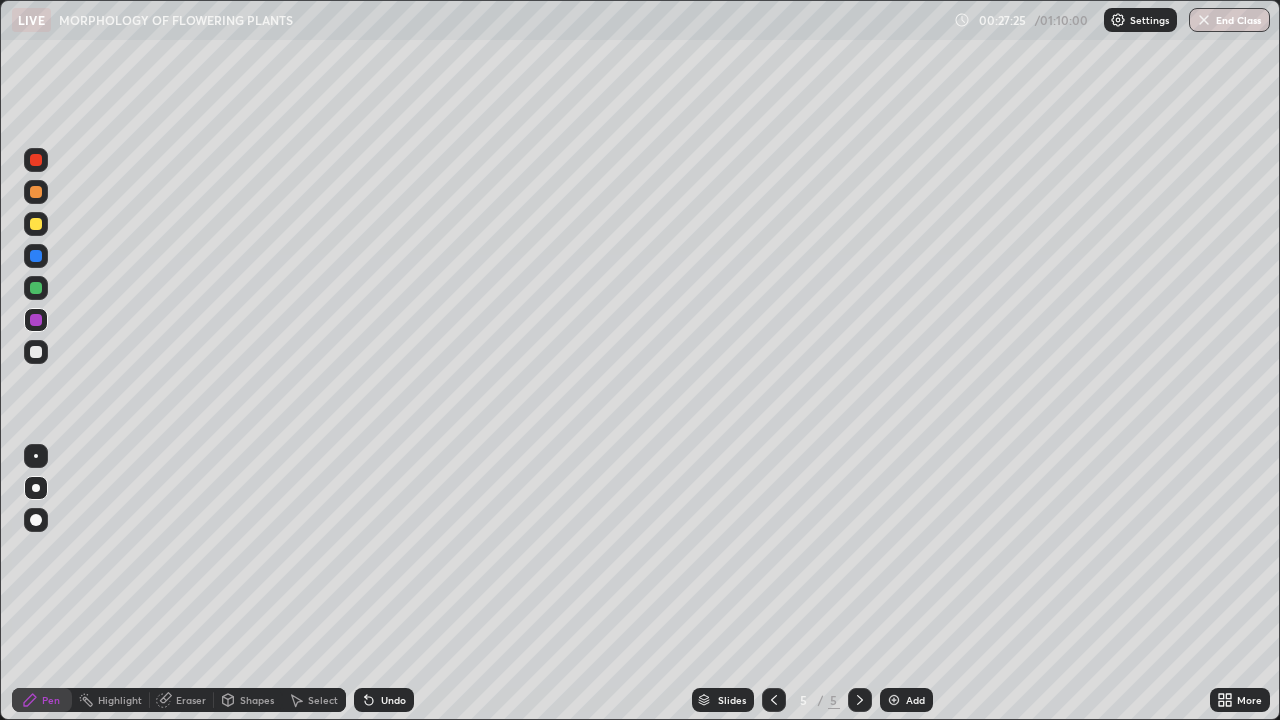 click 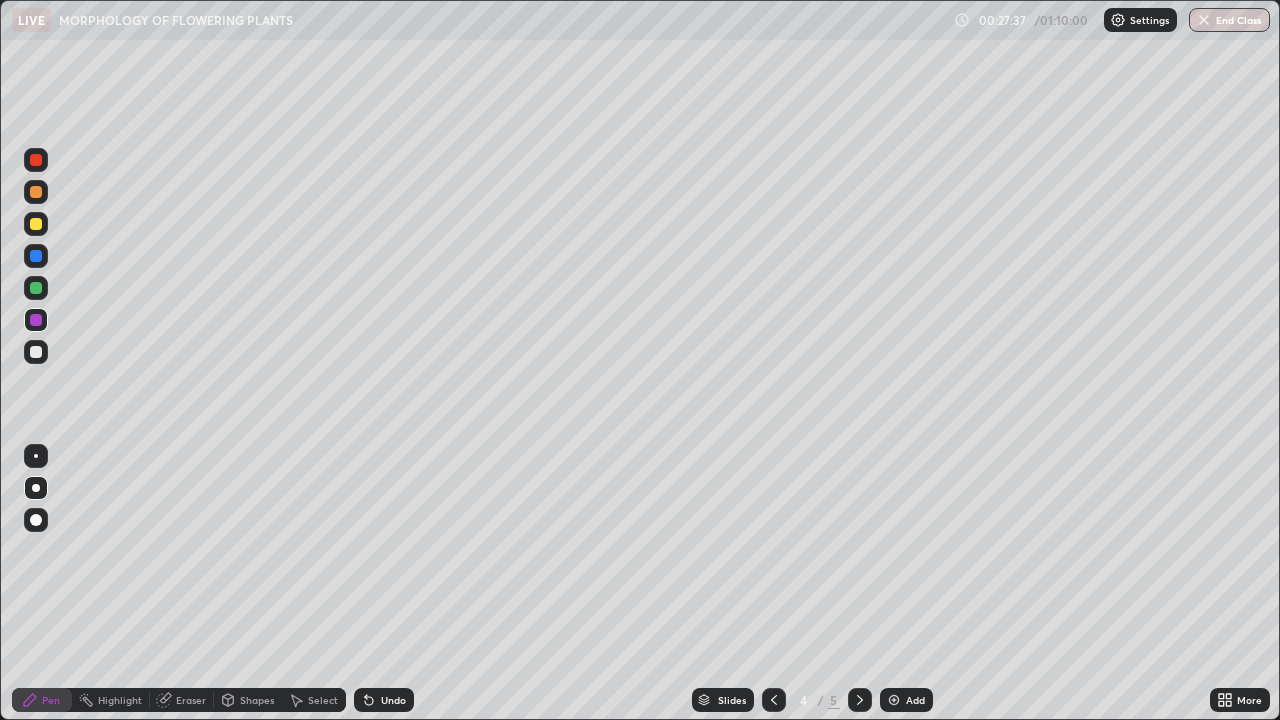 click 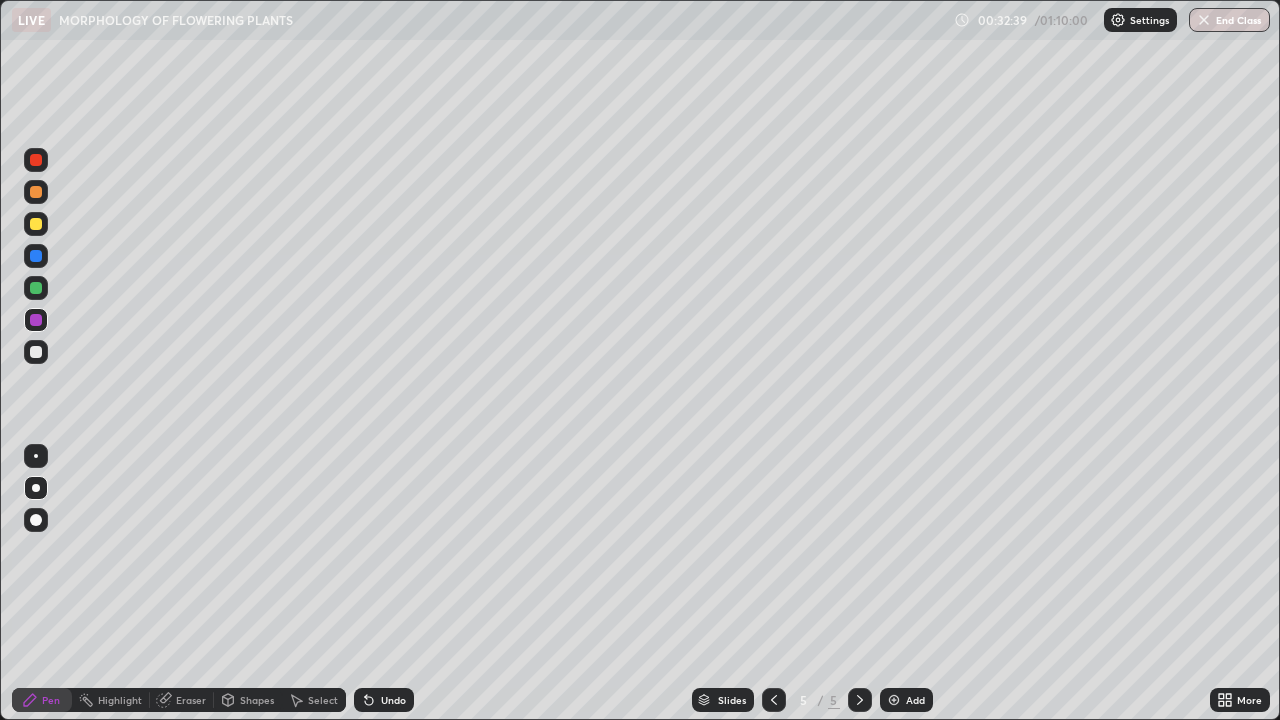click on "Add" at bounding box center [906, 700] 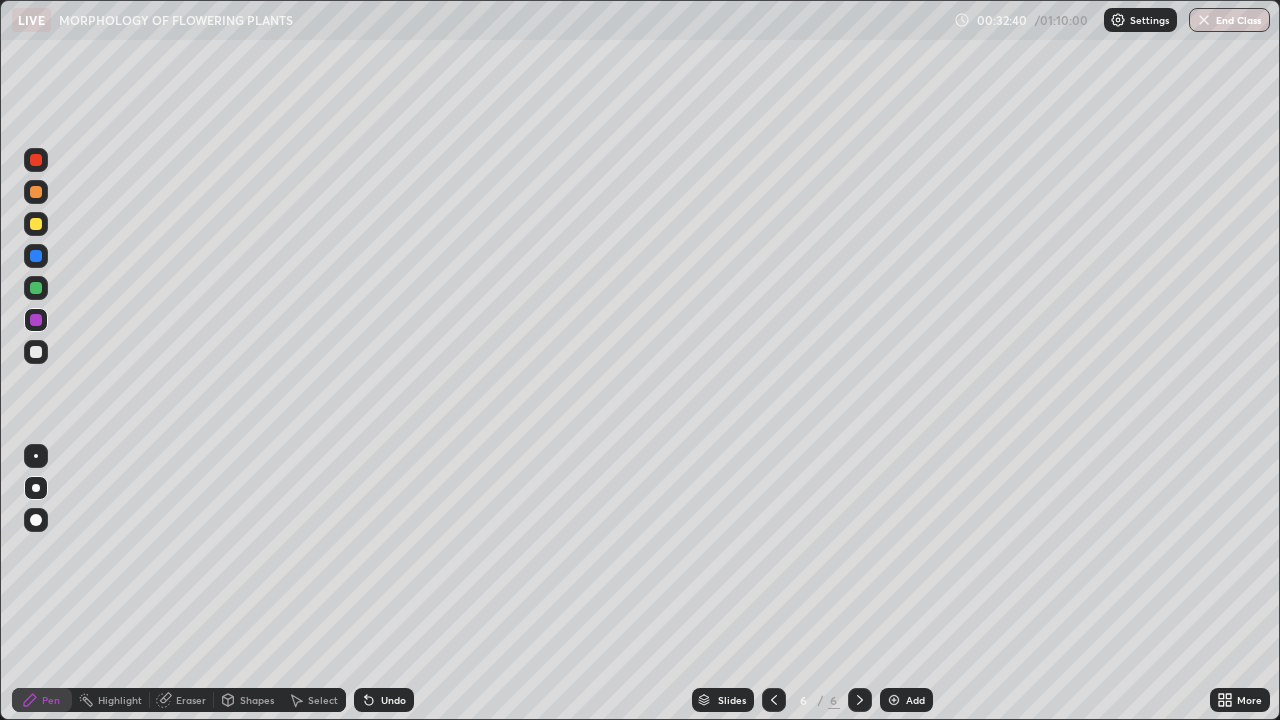 click 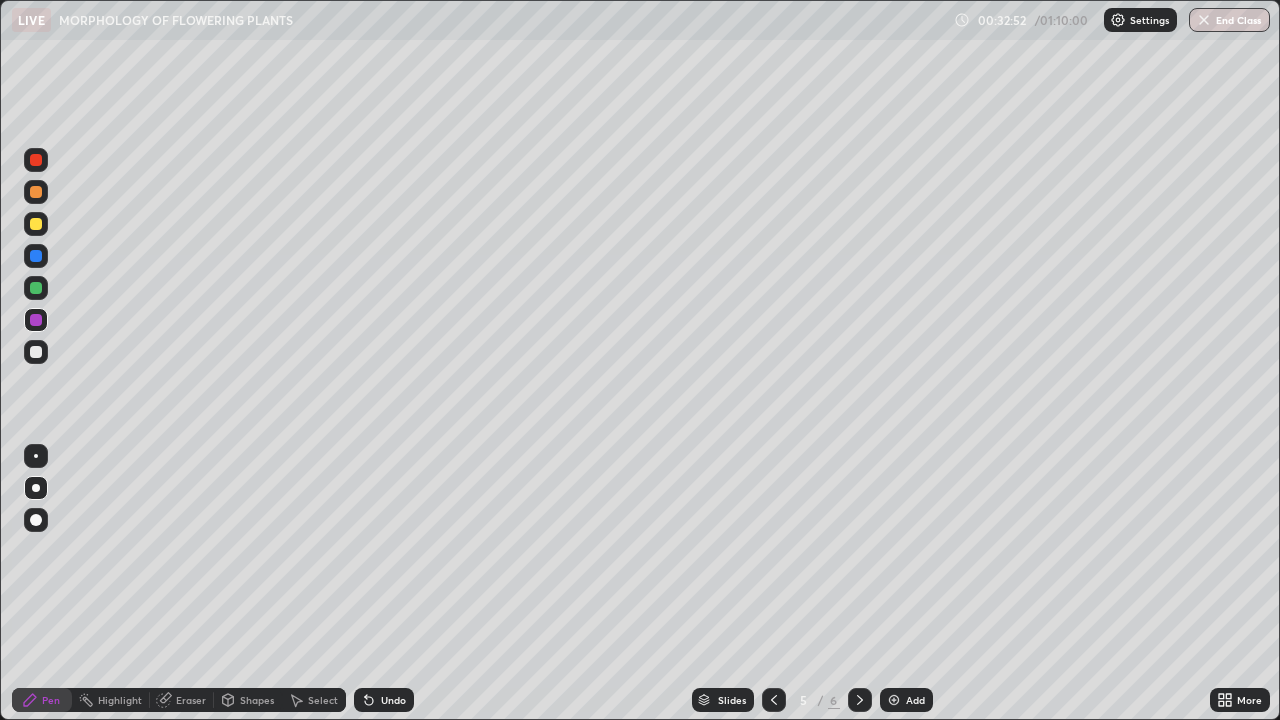 click at bounding box center [774, 700] 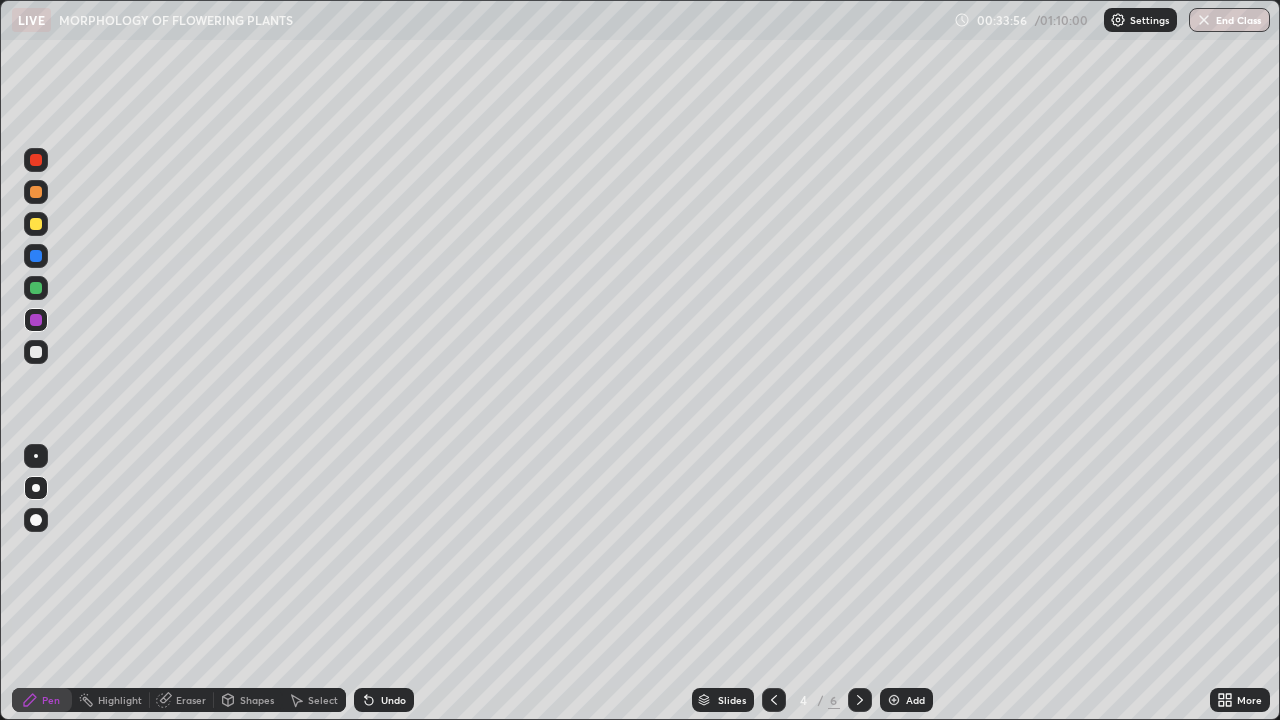 click at bounding box center (894, 700) 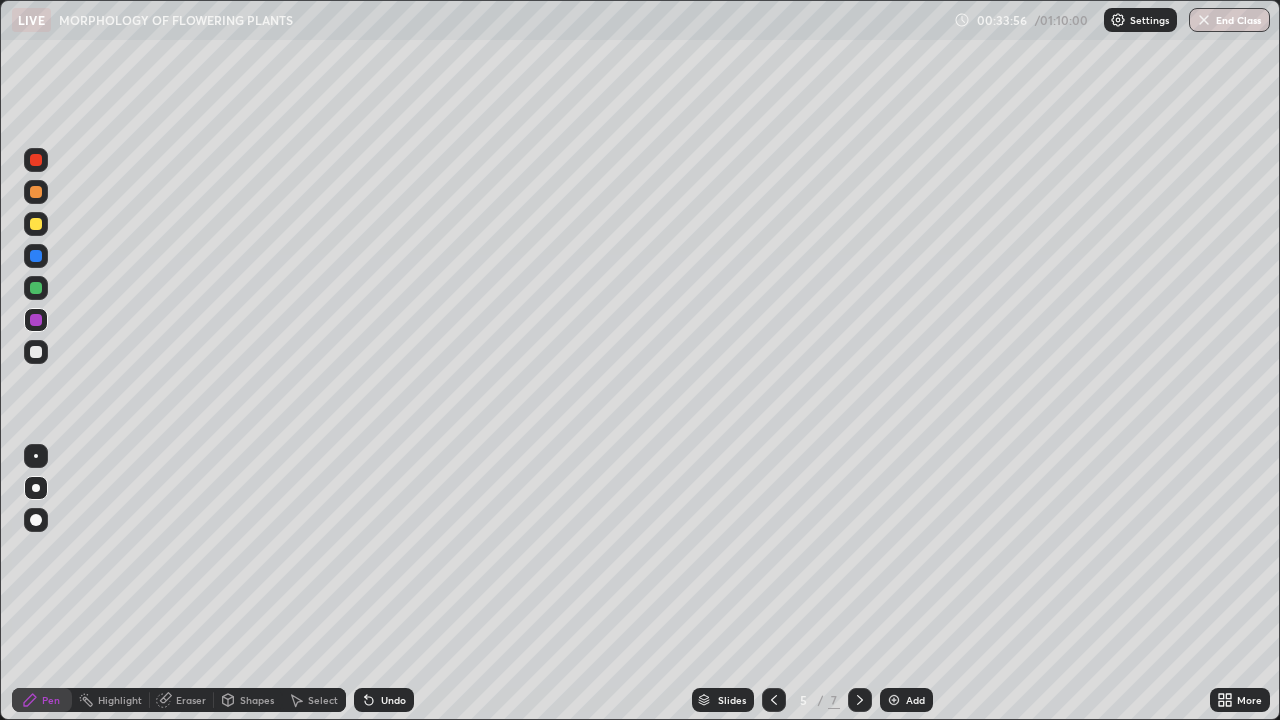 click at bounding box center [894, 700] 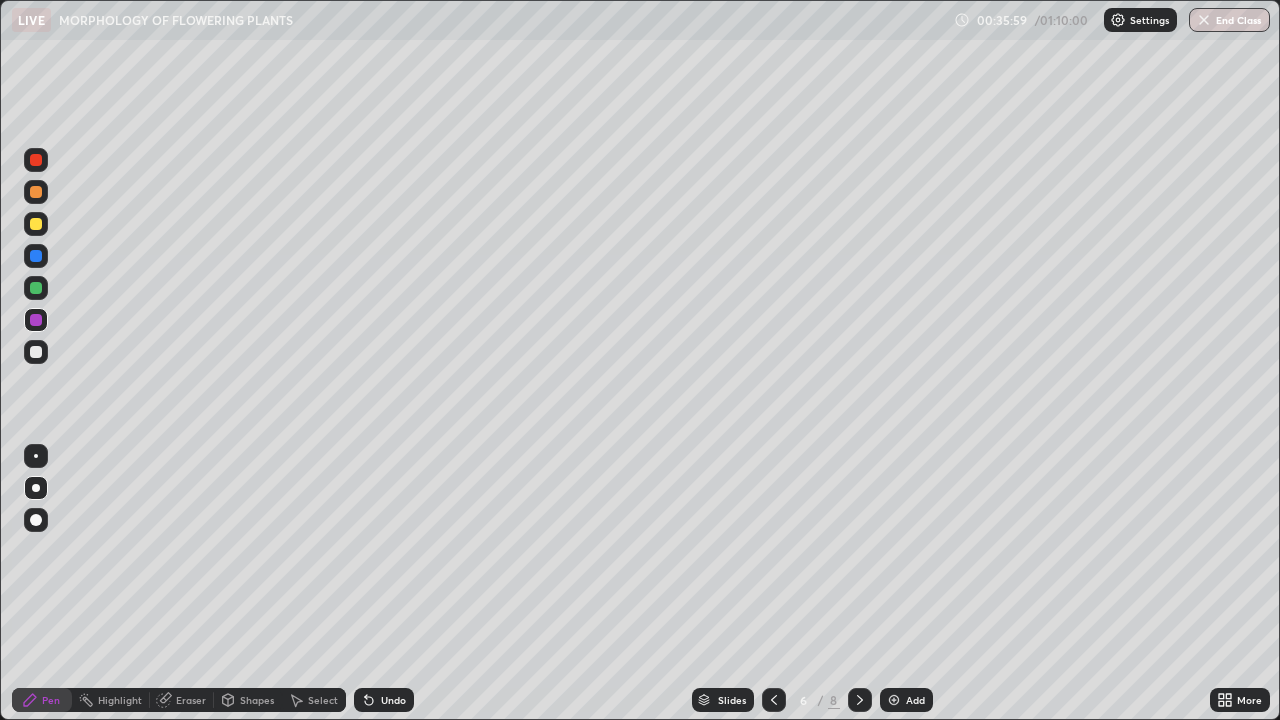 click on "Eraser" at bounding box center [182, 700] 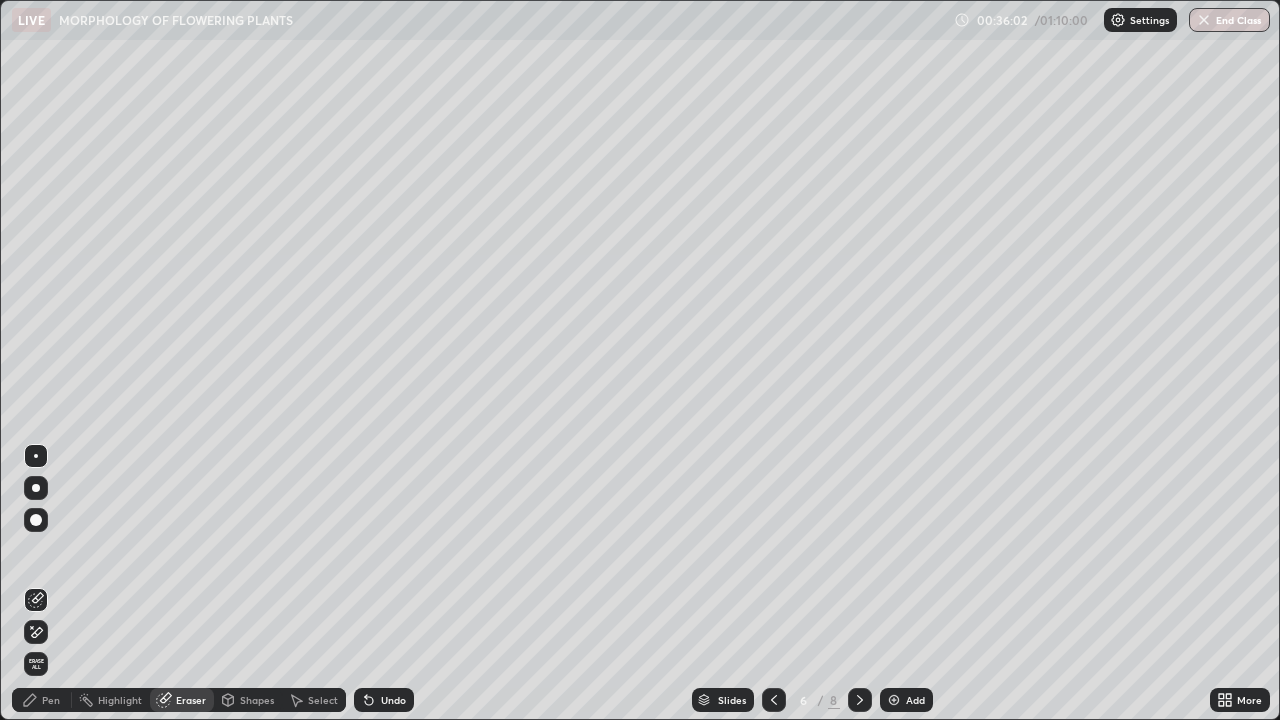 click 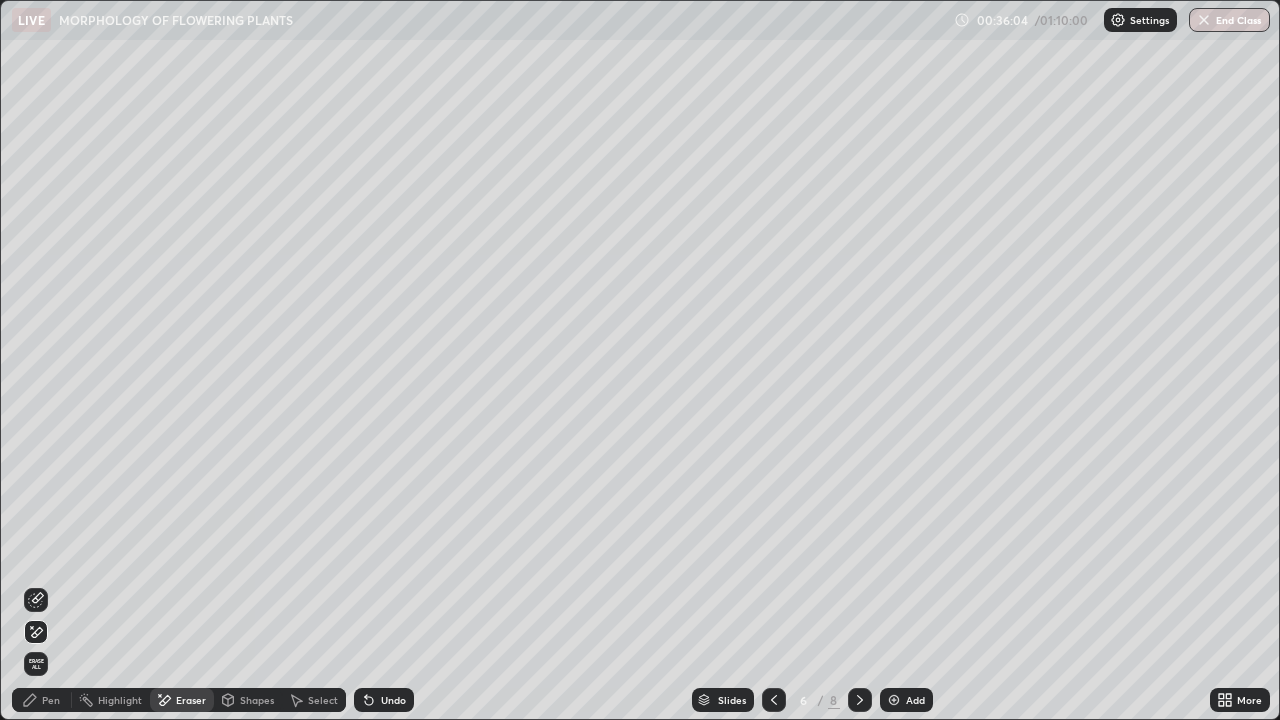 click on "Erase all" at bounding box center [36, 664] 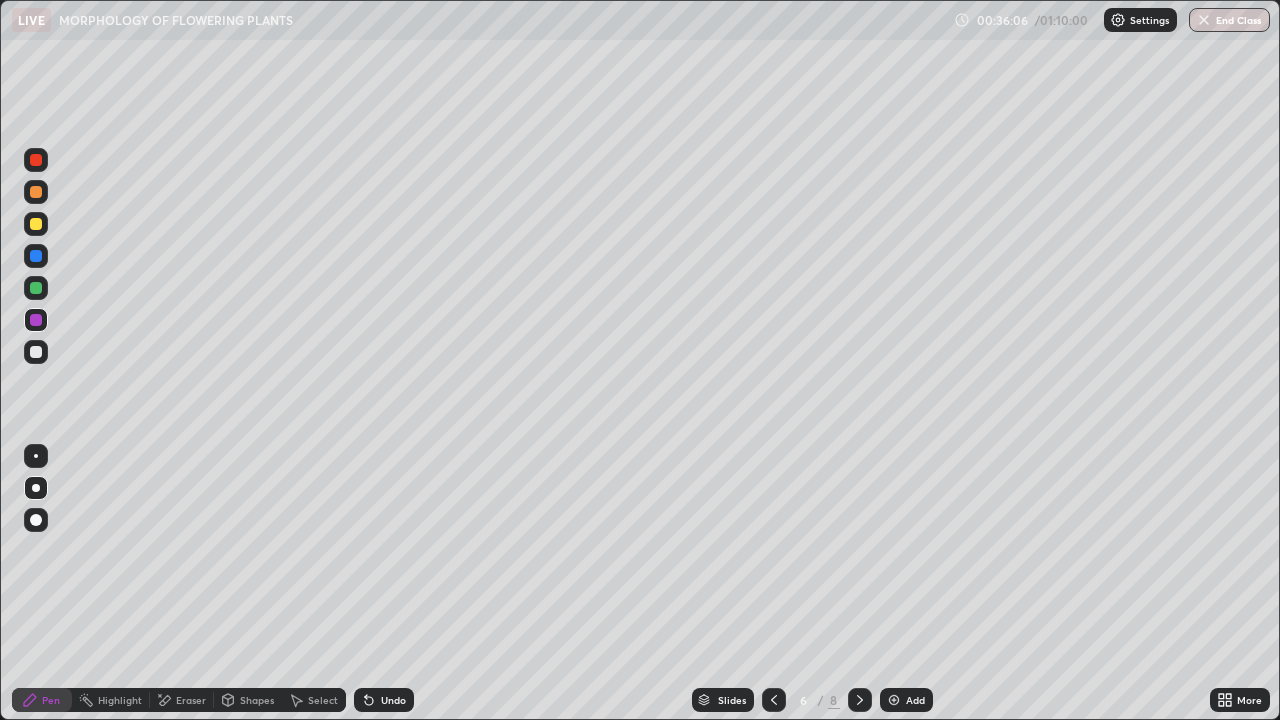 click at bounding box center [36, 488] 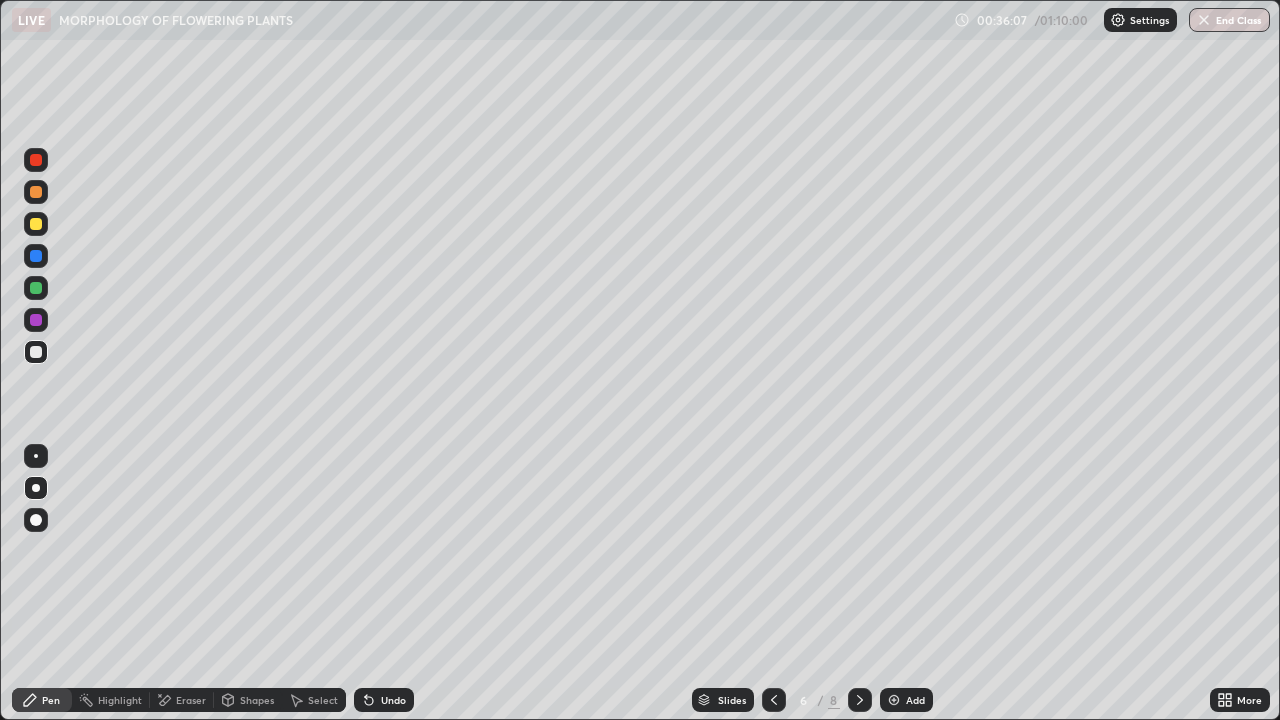 click at bounding box center [36, 488] 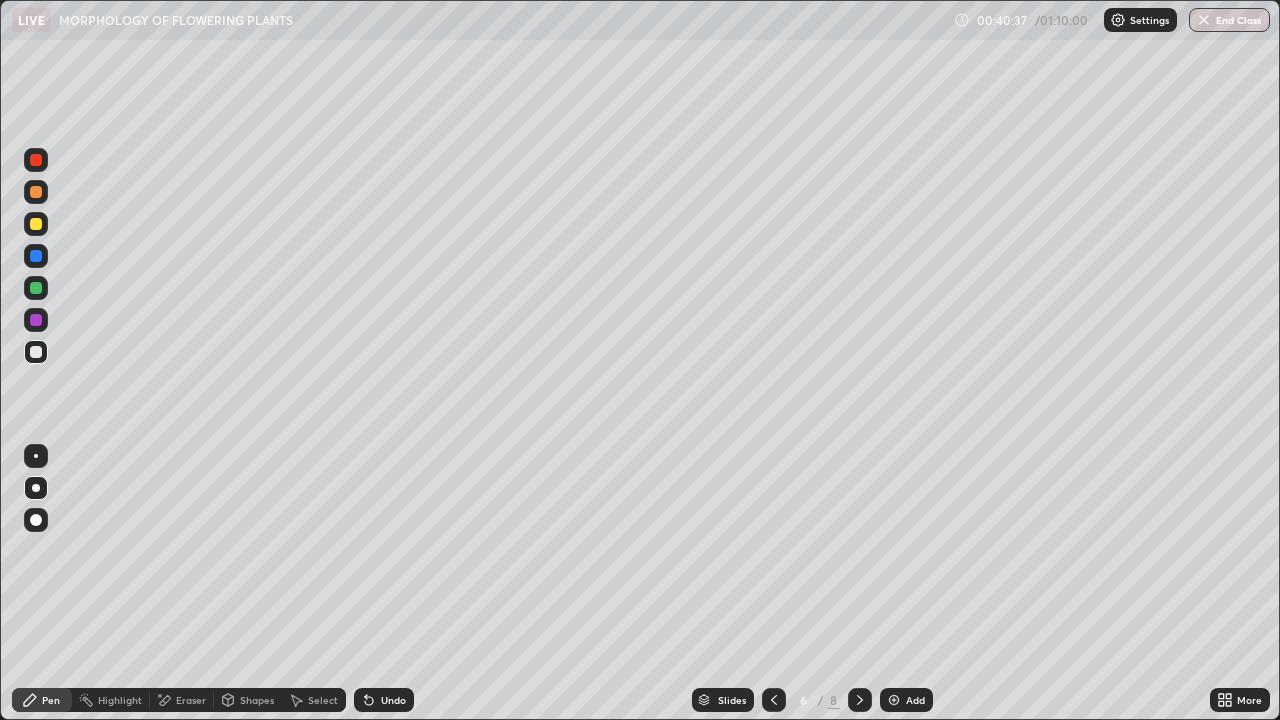 click at bounding box center (36, 288) 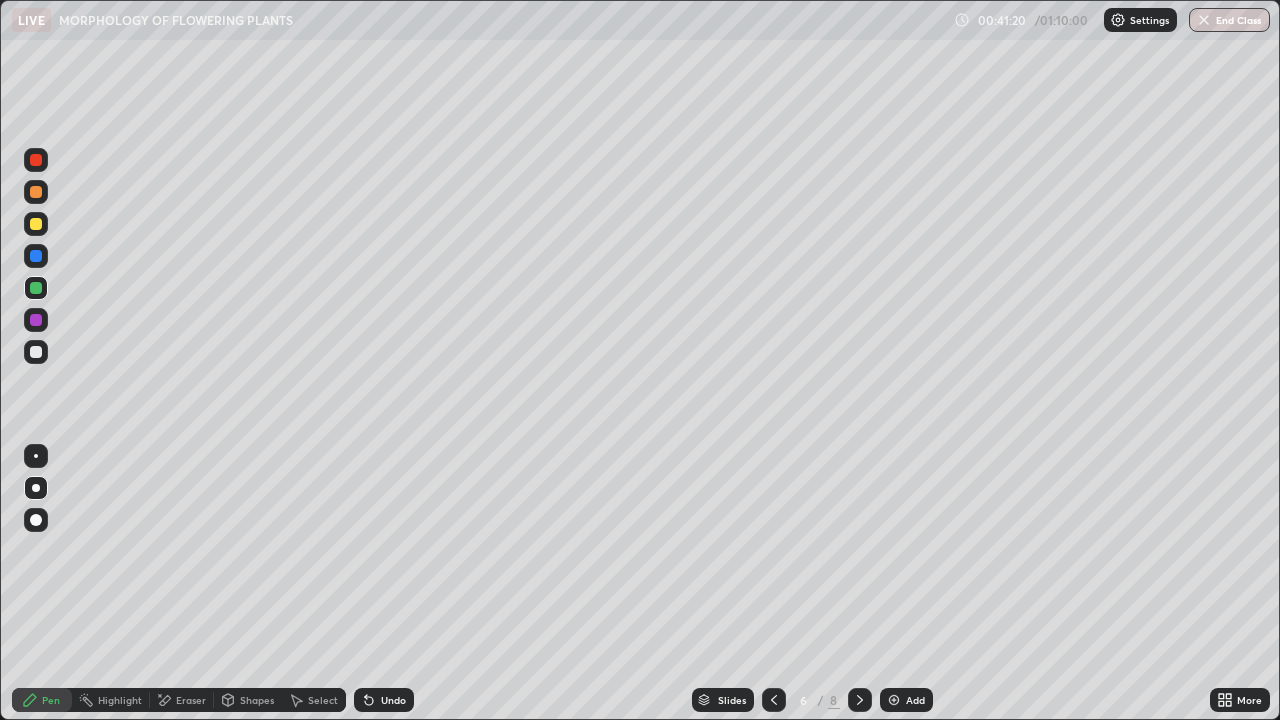 click on "Add" at bounding box center [906, 700] 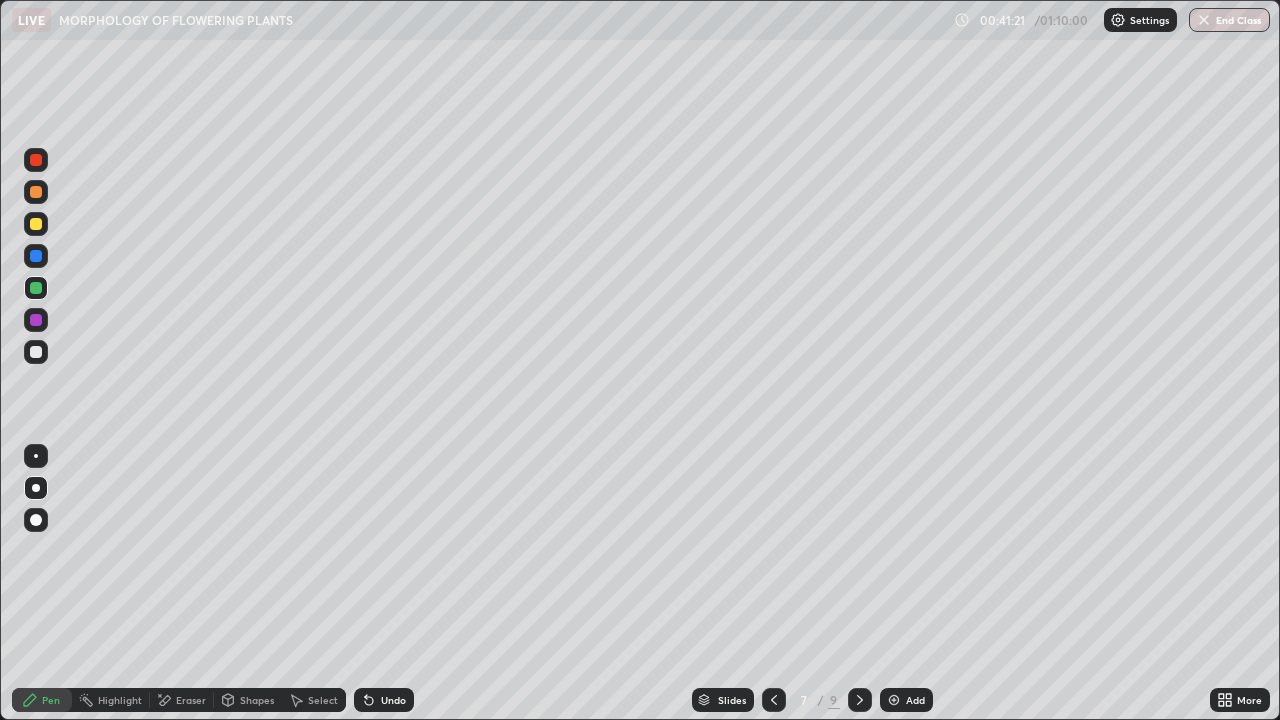 click at bounding box center (36, 488) 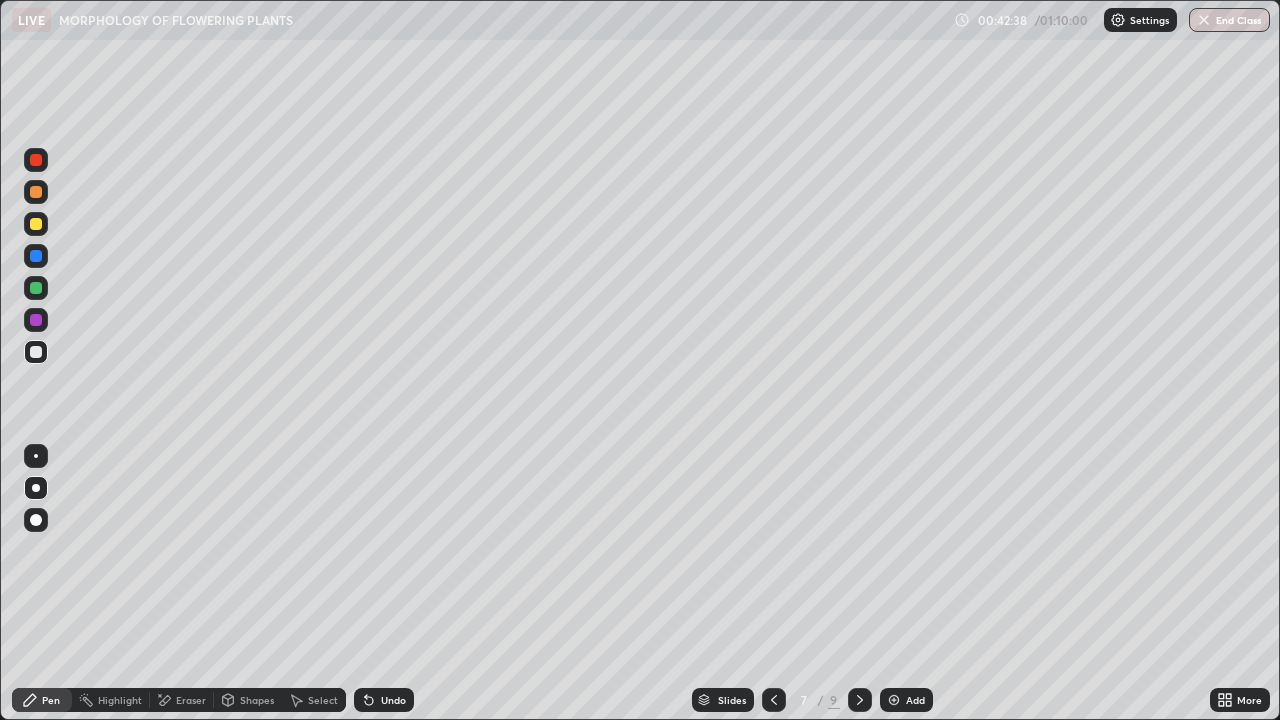 click on "Eraser" at bounding box center (191, 700) 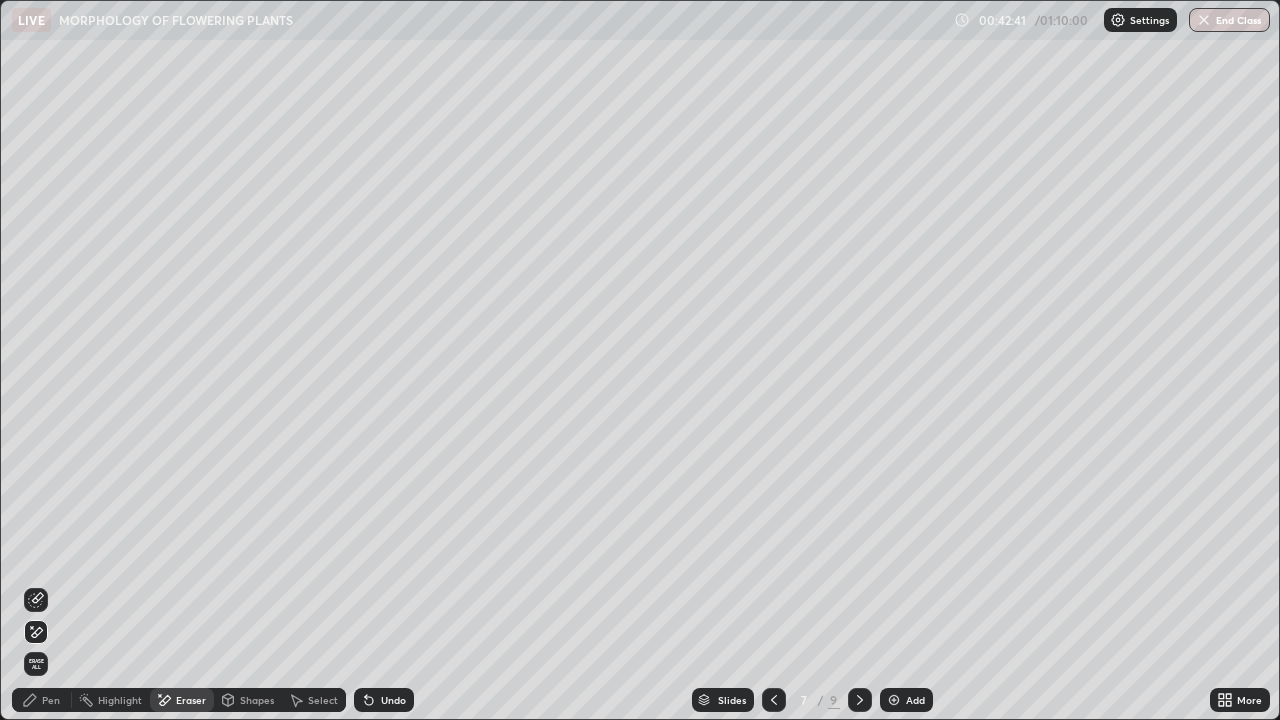 click on "Pen" at bounding box center (51, 700) 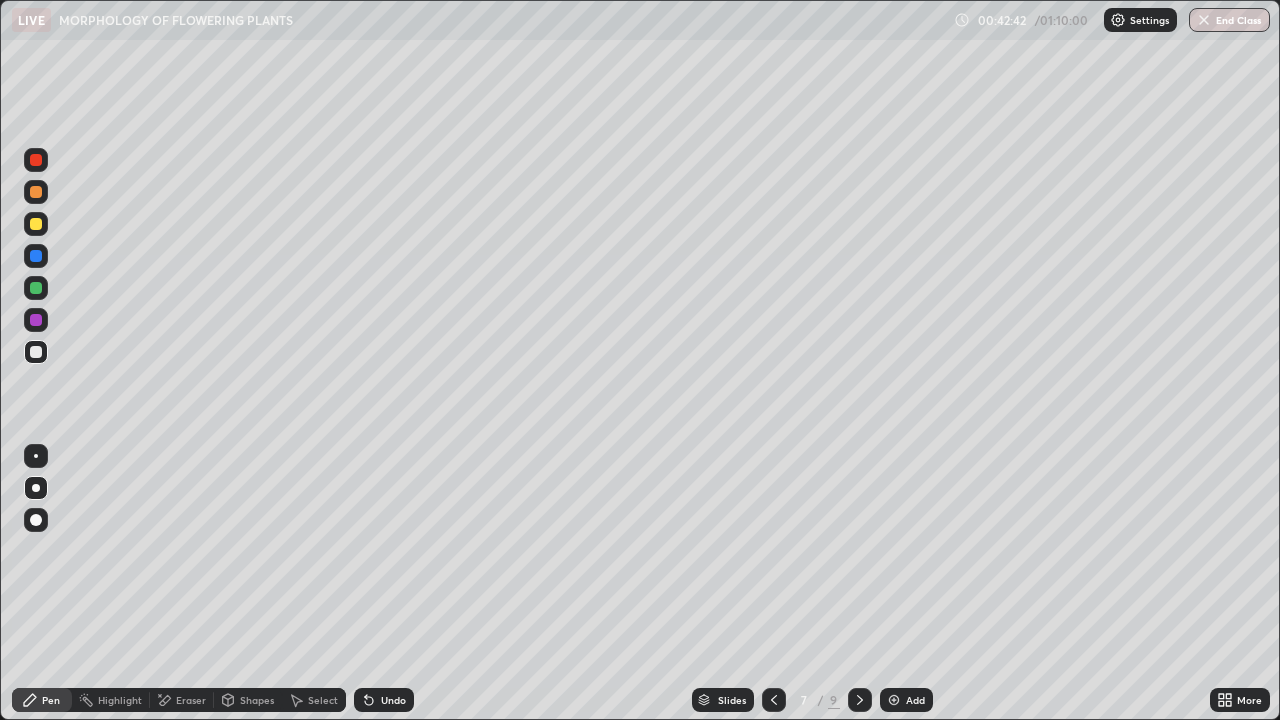 click at bounding box center [36, 488] 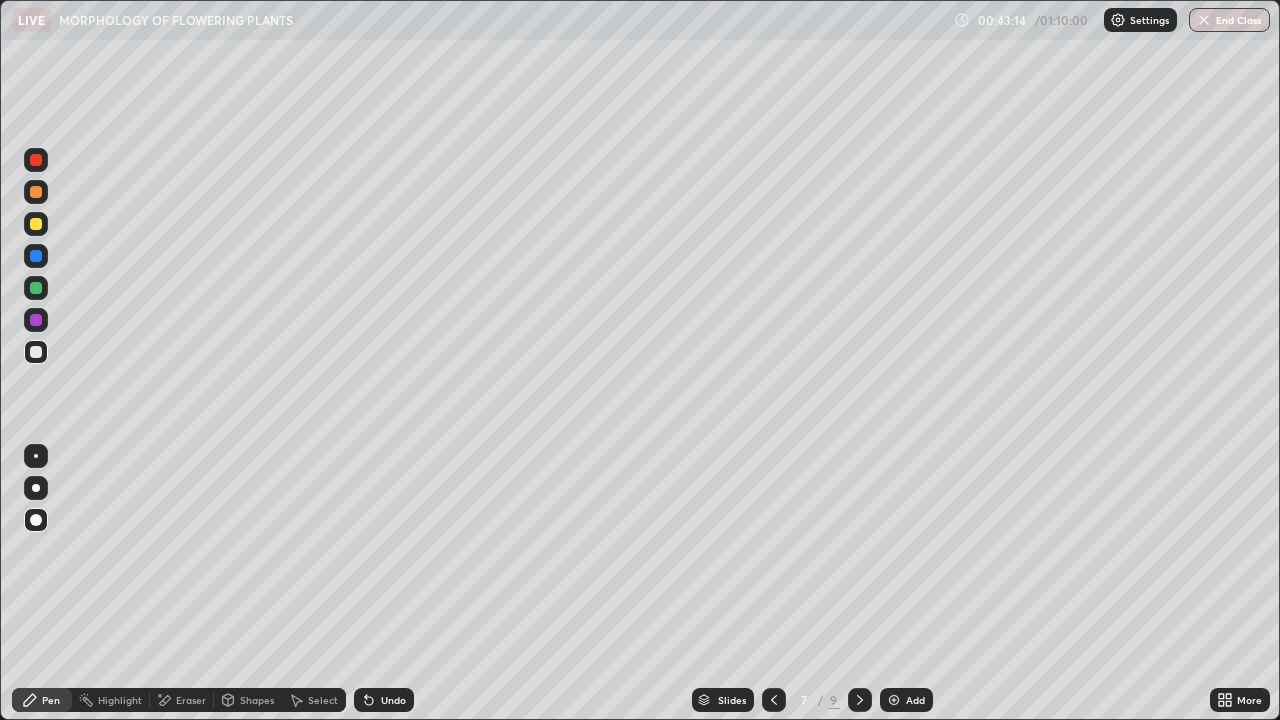 click on "Eraser" at bounding box center (191, 700) 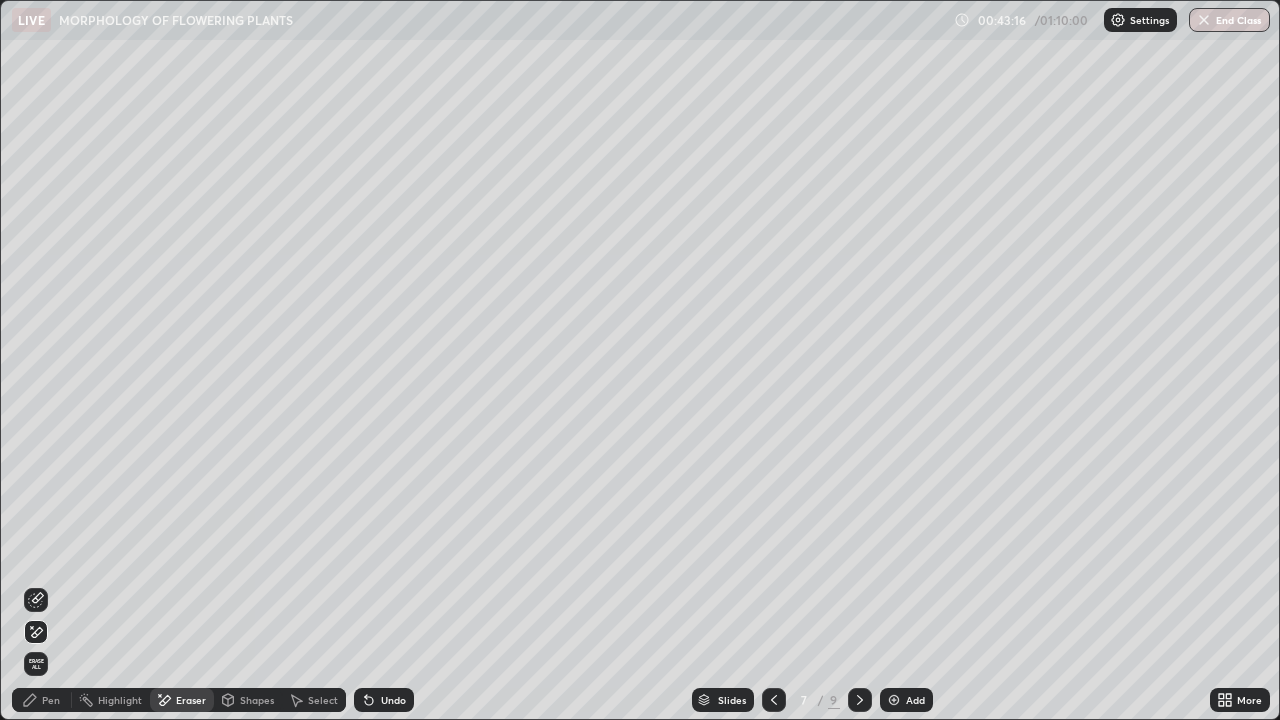 click 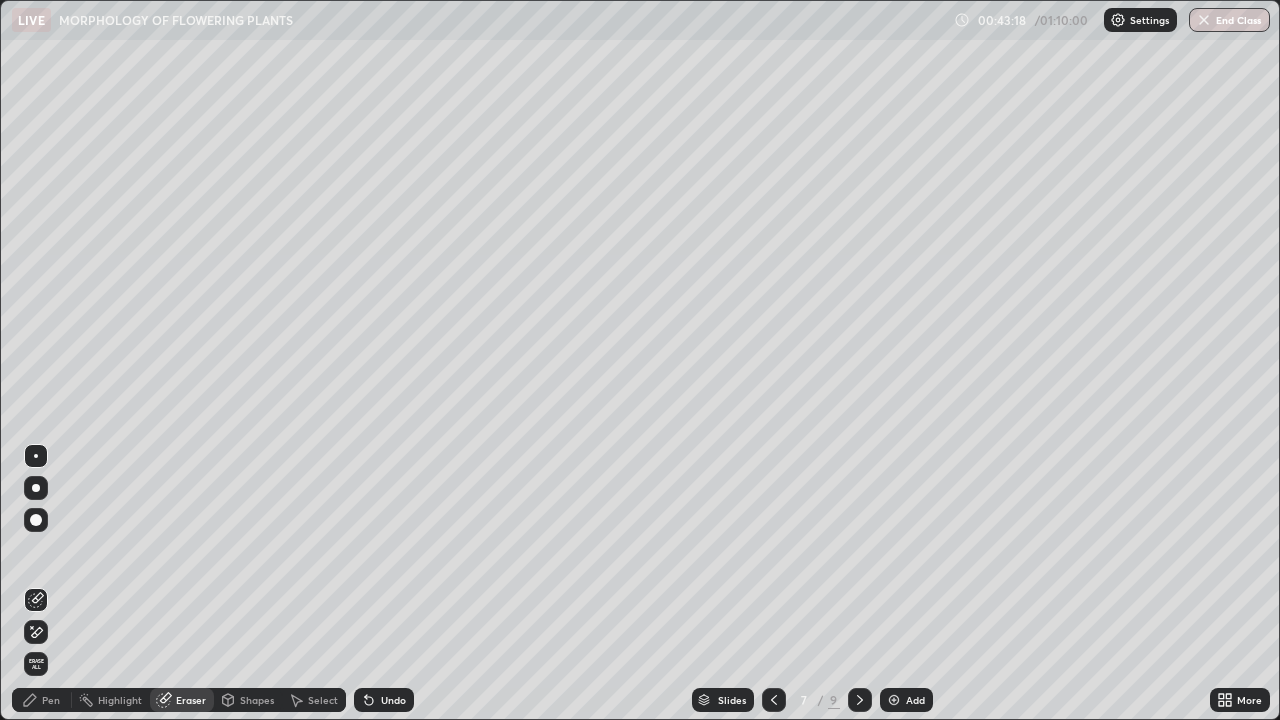 click at bounding box center [36, 488] 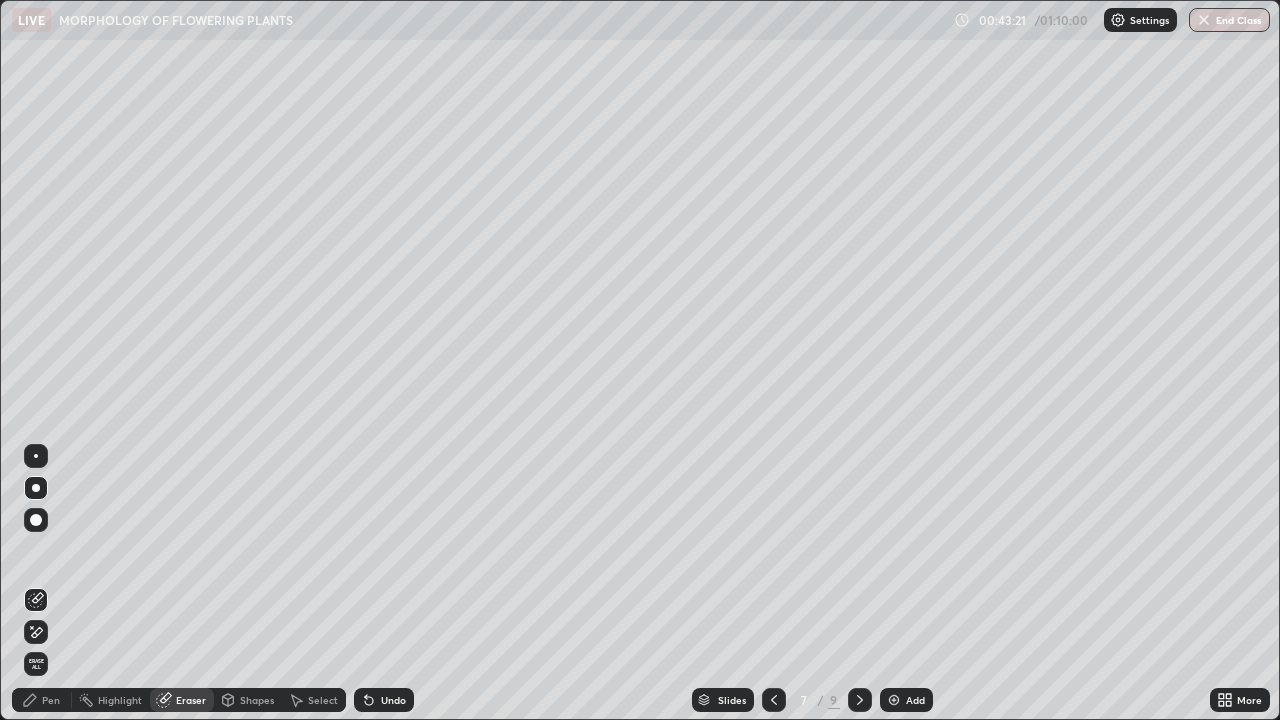 click on "Pen" at bounding box center [51, 700] 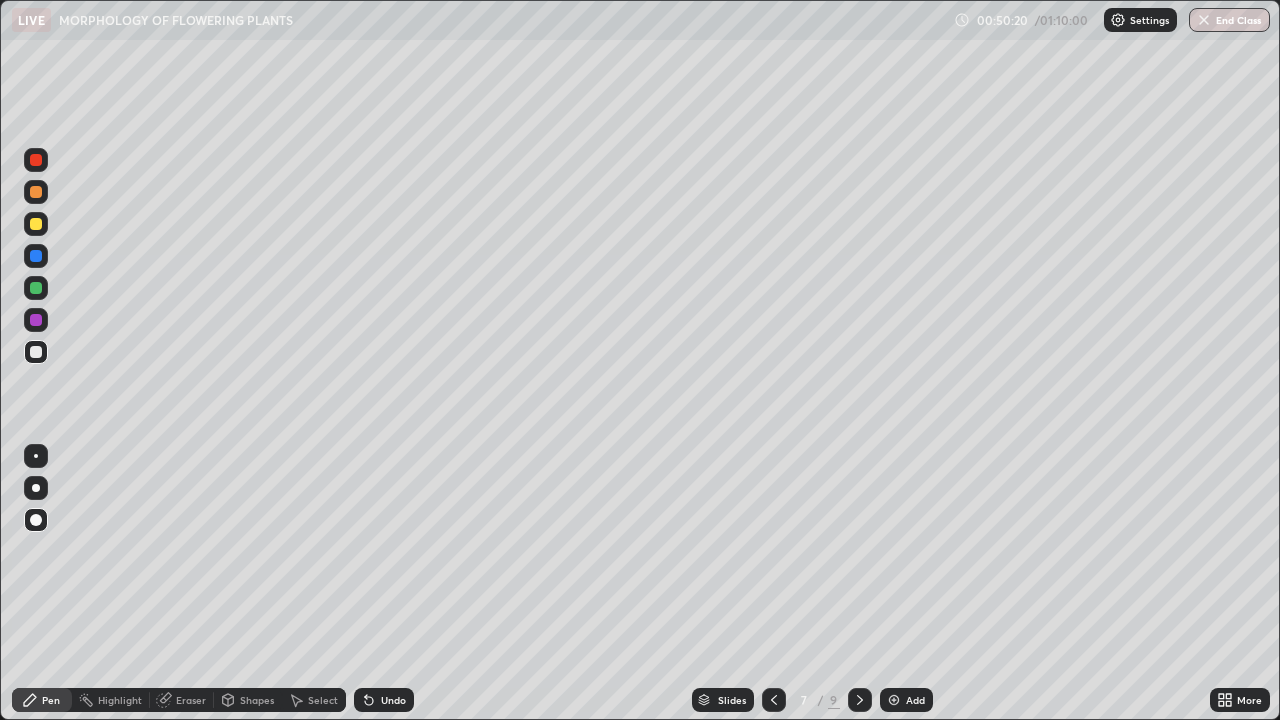 click at bounding box center (894, 700) 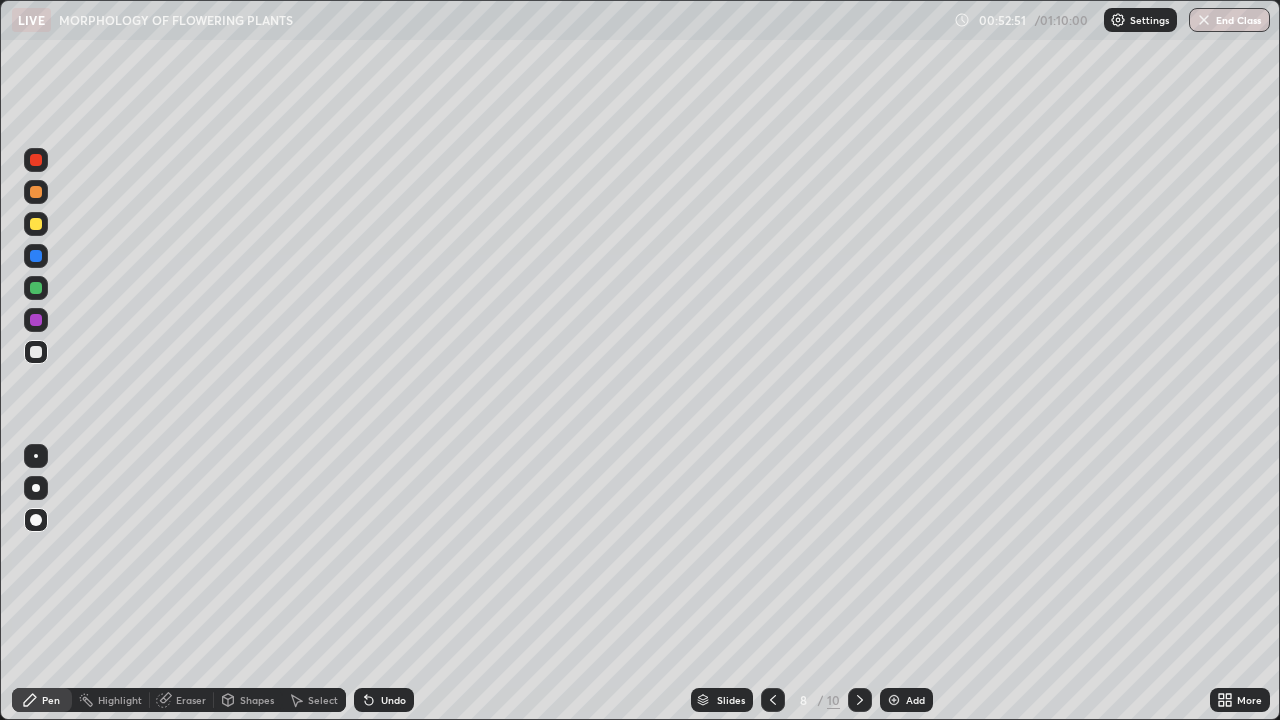 click at bounding box center [36, 288] 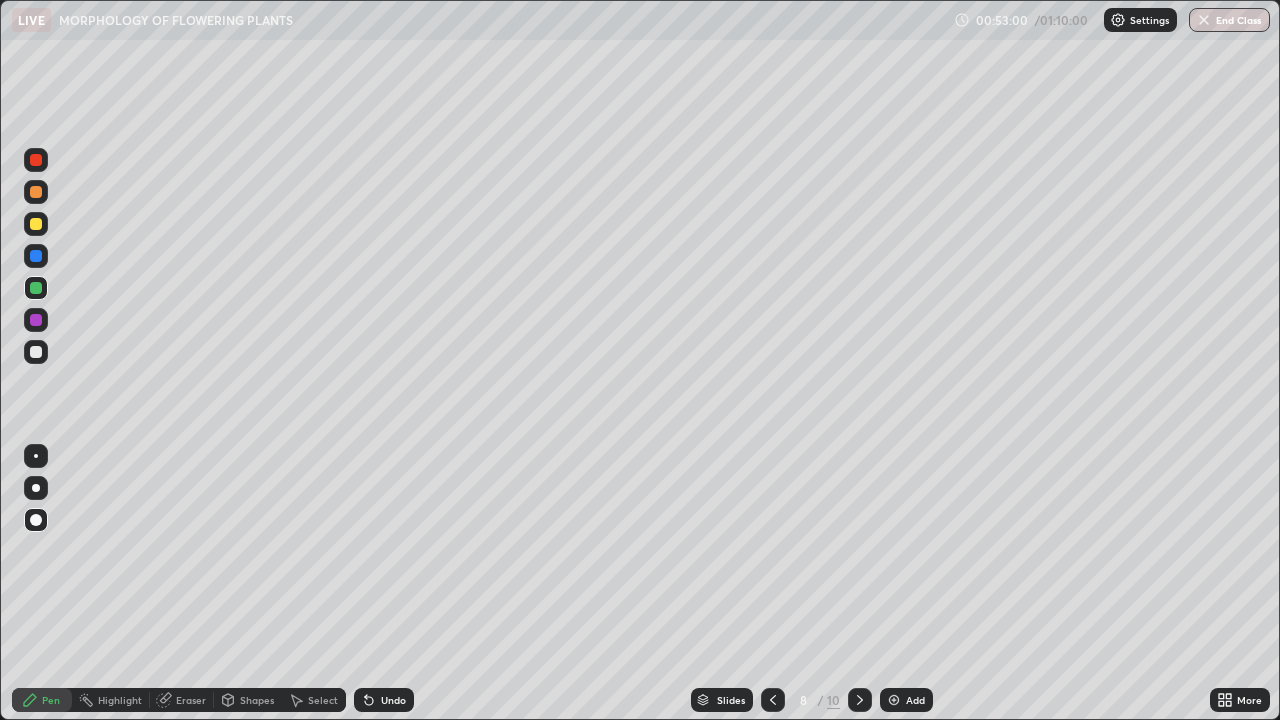 click at bounding box center (36, 352) 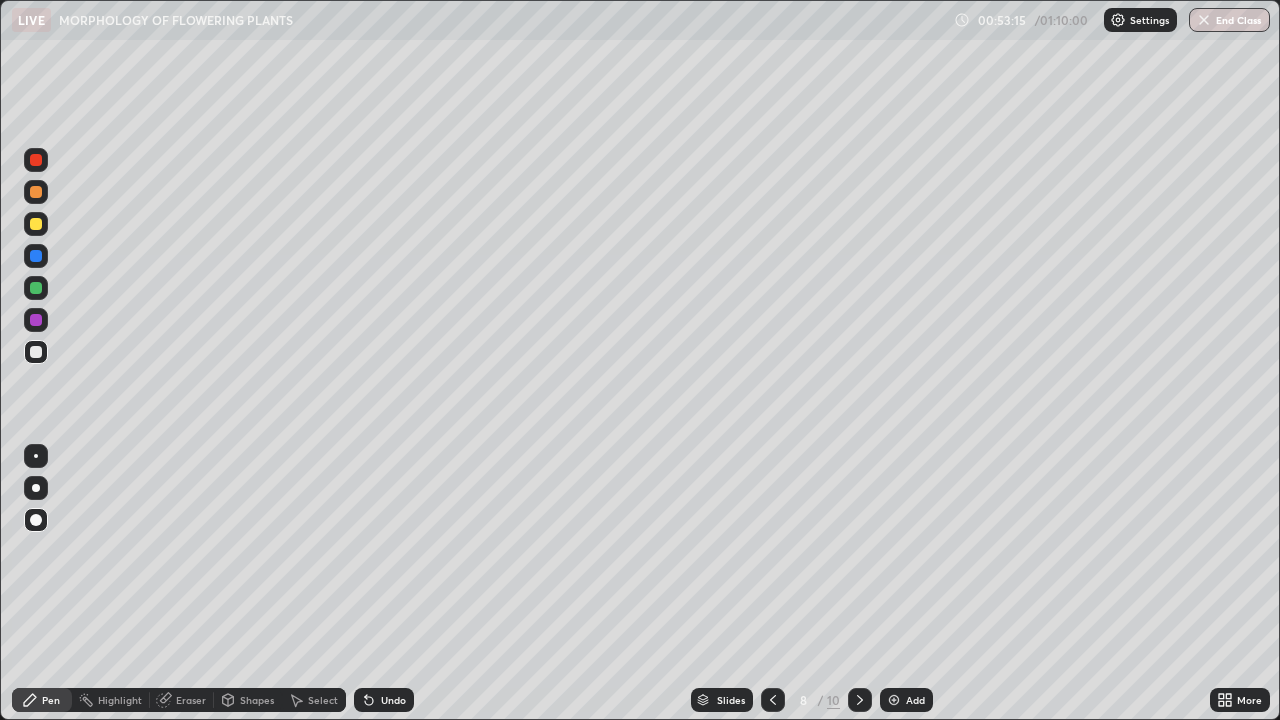 click 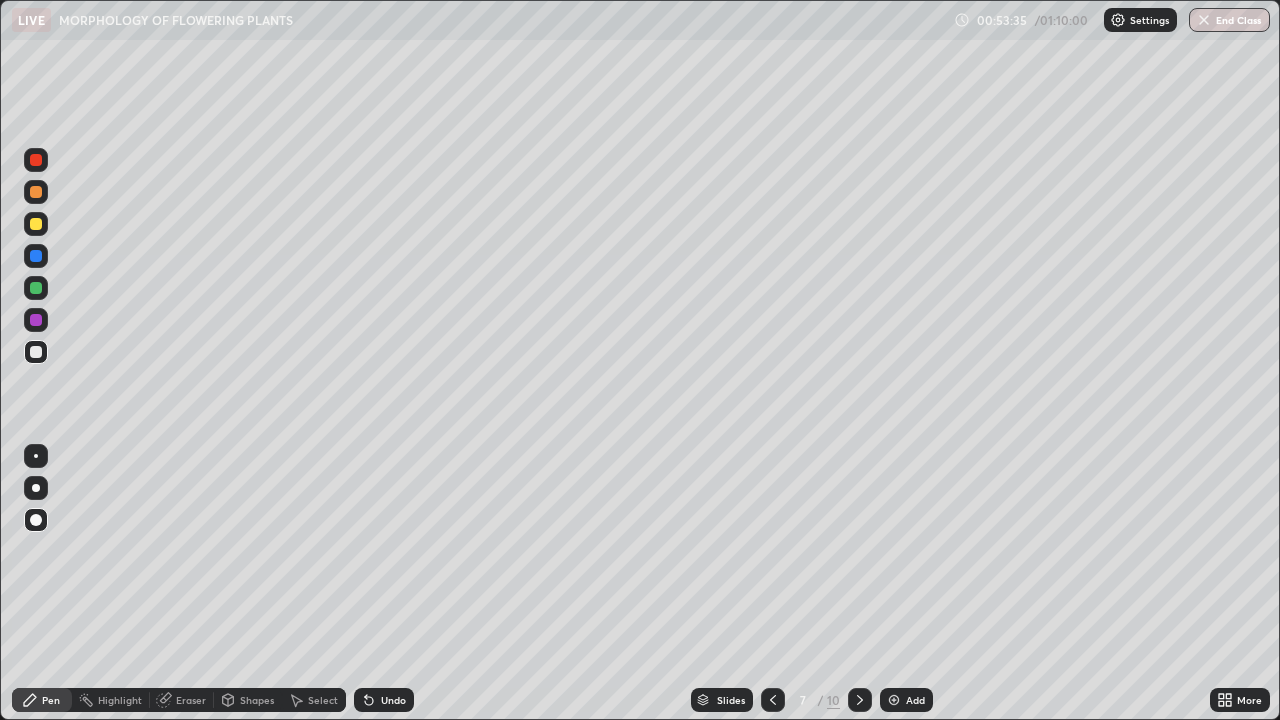 click at bounding box center [36, 288] 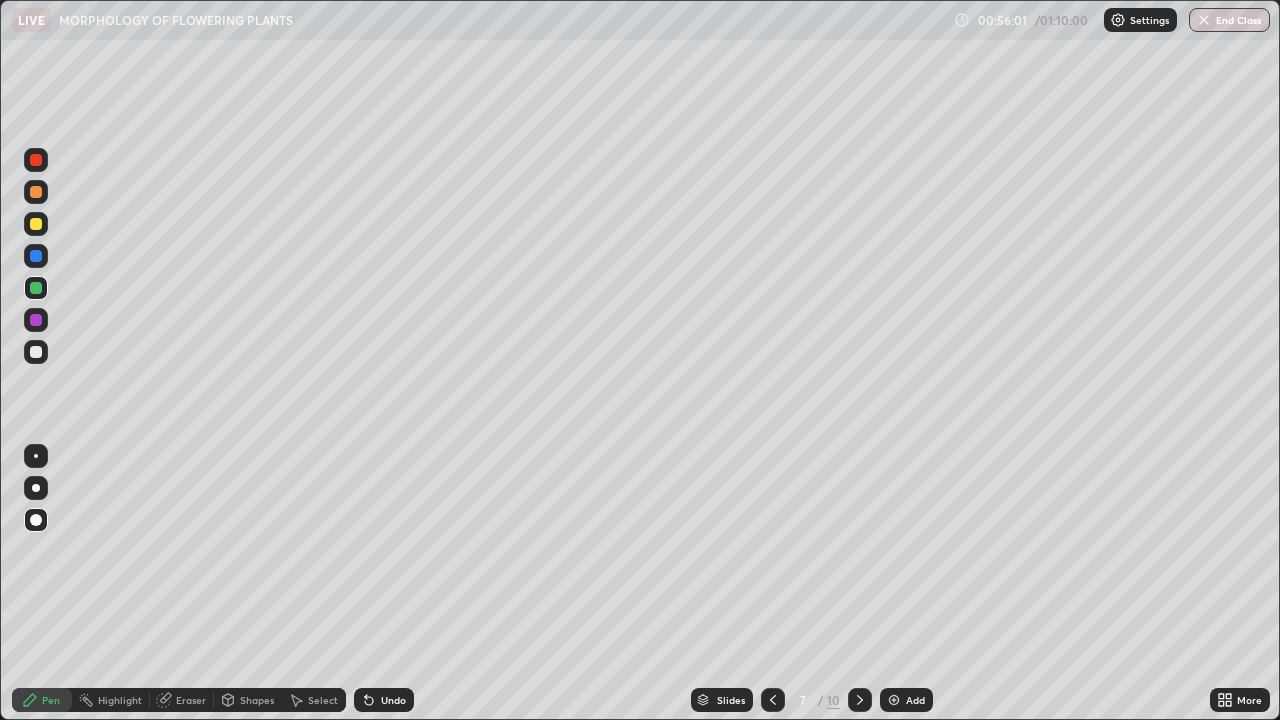 click at bounding box center (36, 320) 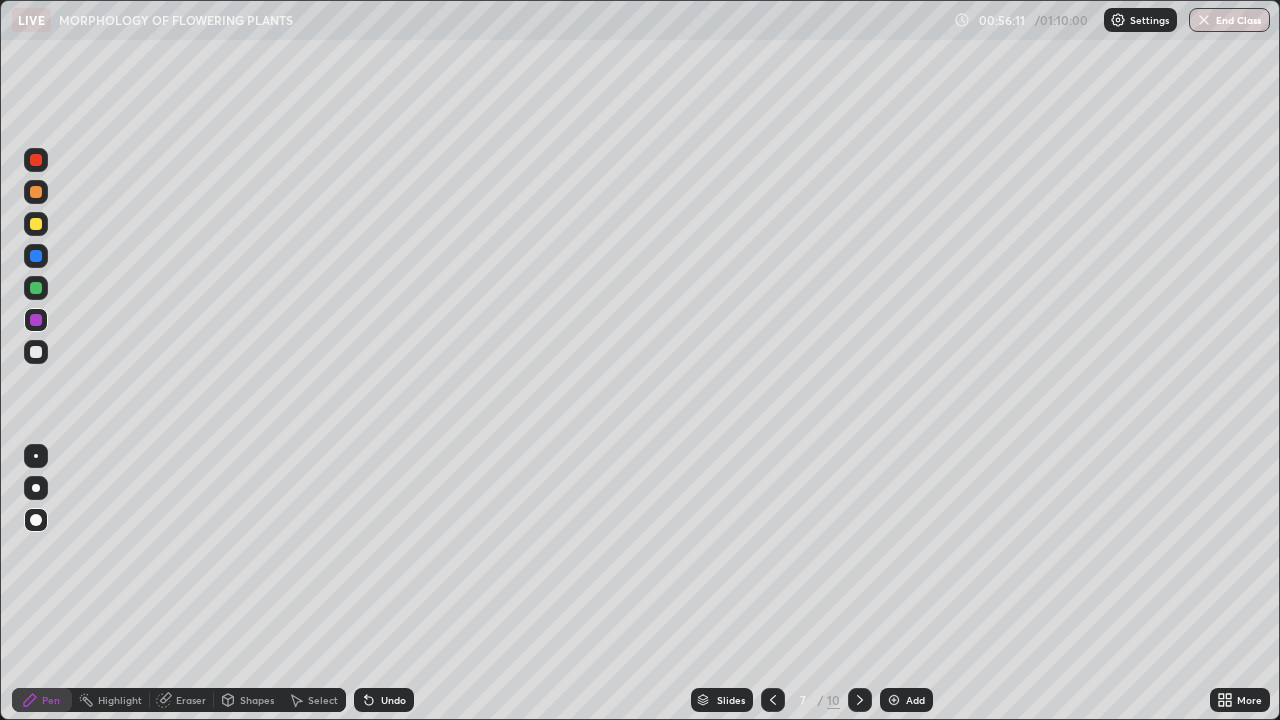 click 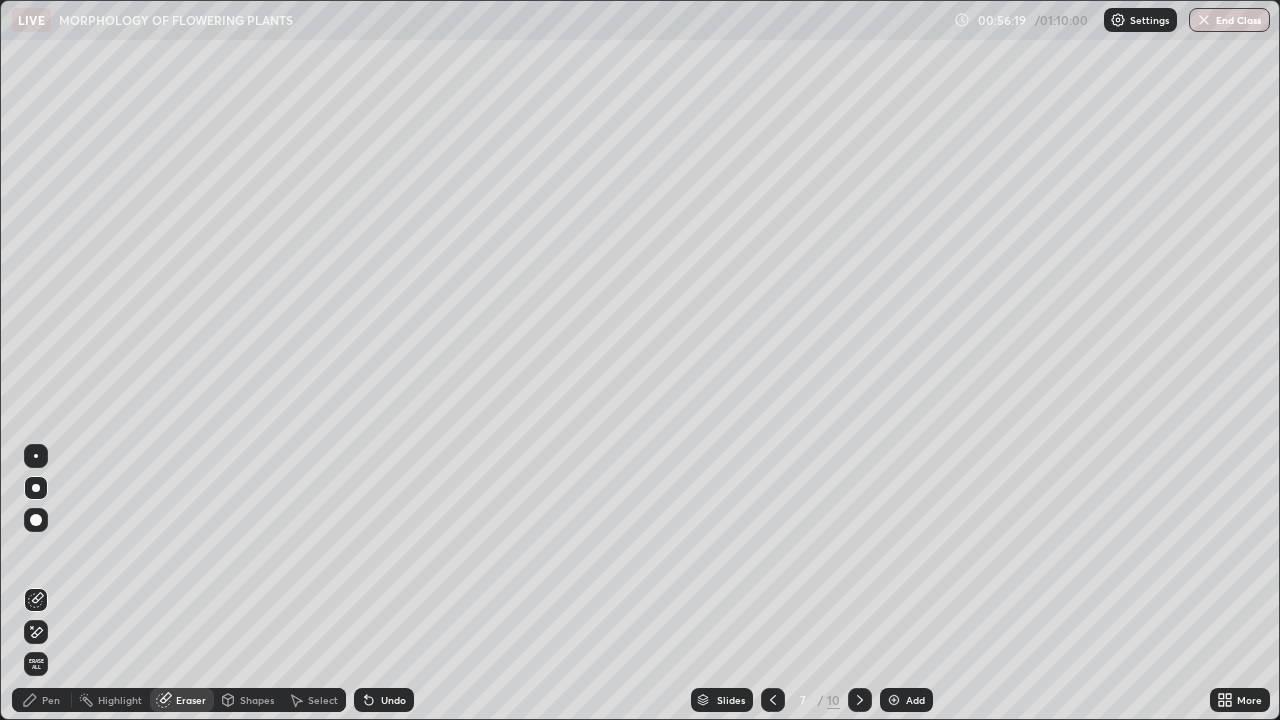 click at bounding box center (36, 488) 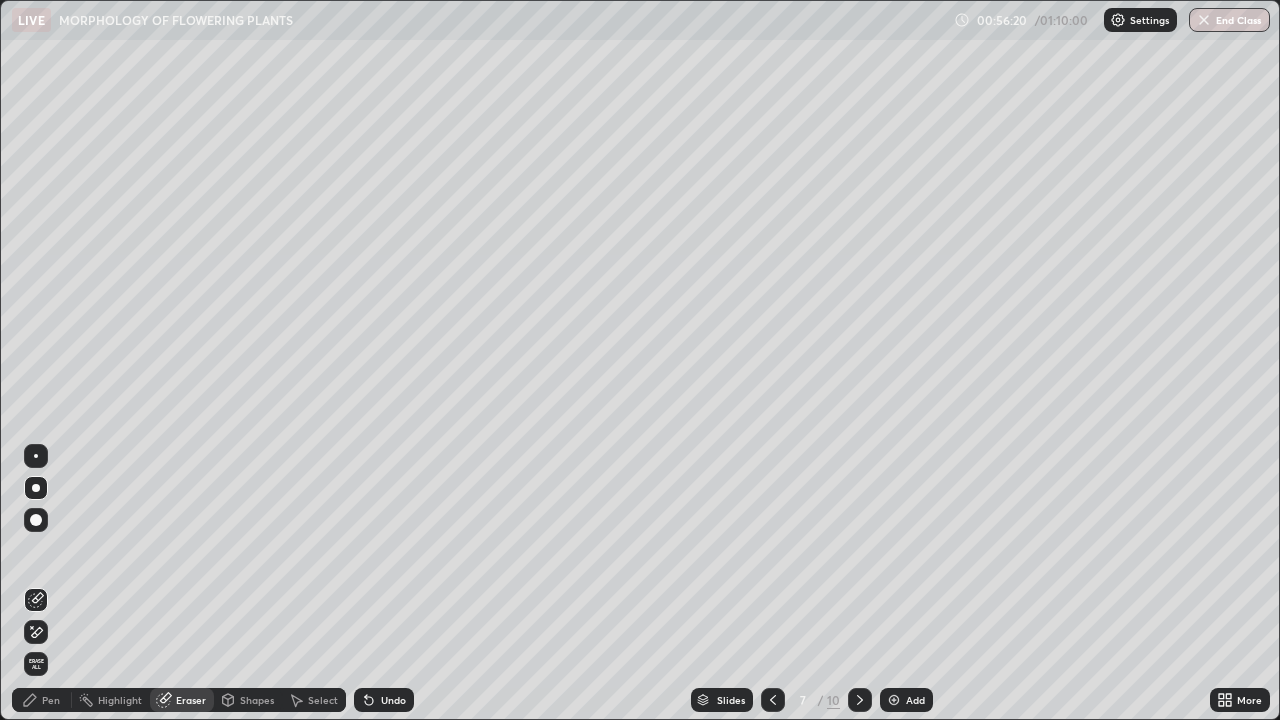click at bounding box center [36, 520] 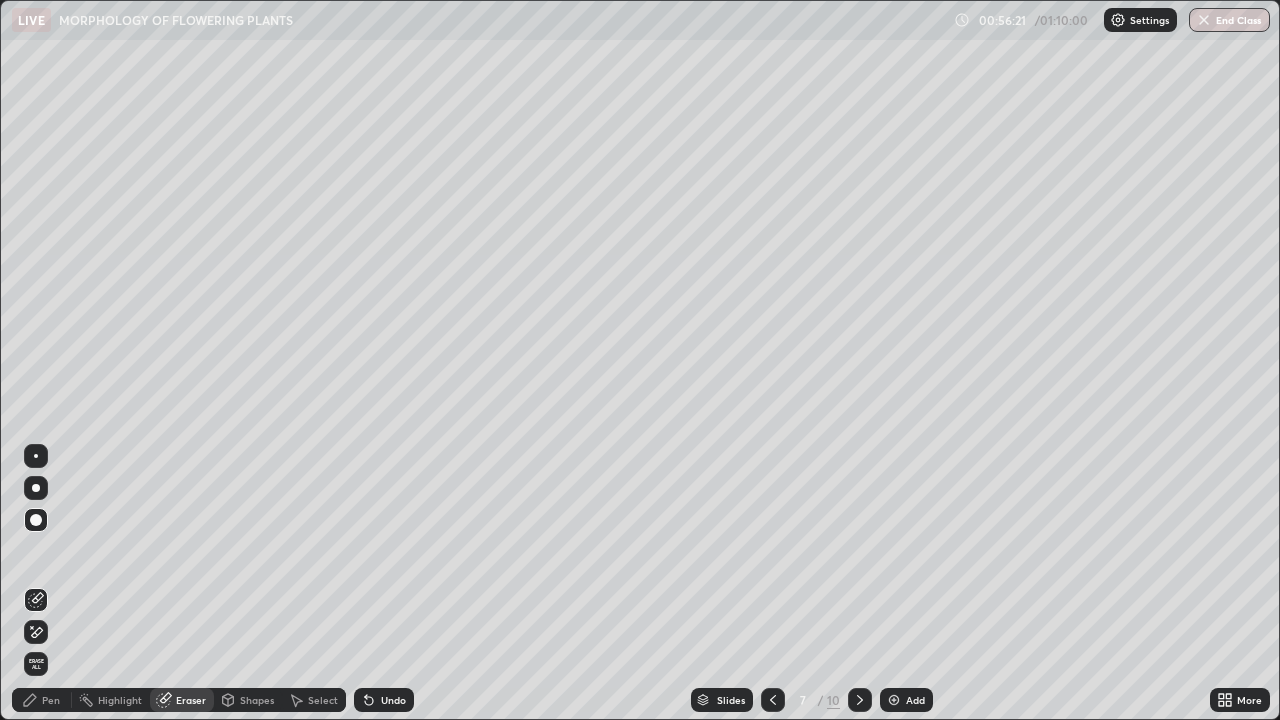 click on "Pen" at bounding box center [51, 700] 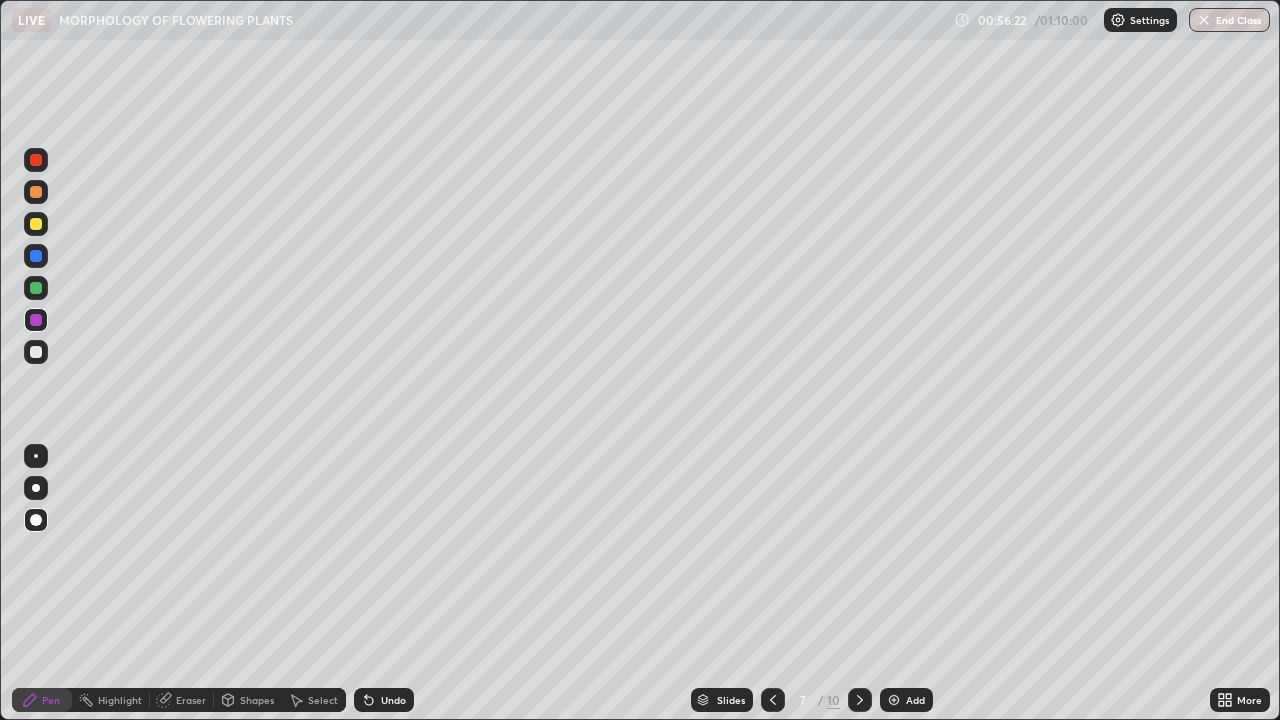 click at bounding box center [36, 352] 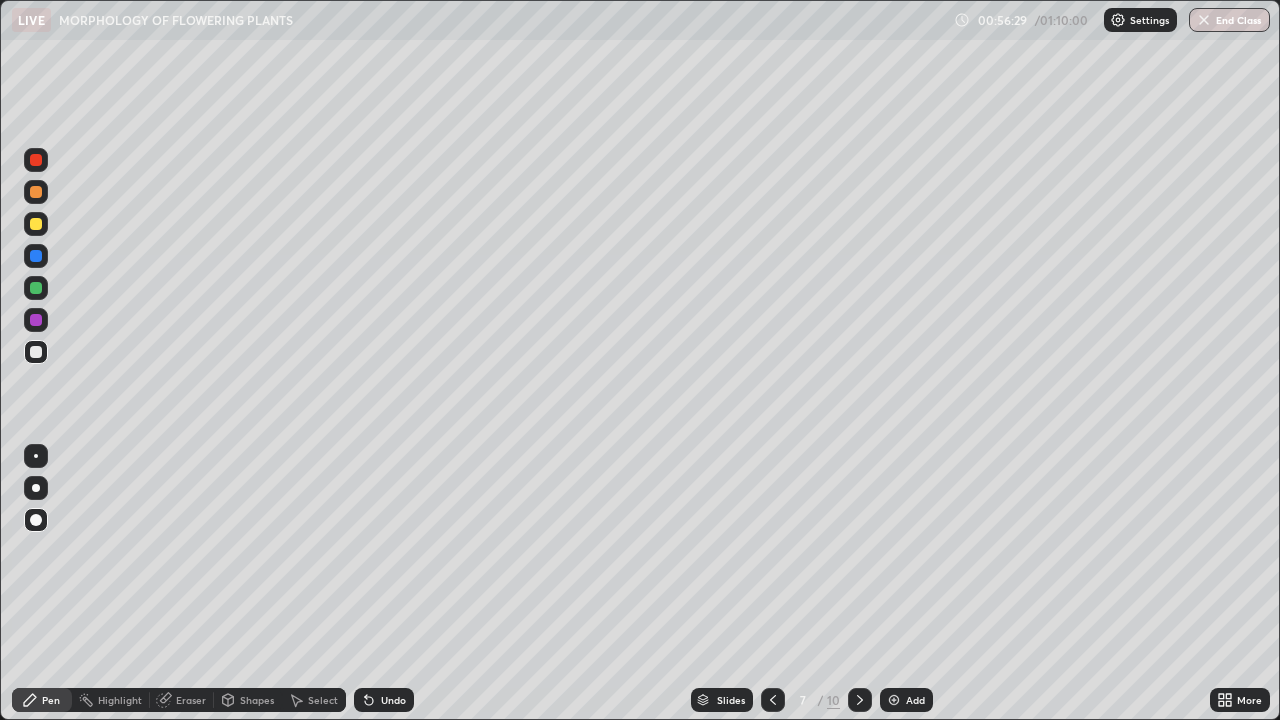 click 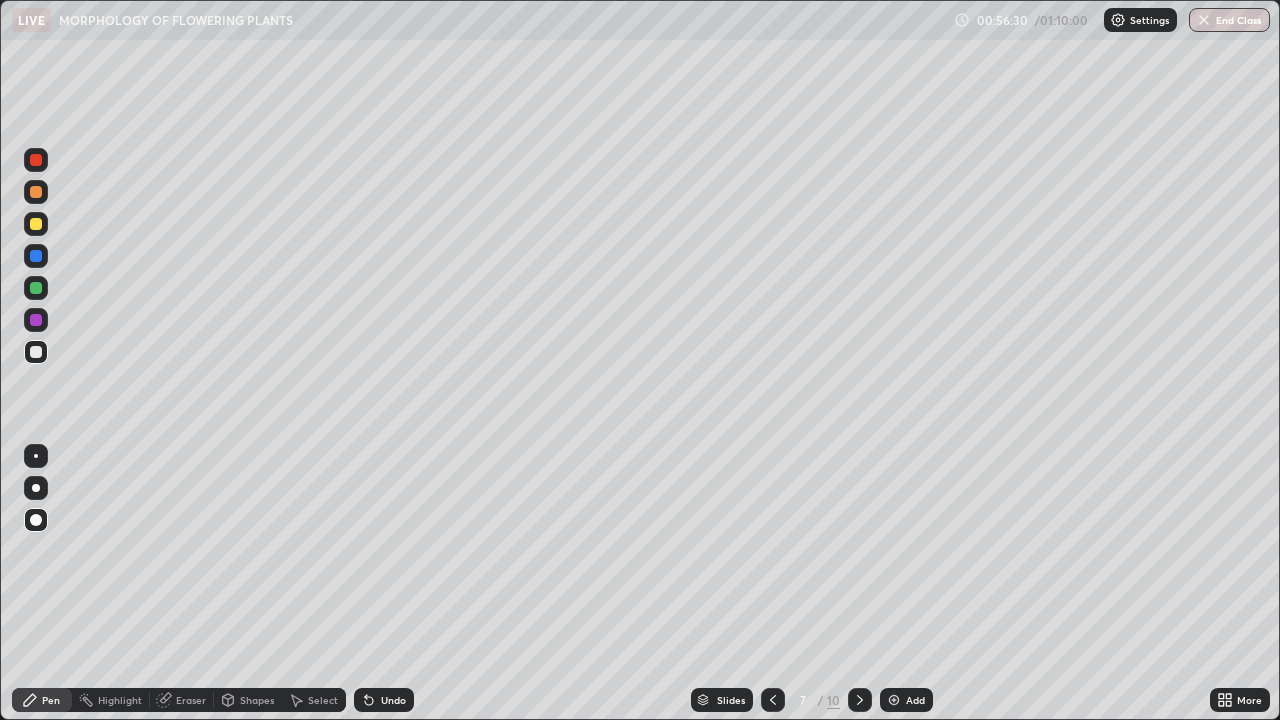click 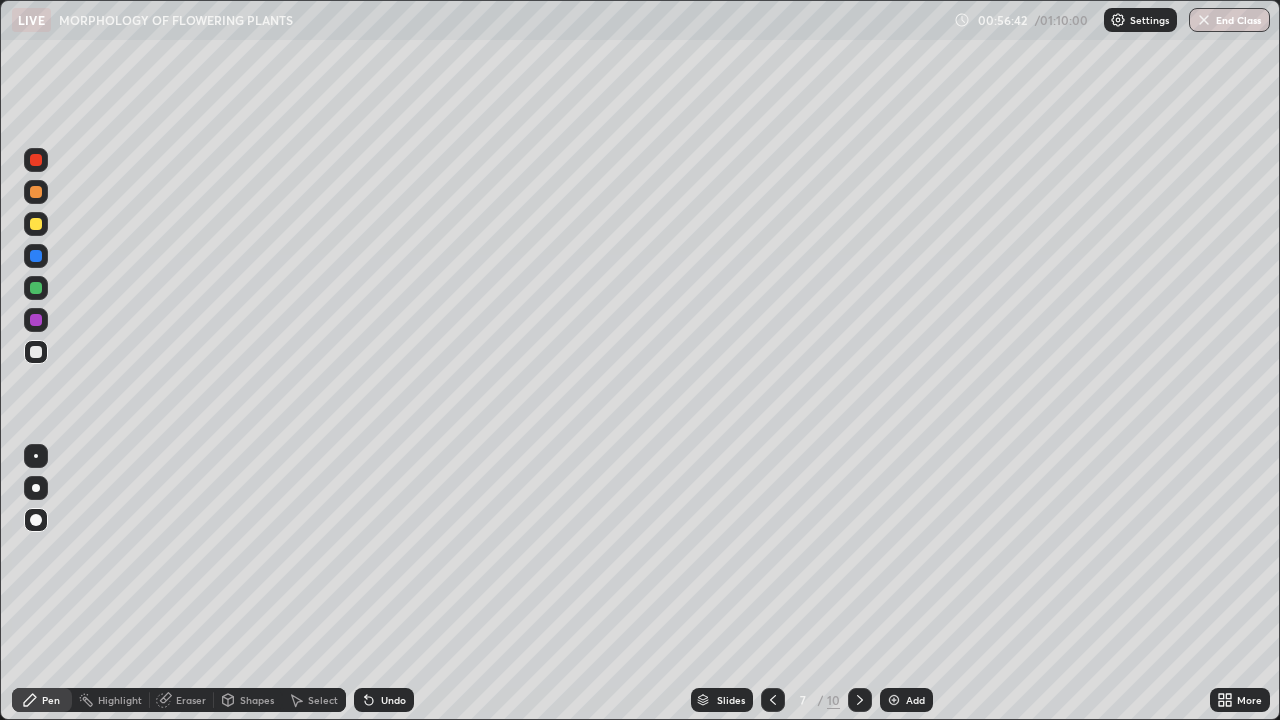 click at bounding box center (36, 352) 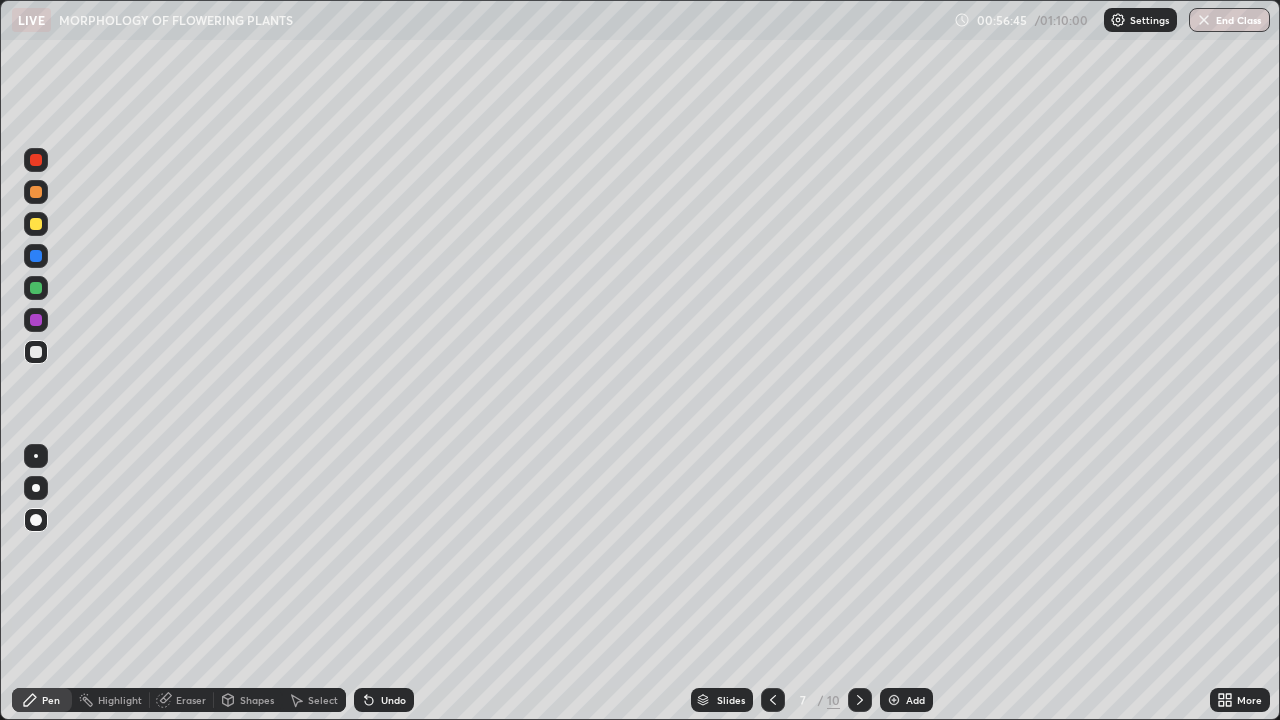 click at bounding box center (36, 256) 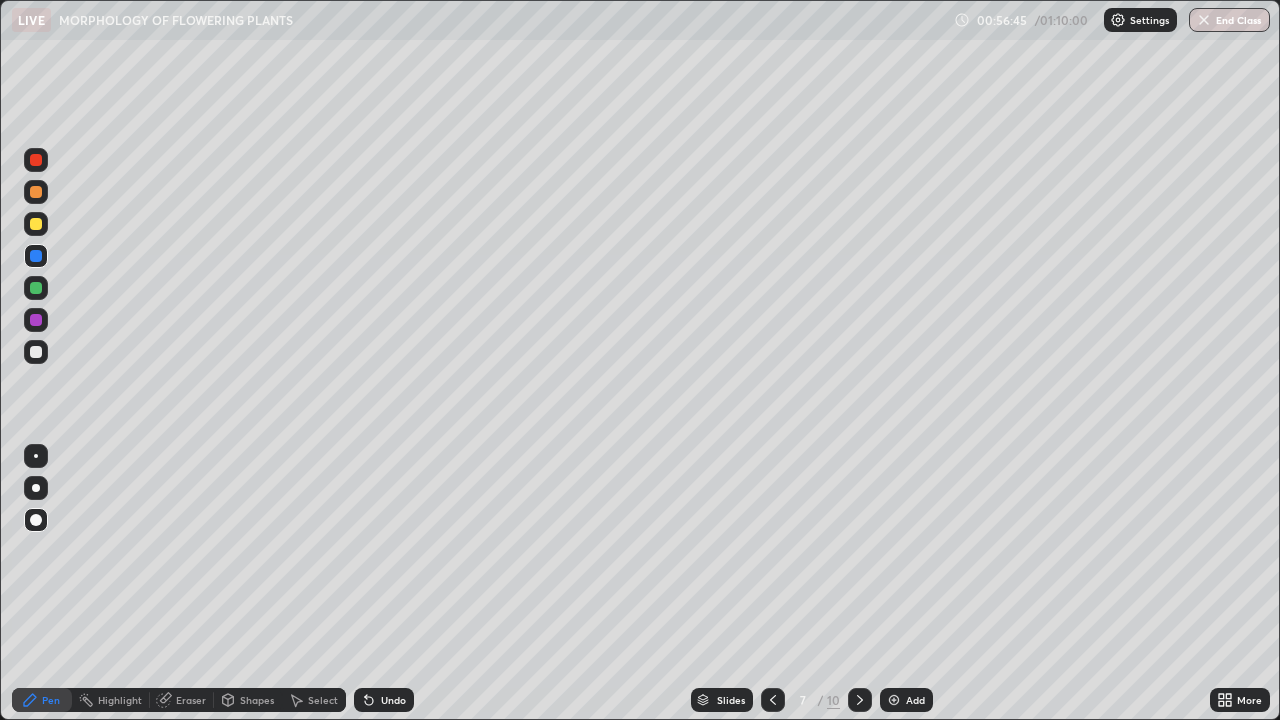 click at bounding box center [36, 288] 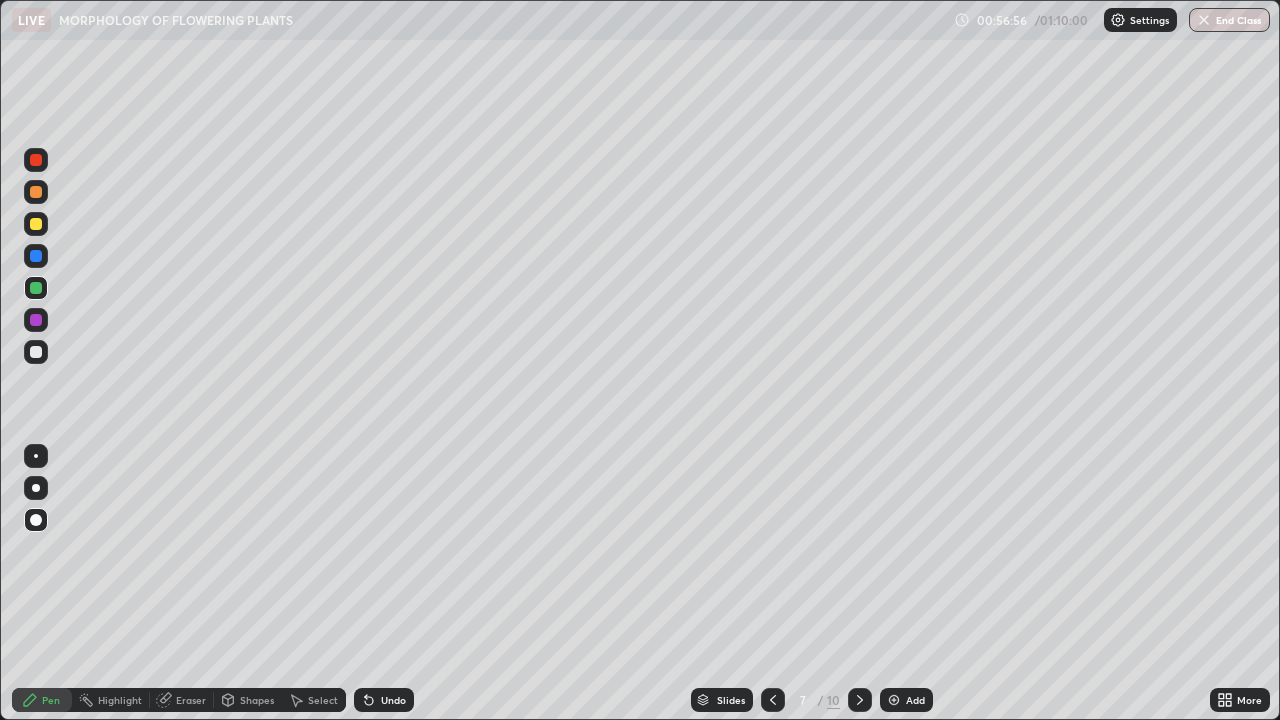 click at bounding box center [36, 352] 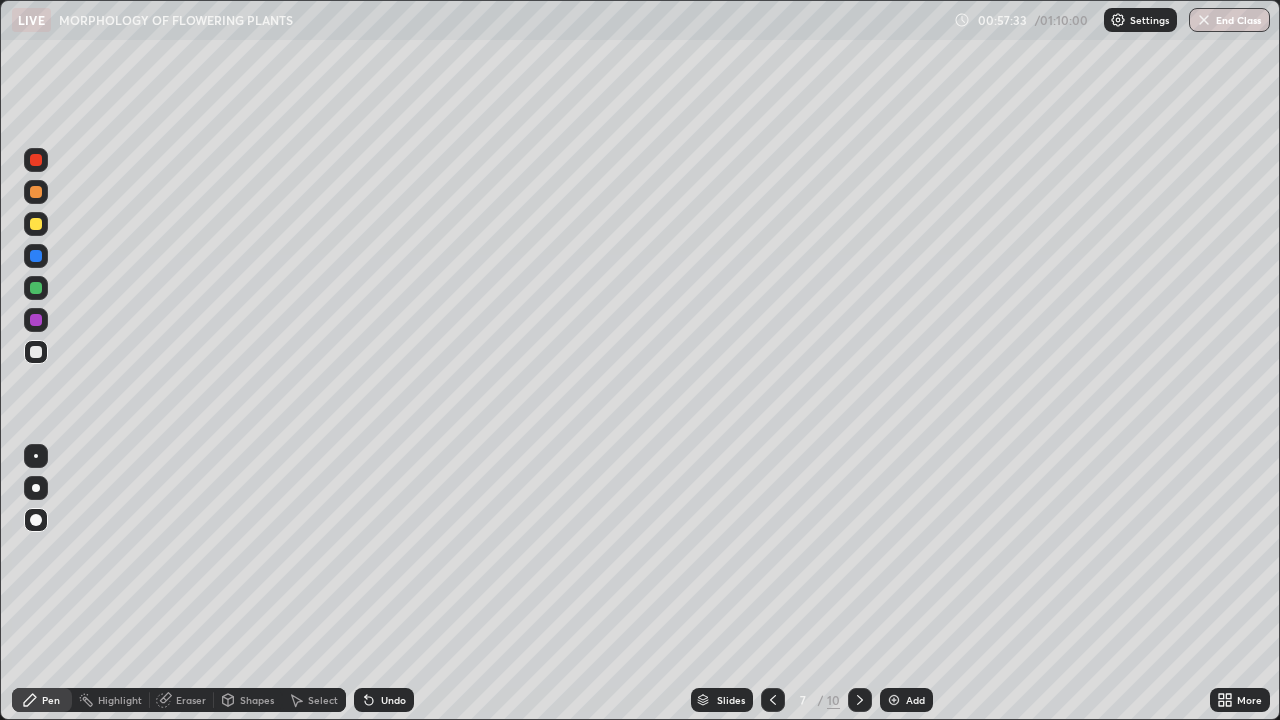 click at bounding box center (36, 288) 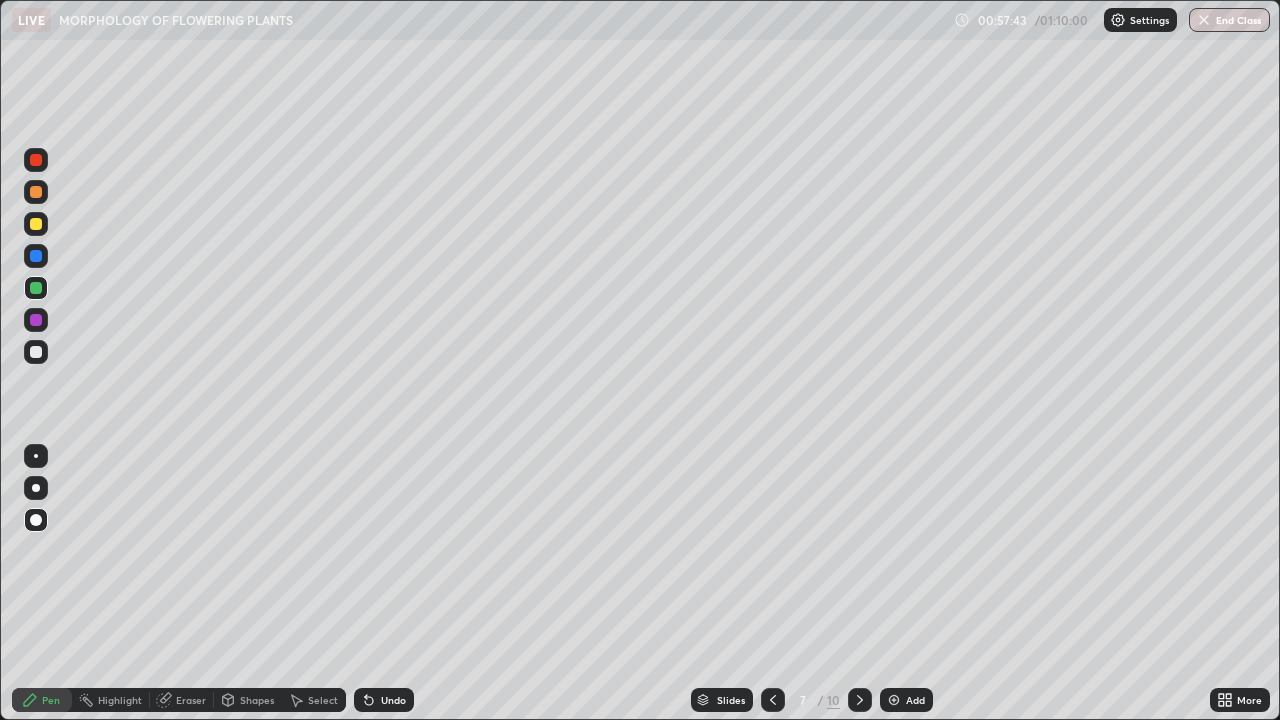 click at bounding box center [36, 352] 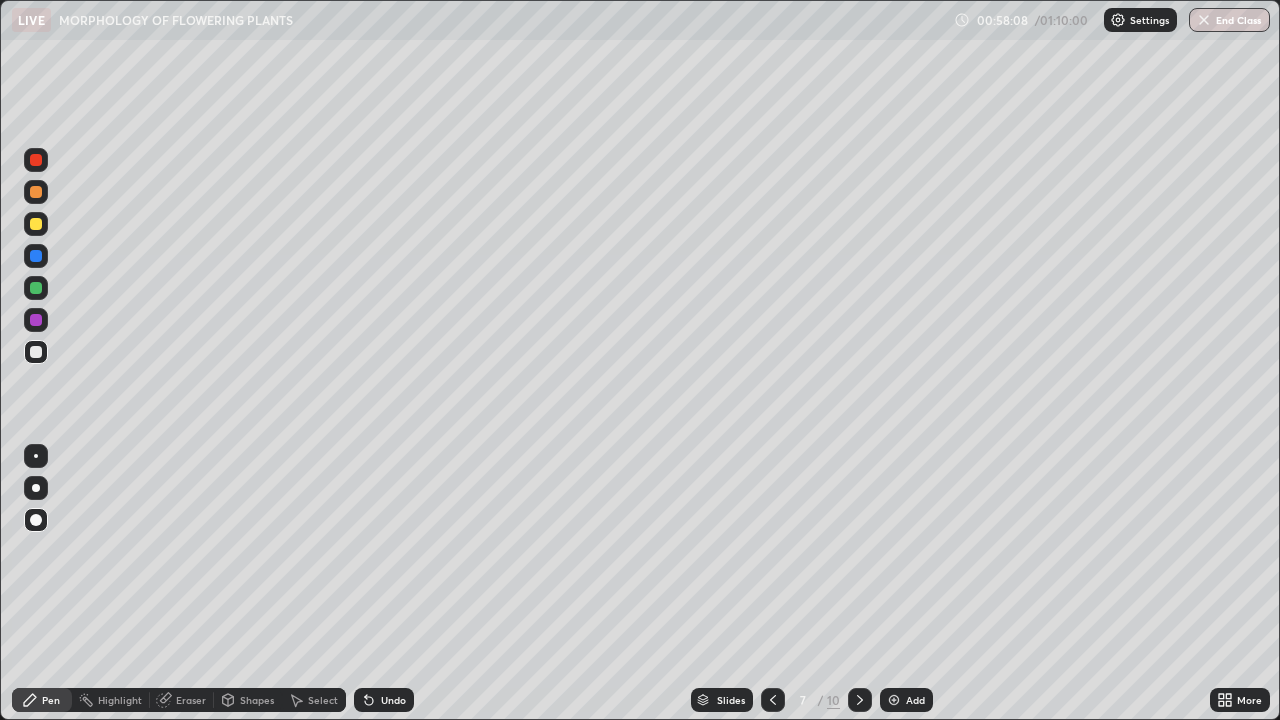 click at bounding box center (36, 288) 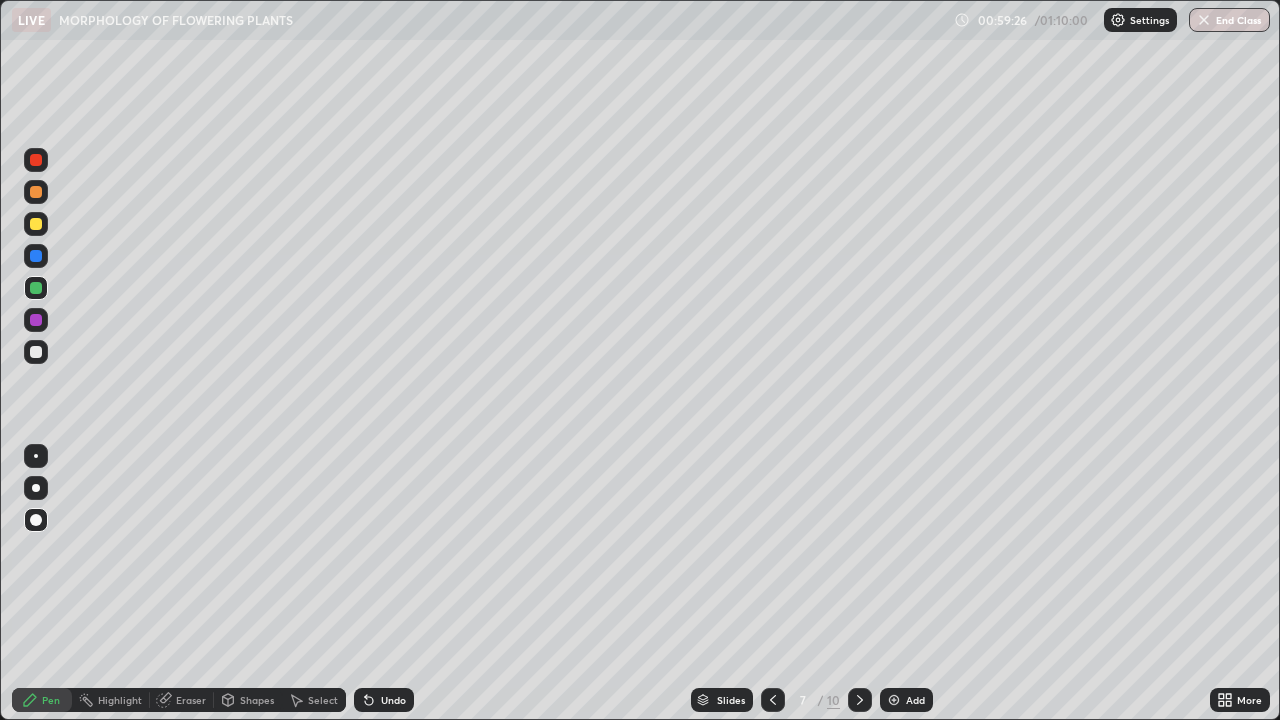 click at bounding box center (36, 352) 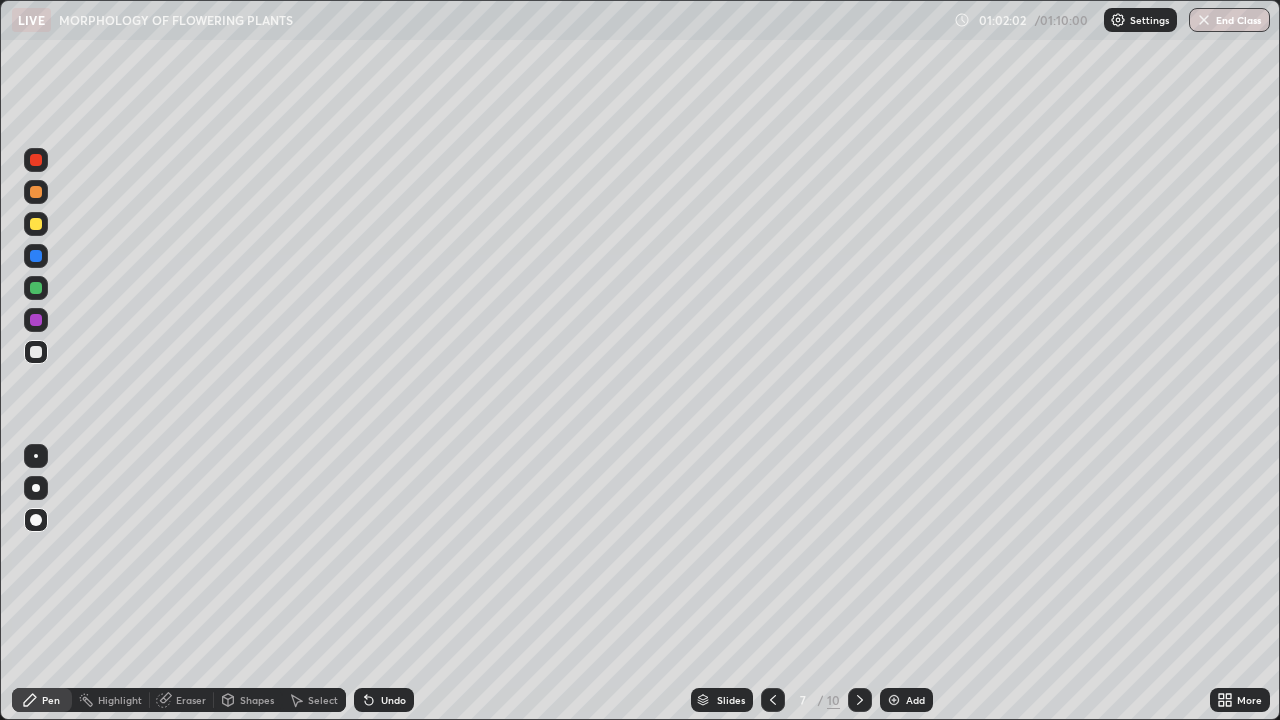 click at bounding box center [894, 700] 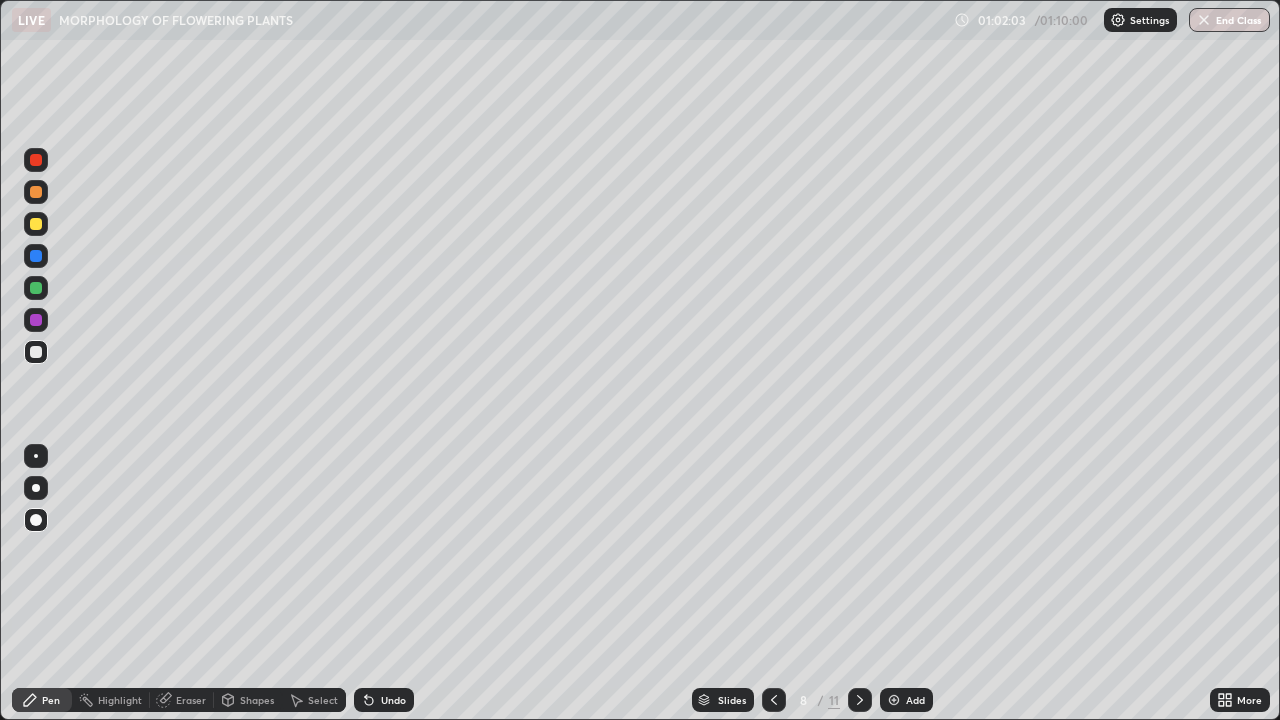click at bounding box center (36, 288) 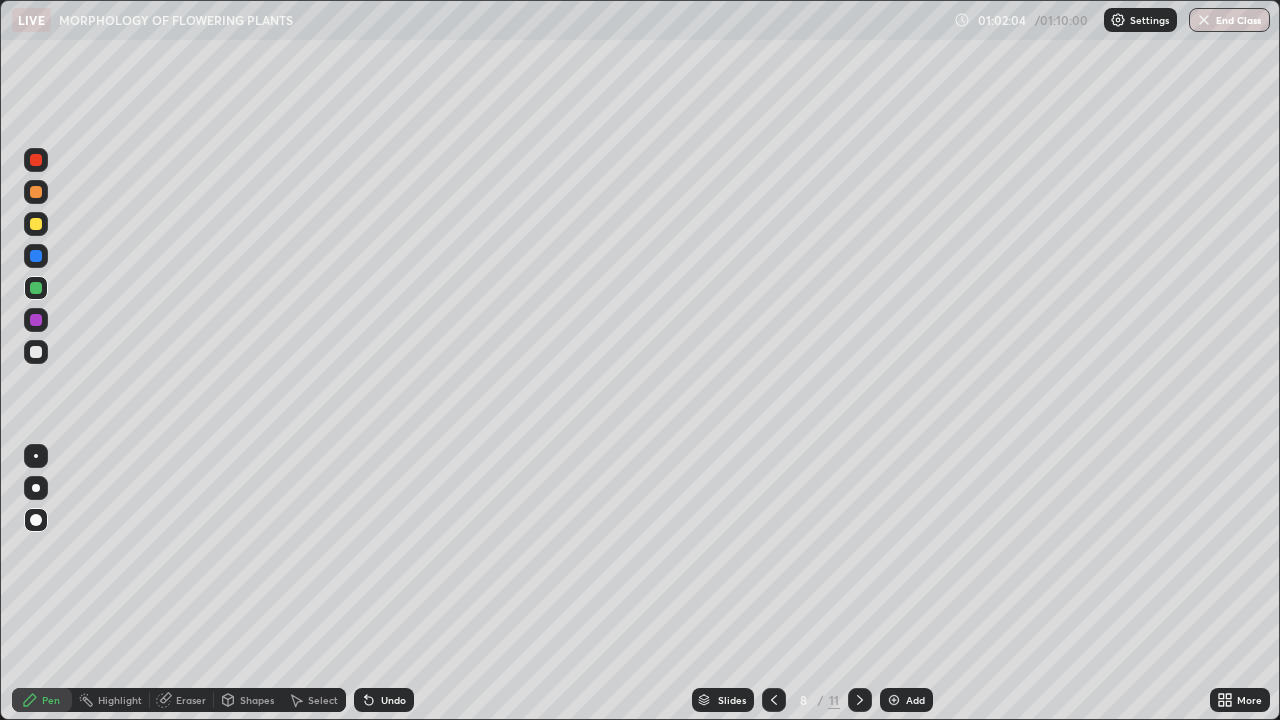 click at bounding box center (36, 224) 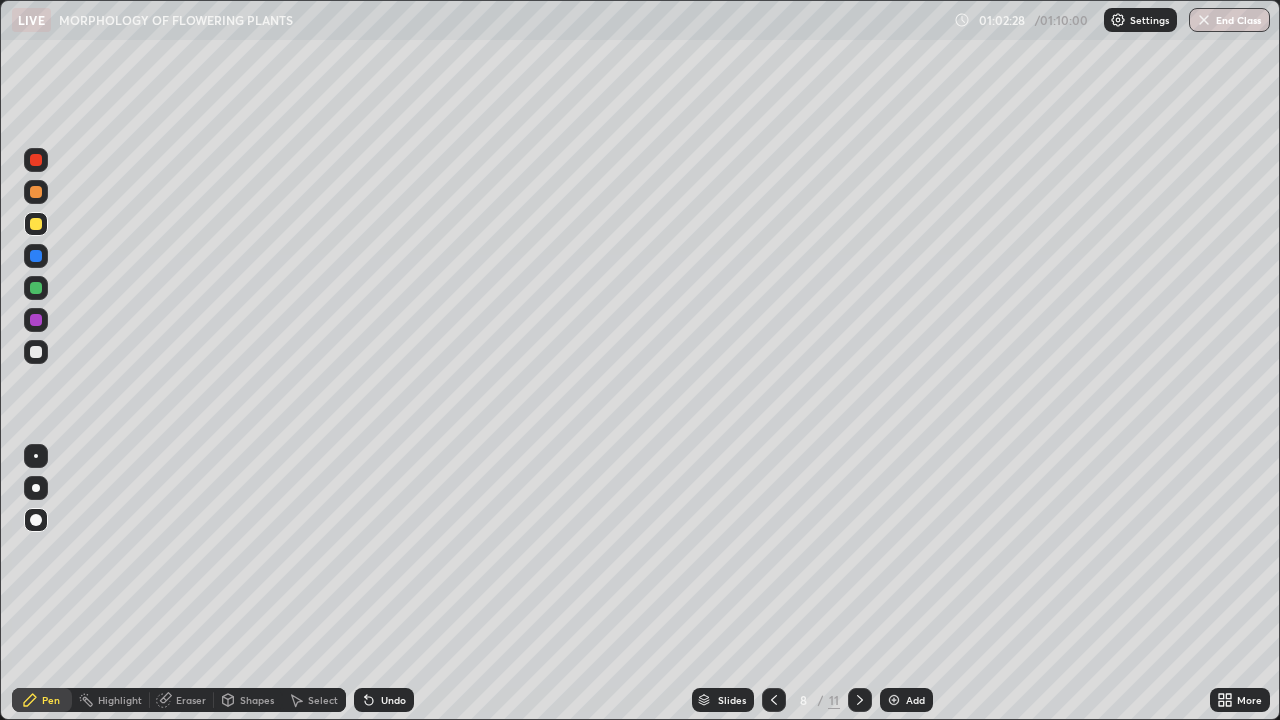 click at bounding box center (36, 488) 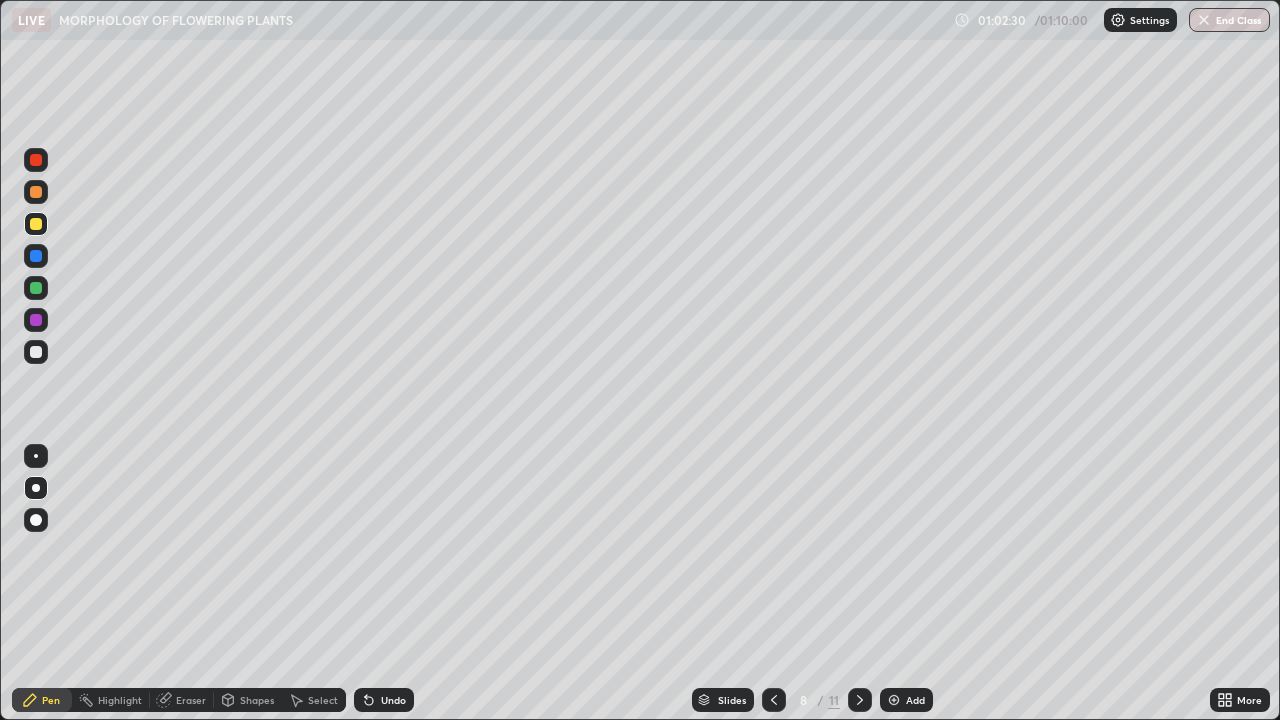 click at bounding box center [36, 352] 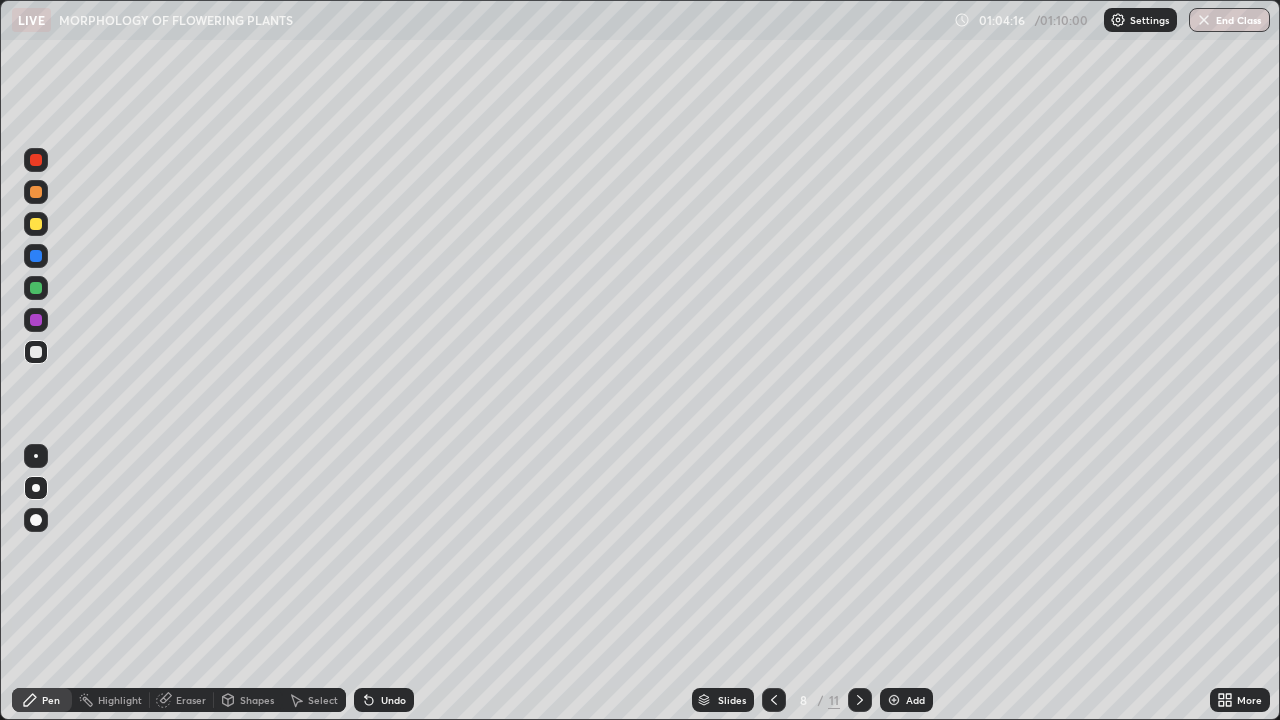 click at bounding box center (36, 224) 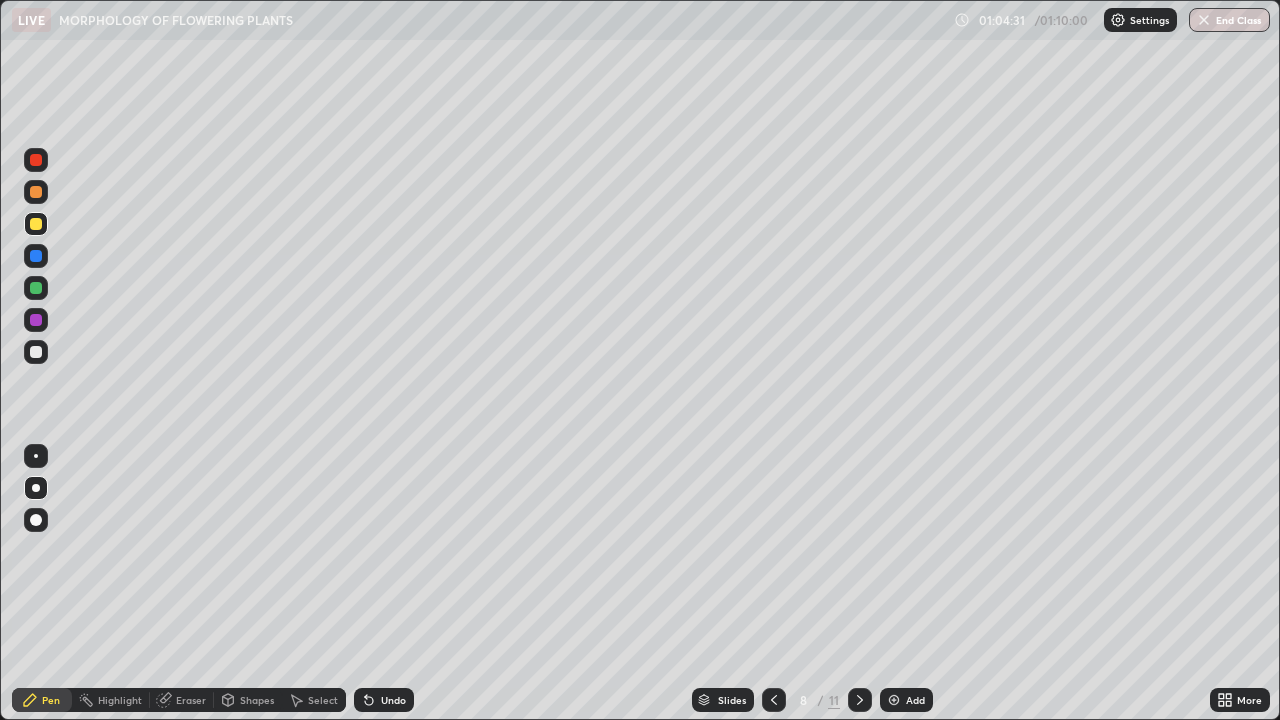 click on "Eraser" at bounding box center [191, 700] 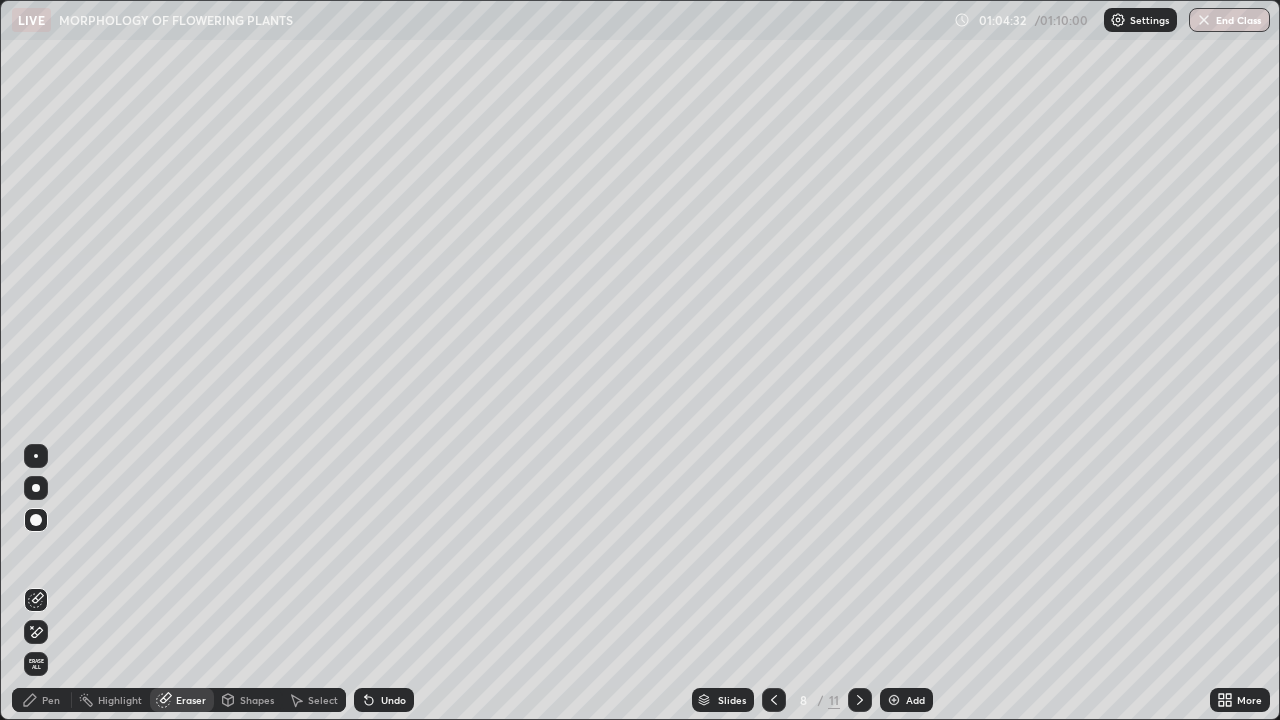 click on "Shapes" at bounding box center (257, 700) 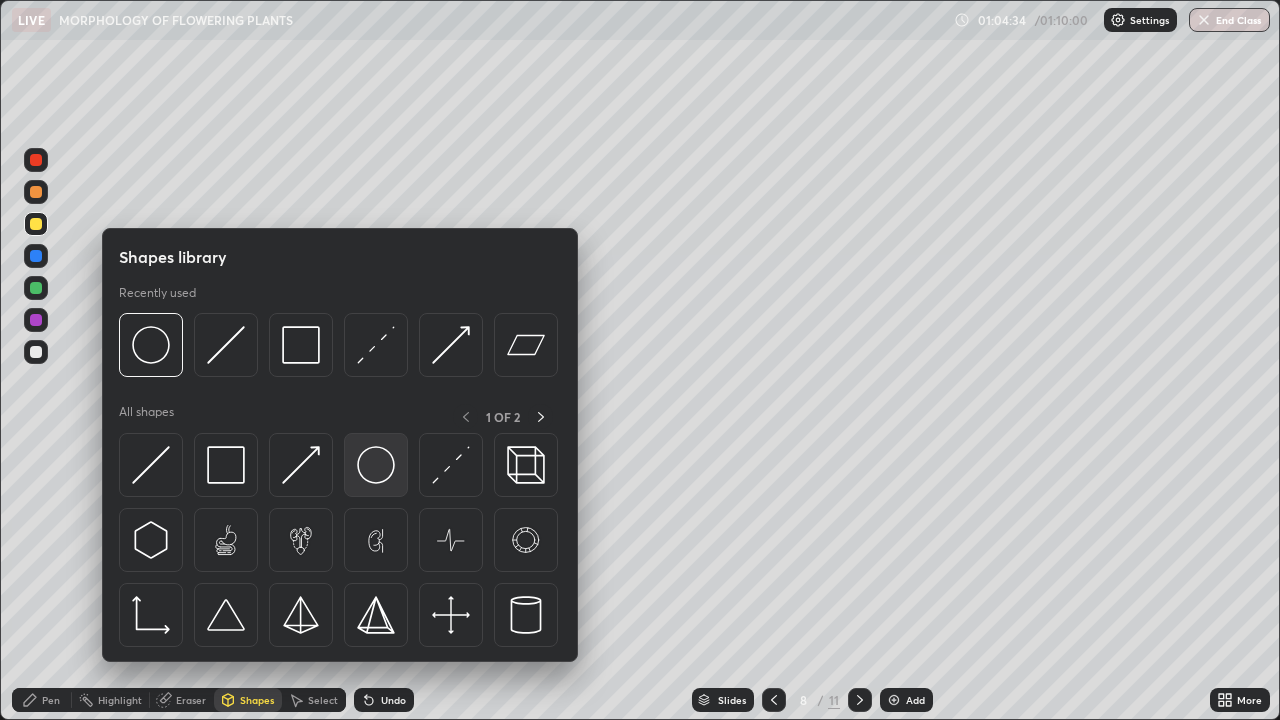 click at bounding box center [376, 465] 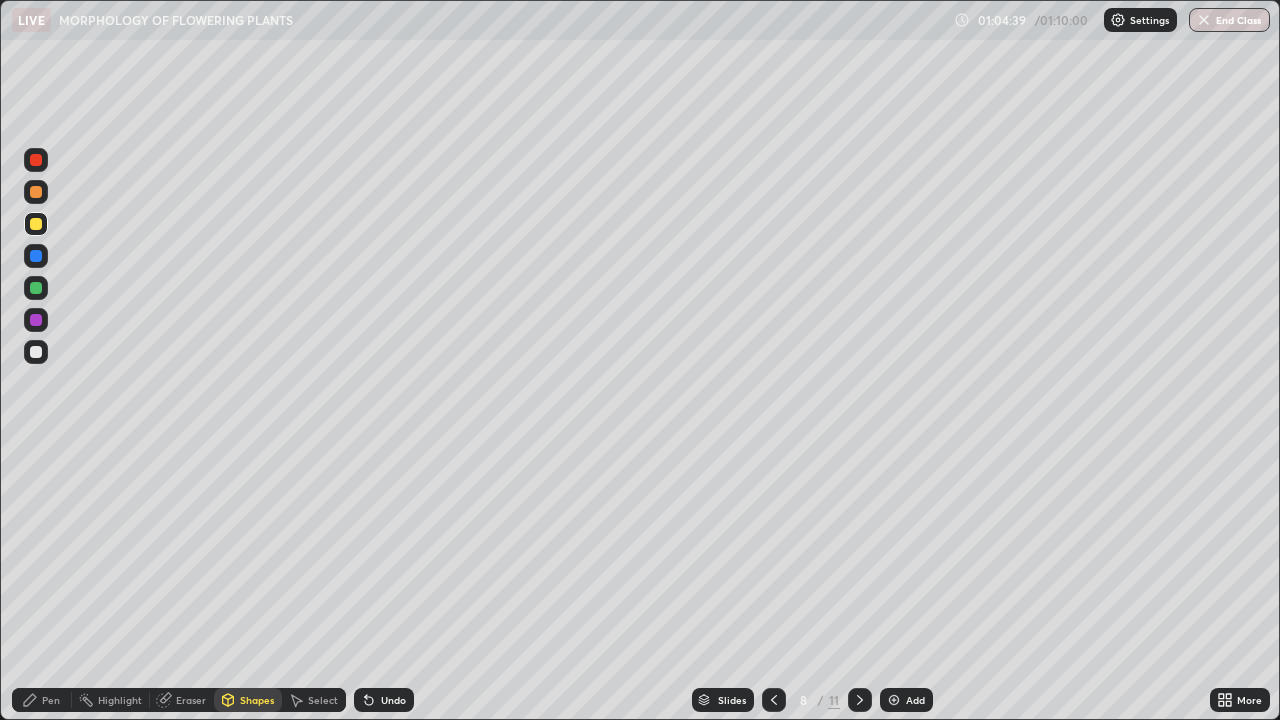 click on "Pen" at bounding box center [51, 700] 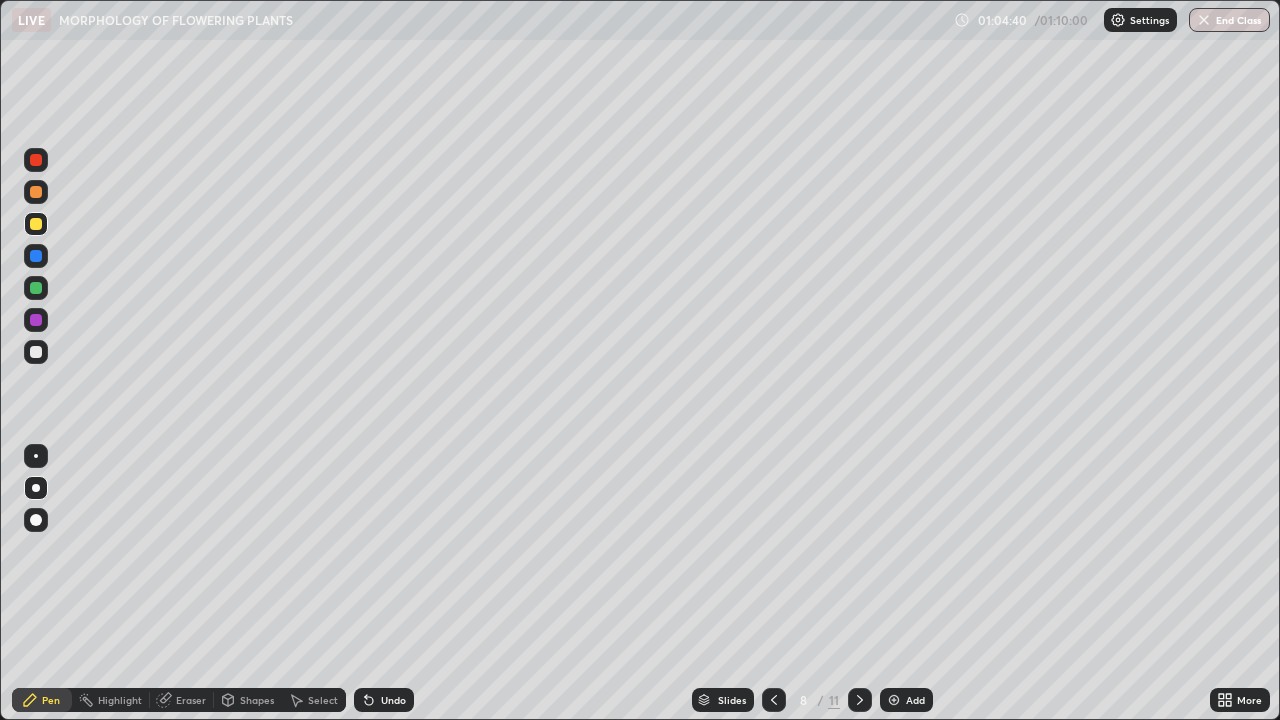 click at bounding box center (36, 520) 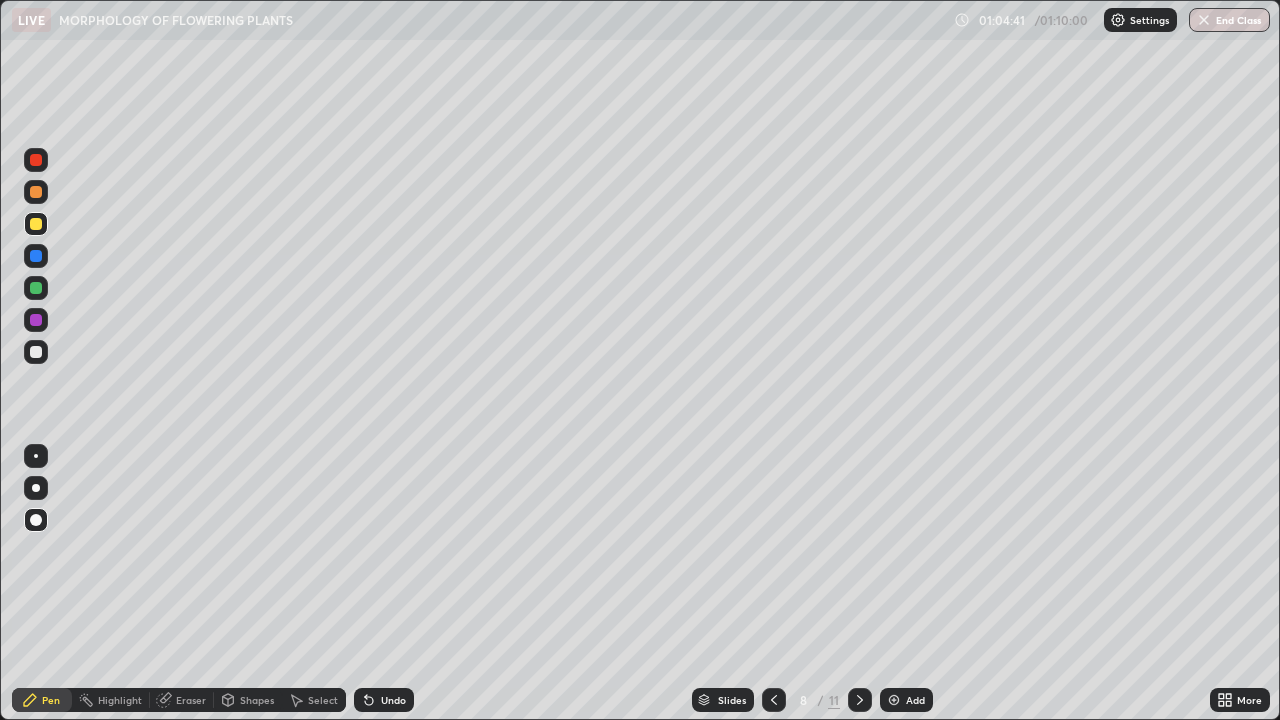 click at bounding box center [36, 256] 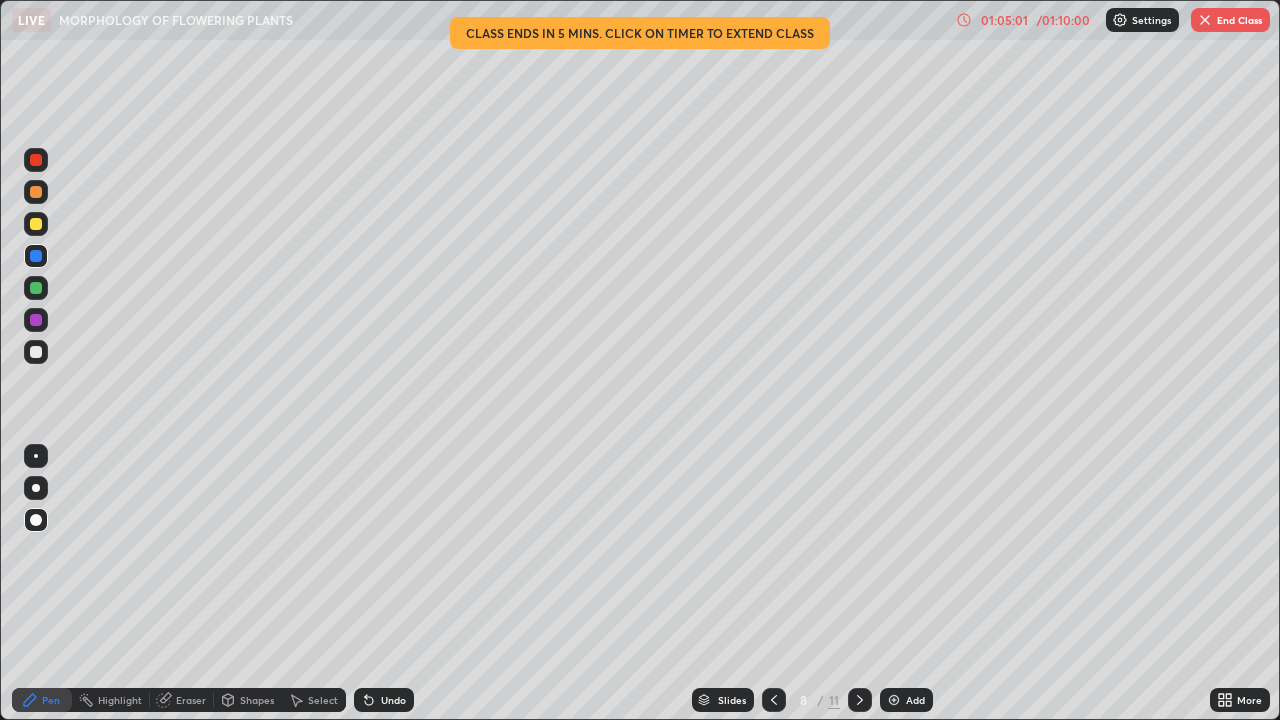 click on "Select" at bounding box center [323, 700] 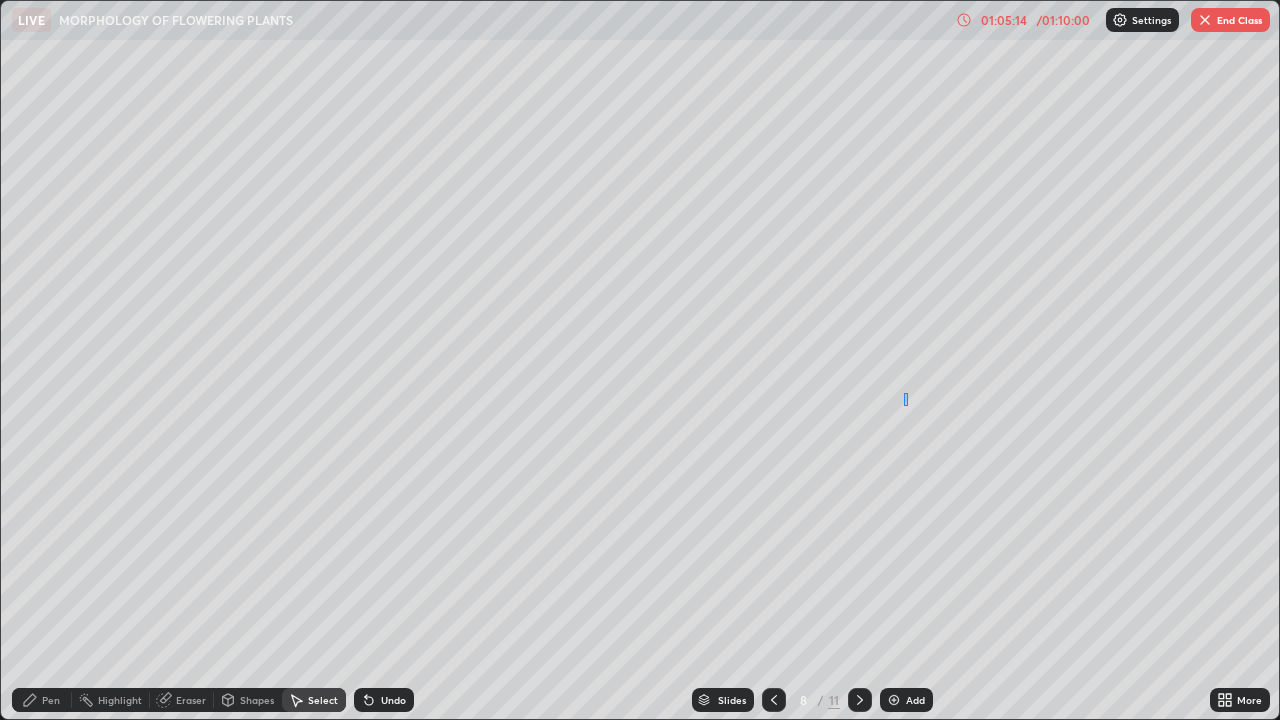 click on "0 ° Undo Copy Duplicate Duplicate to new slide Delete" at bounding box center [640, 360] 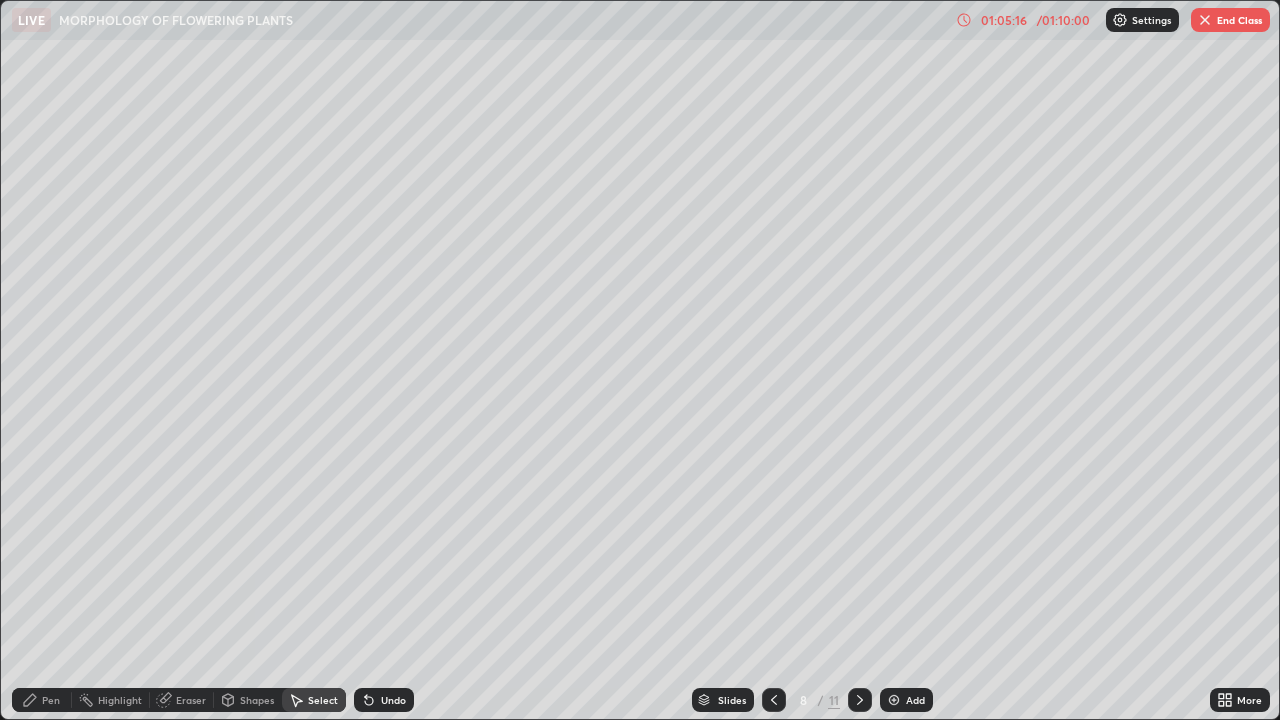 click on "Pen" at bounding box center [51, 700] 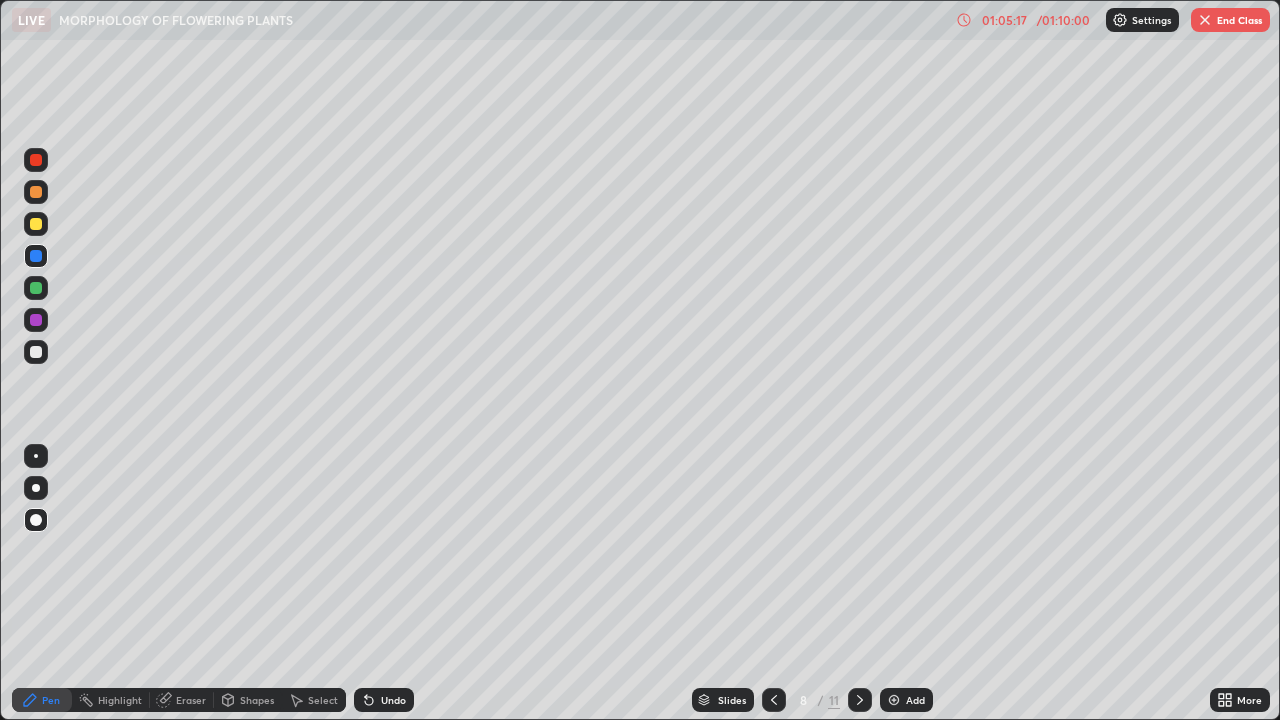 click at bounding box center (36, 352) 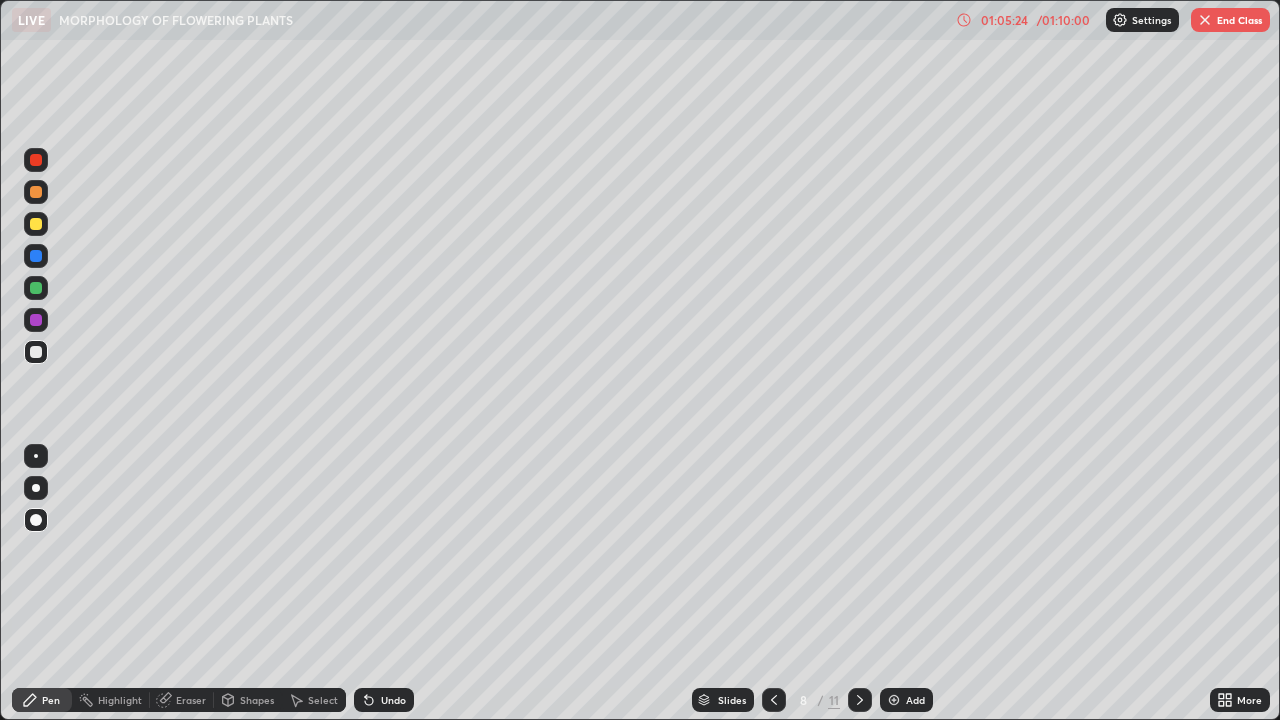 click at bounding box center [36, 488] 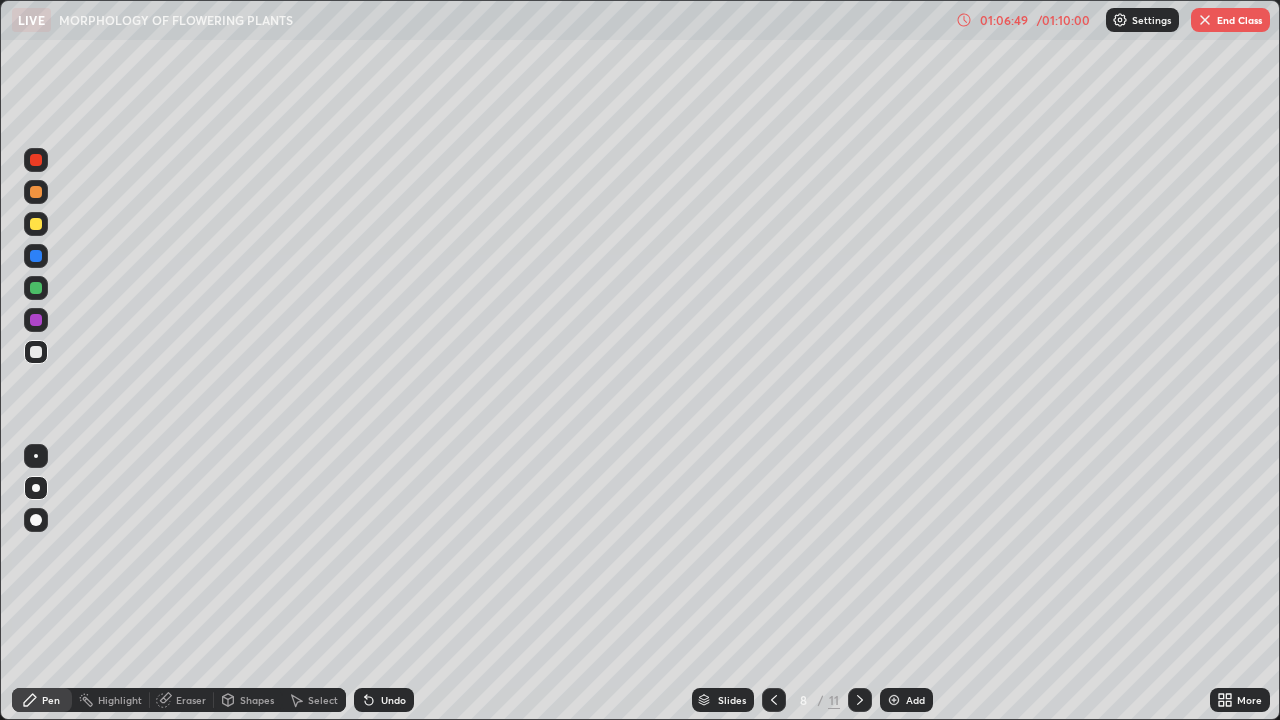 click at bounding box center (36, 320) 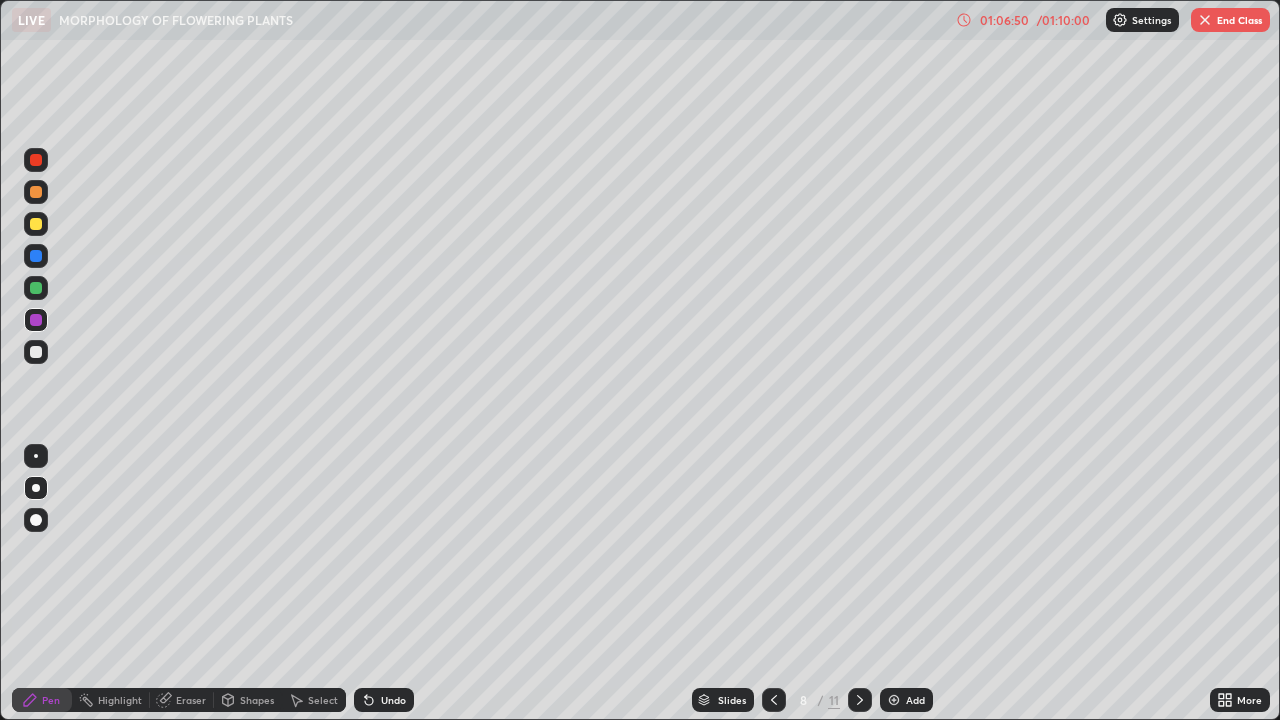 click at bounding box center (36, 288) 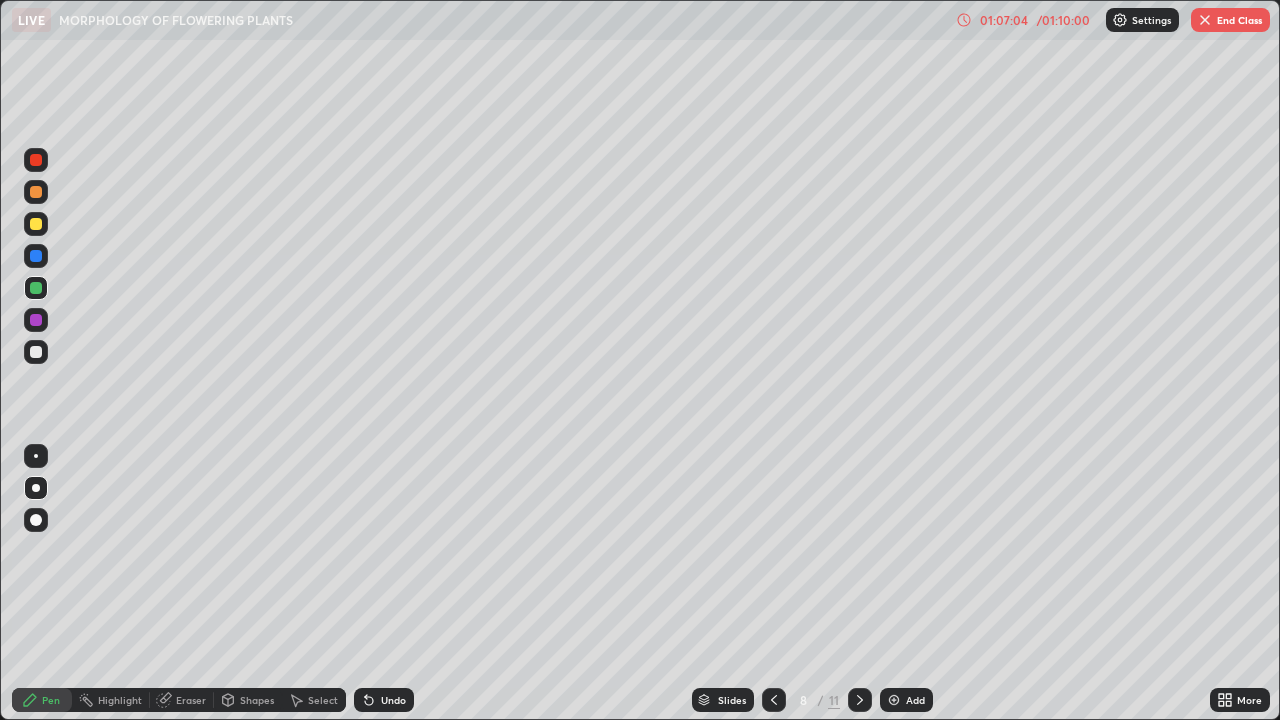 click at bounding box center [894, 700] 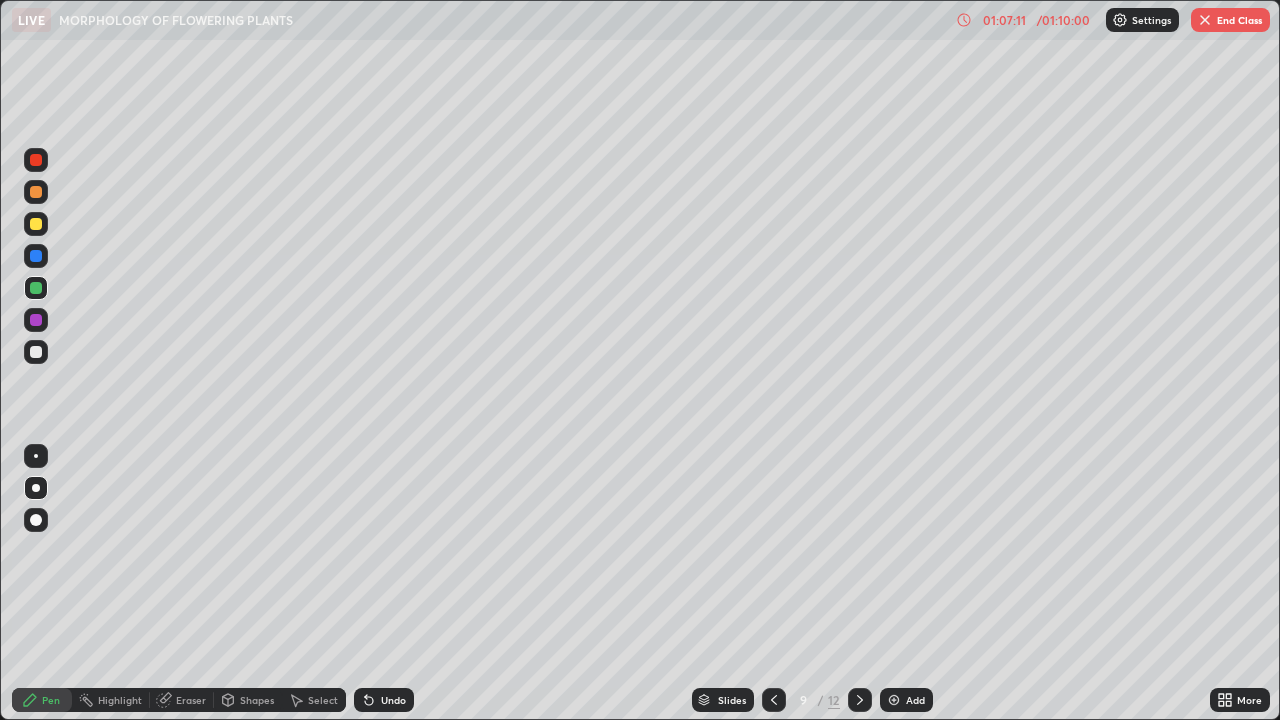 click at bounding box center (36, 224) 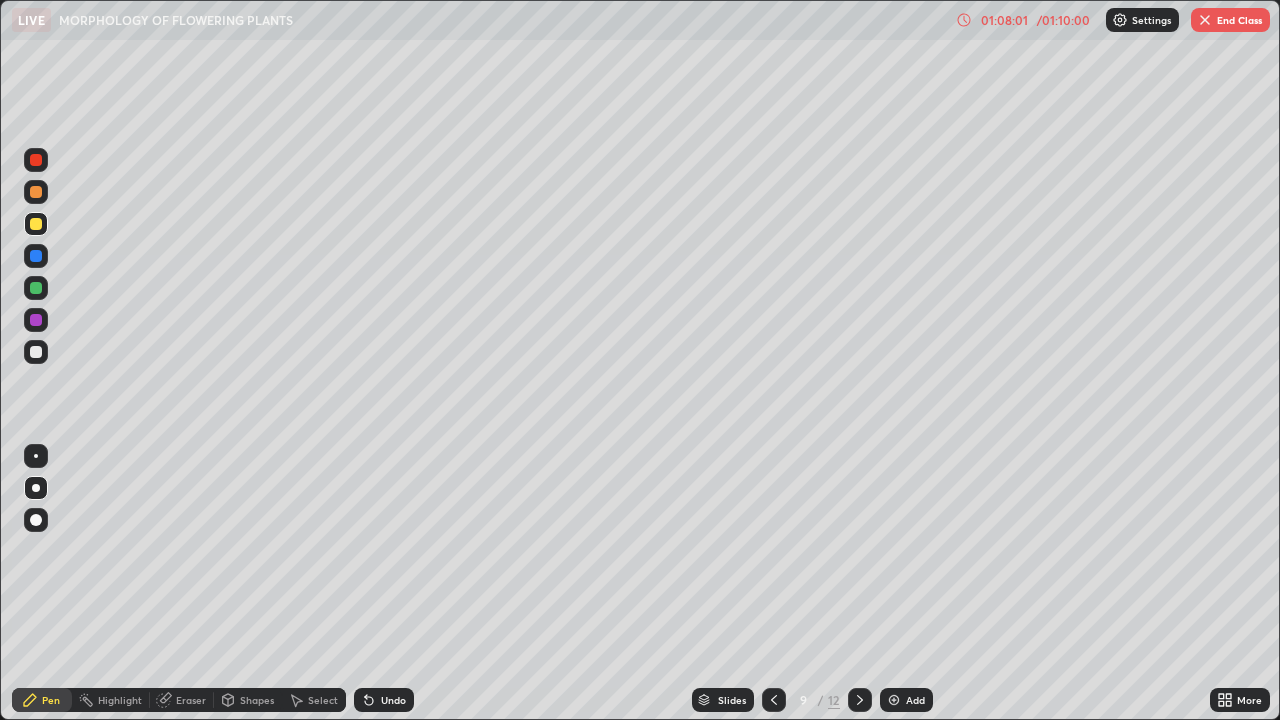 click at bounding box center [36, 352] 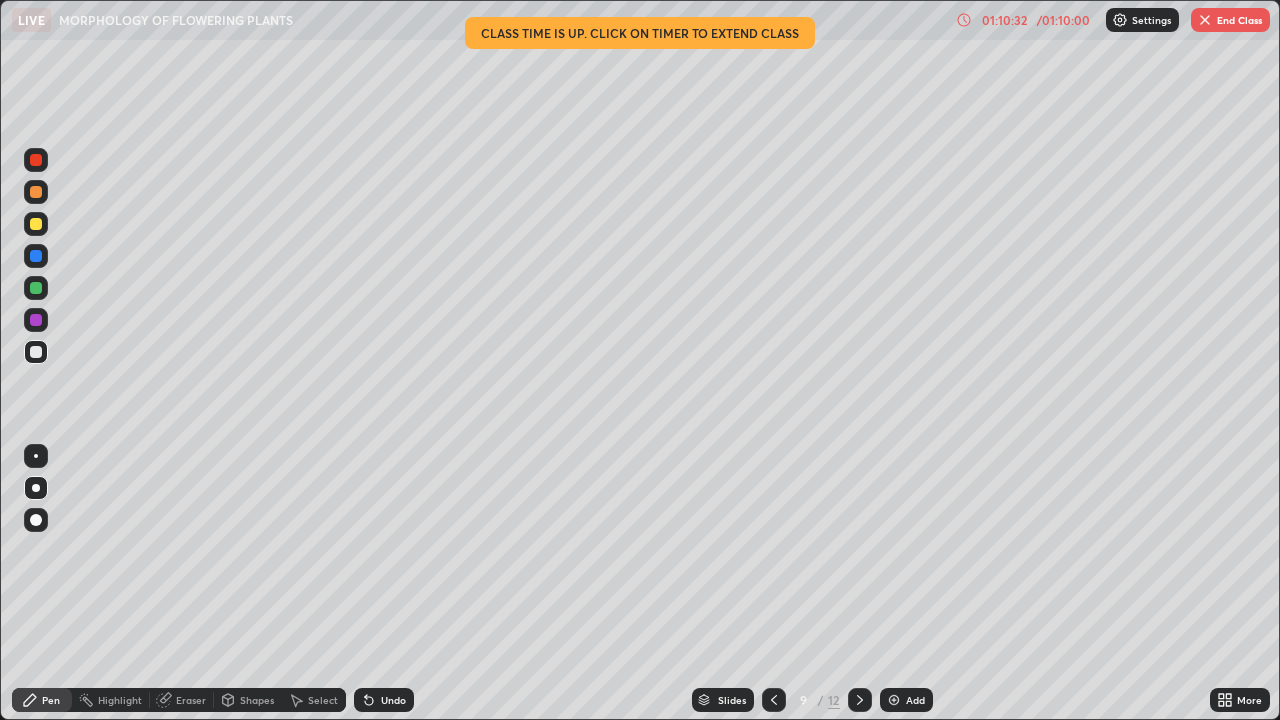 click on "End Class" at bounding box center (1230, 20) 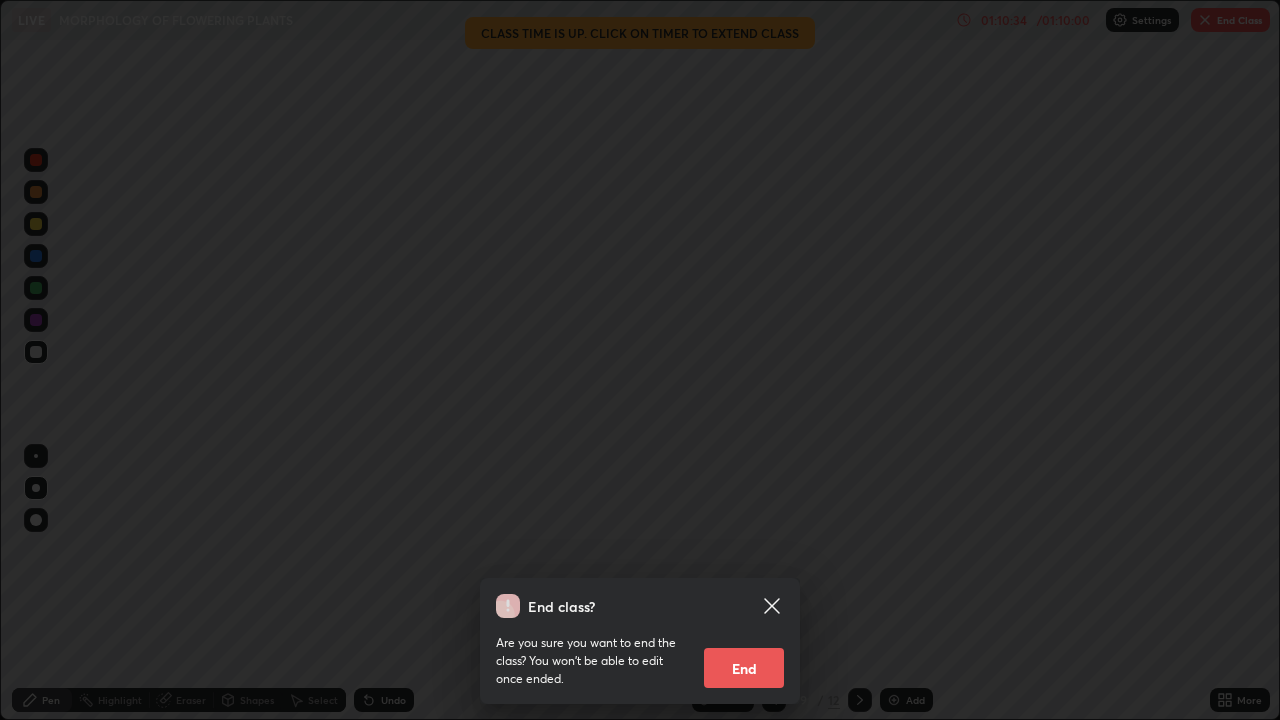 click on "End" at bounding box center (744, 668) 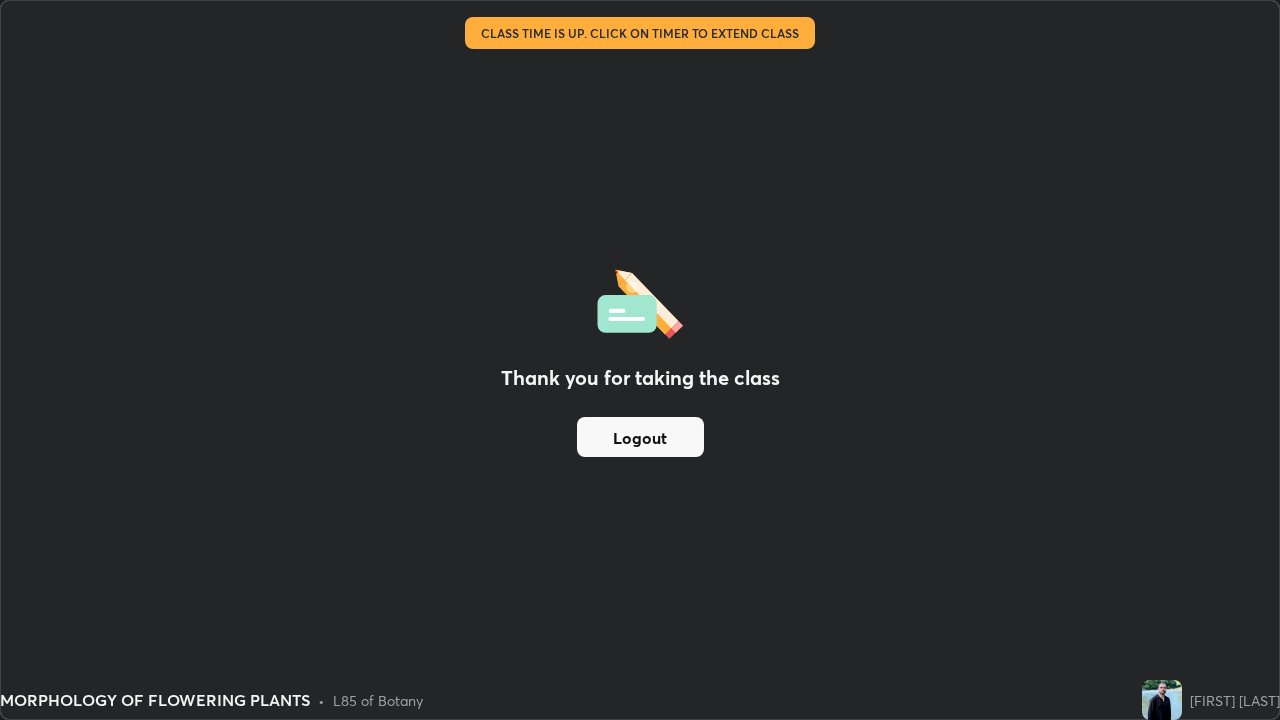 click on "Logout" at bounding box center (640, 437) 